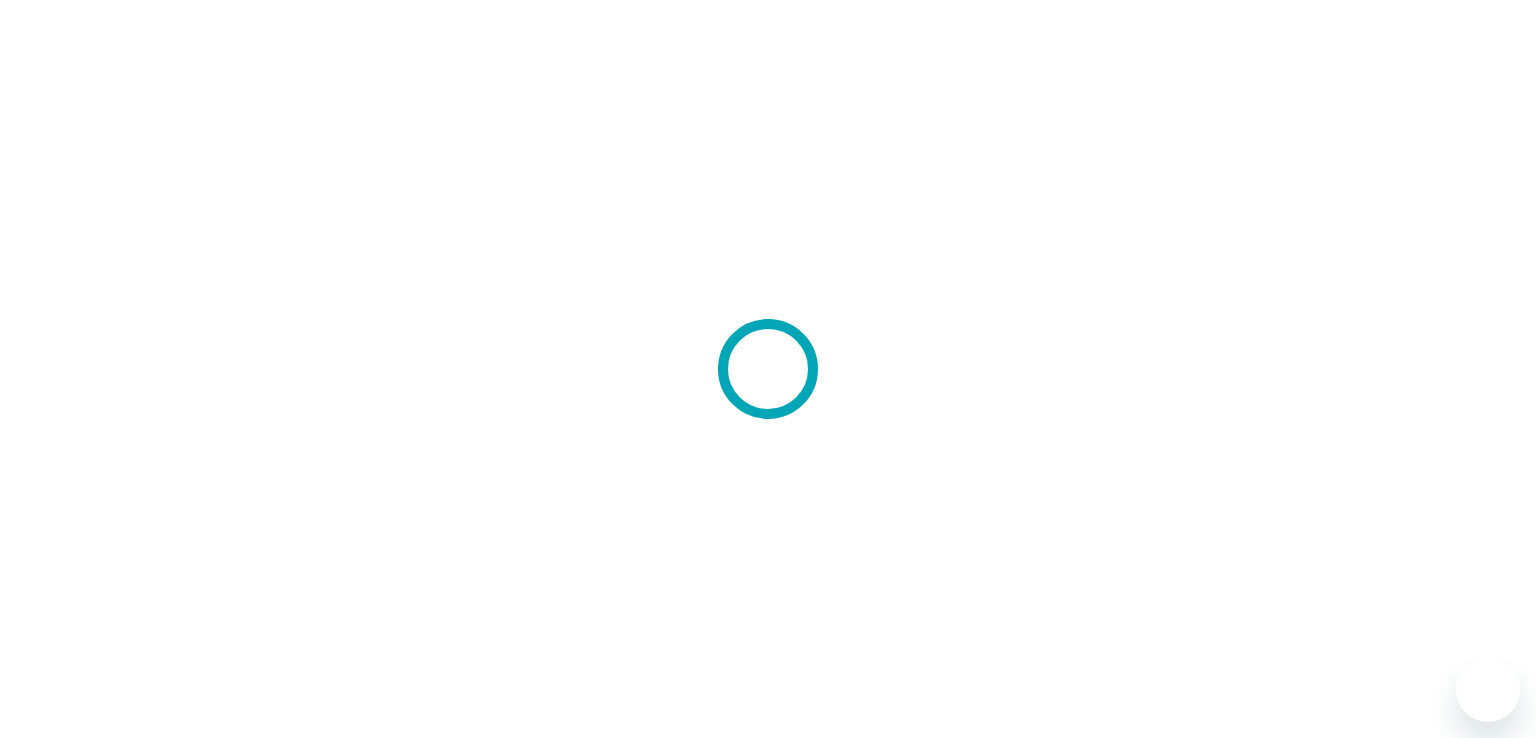 scroll, scrollTop: 0, scrollLeft: 0, axis: both 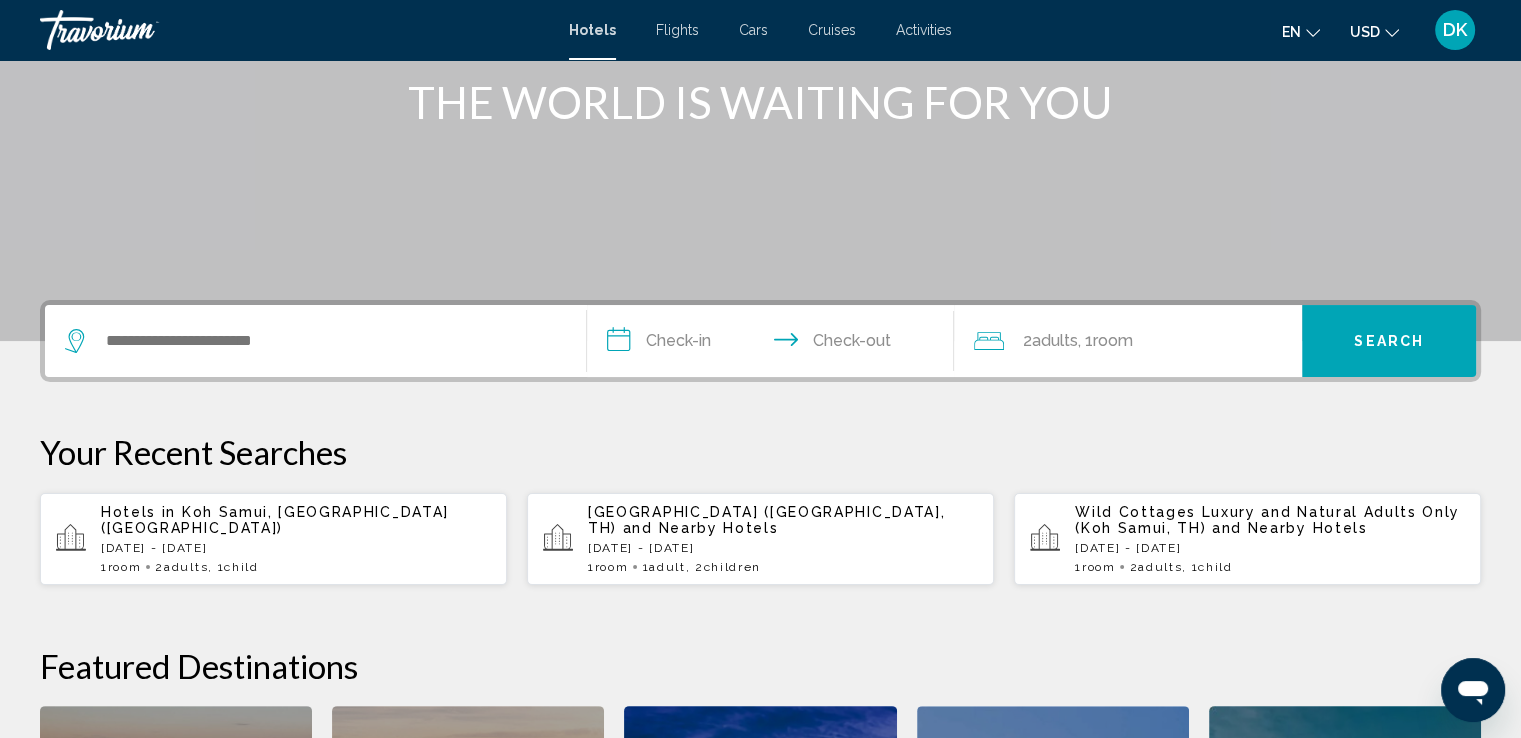 click on "[DATE] - [DATE]" at bounding box center [296, 548] 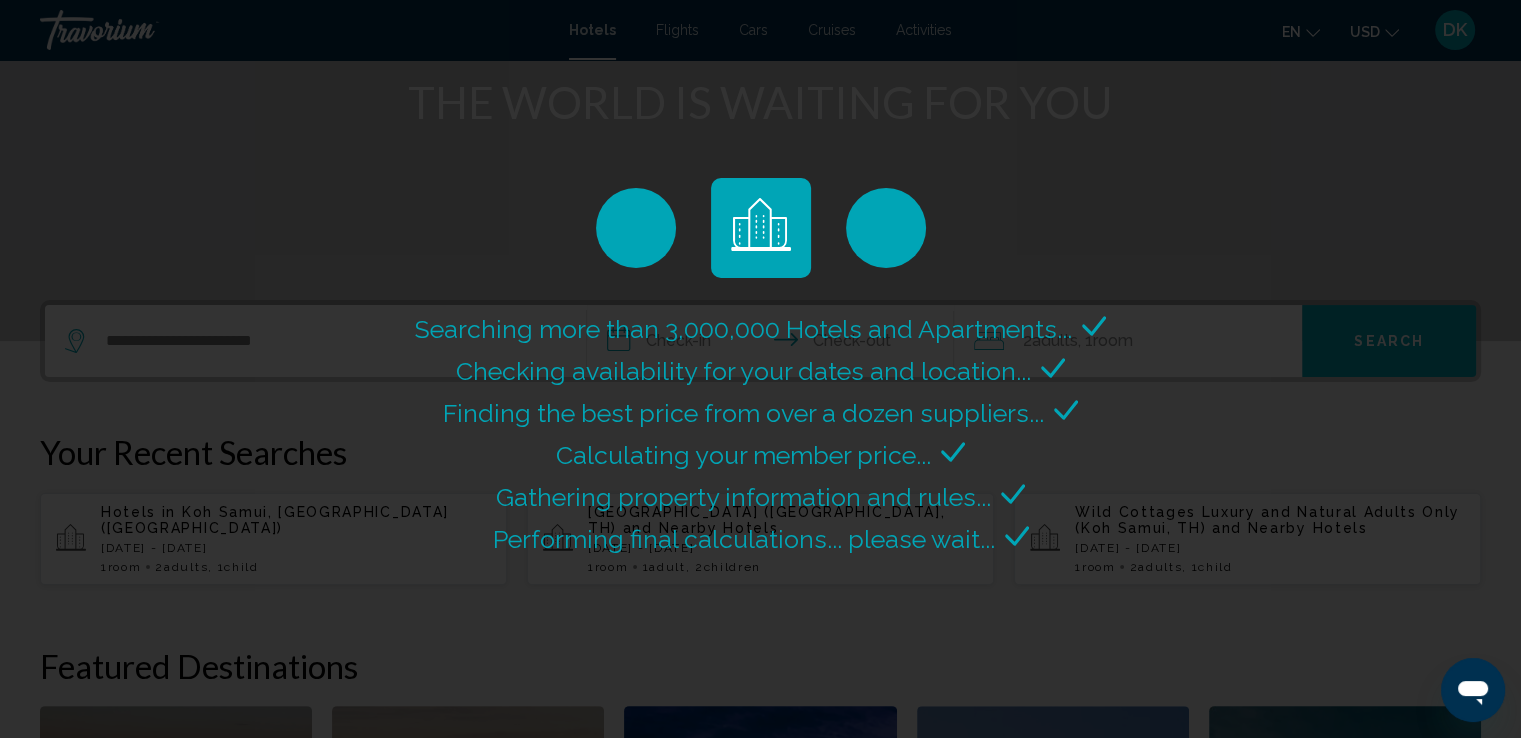 scroll, scrollTop: 0, scrollLeft: 0, axis: both 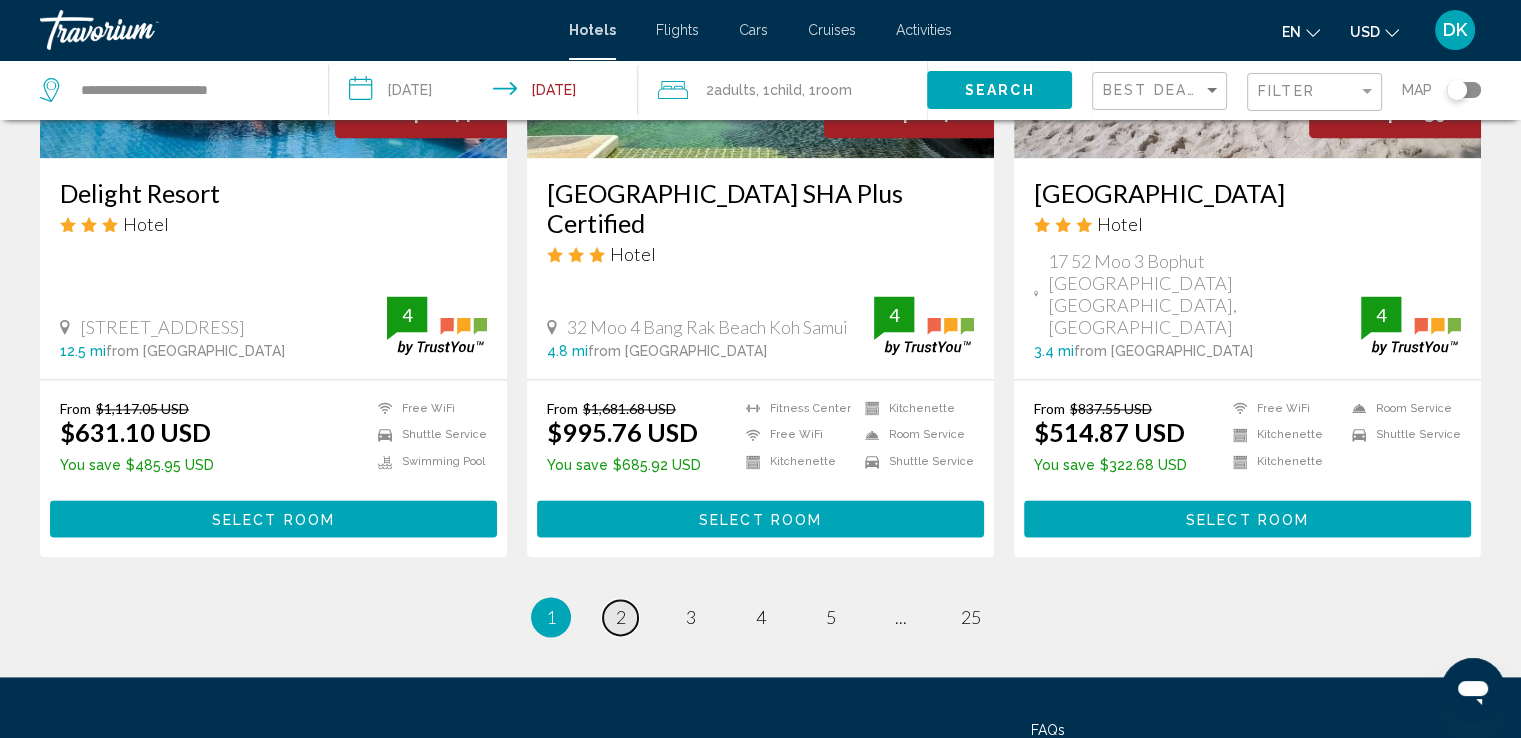 click on "2" at bounding box center [621, 617] 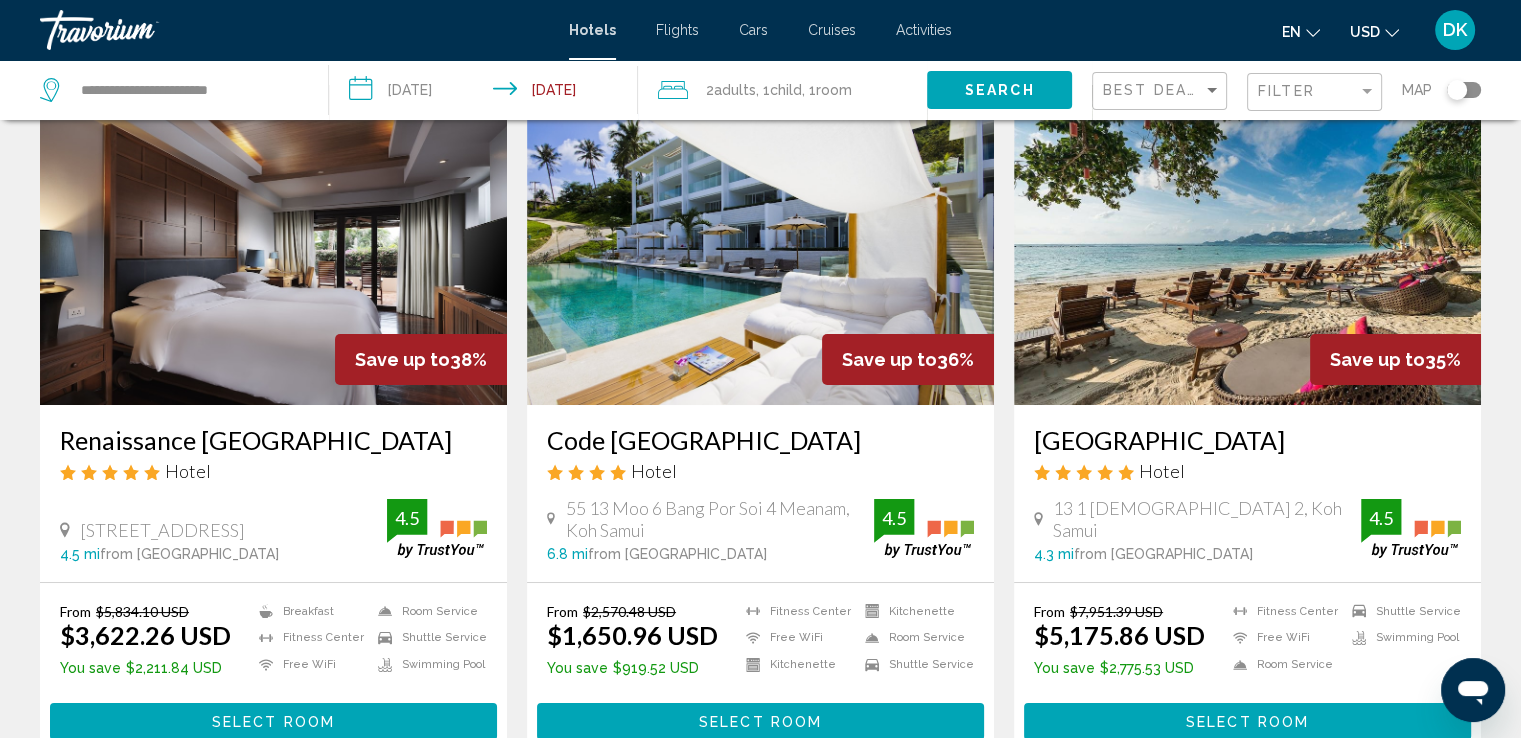 scroll, scrollTop: 0, scrollLeft: 0, axis: both 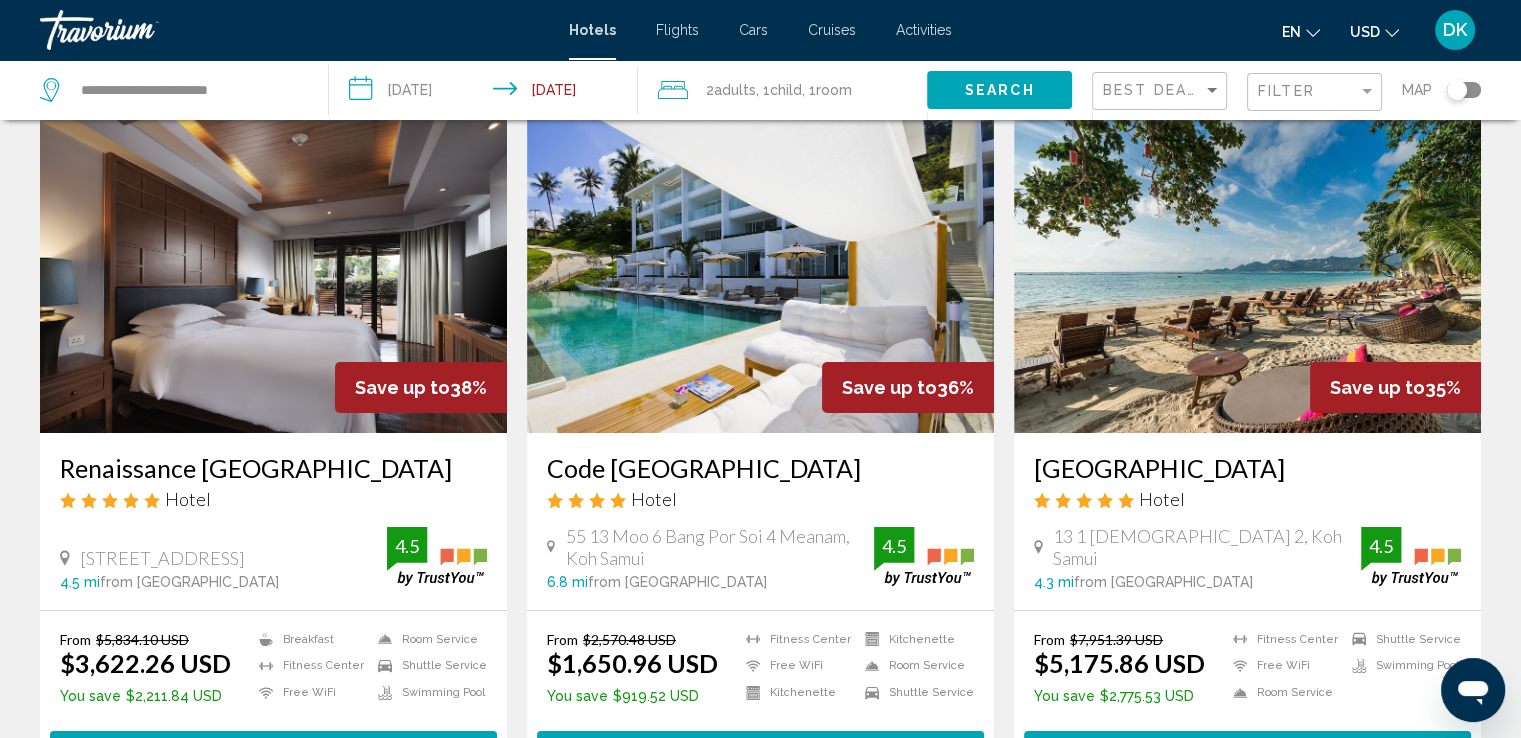 click at bounding box center [760, 273] 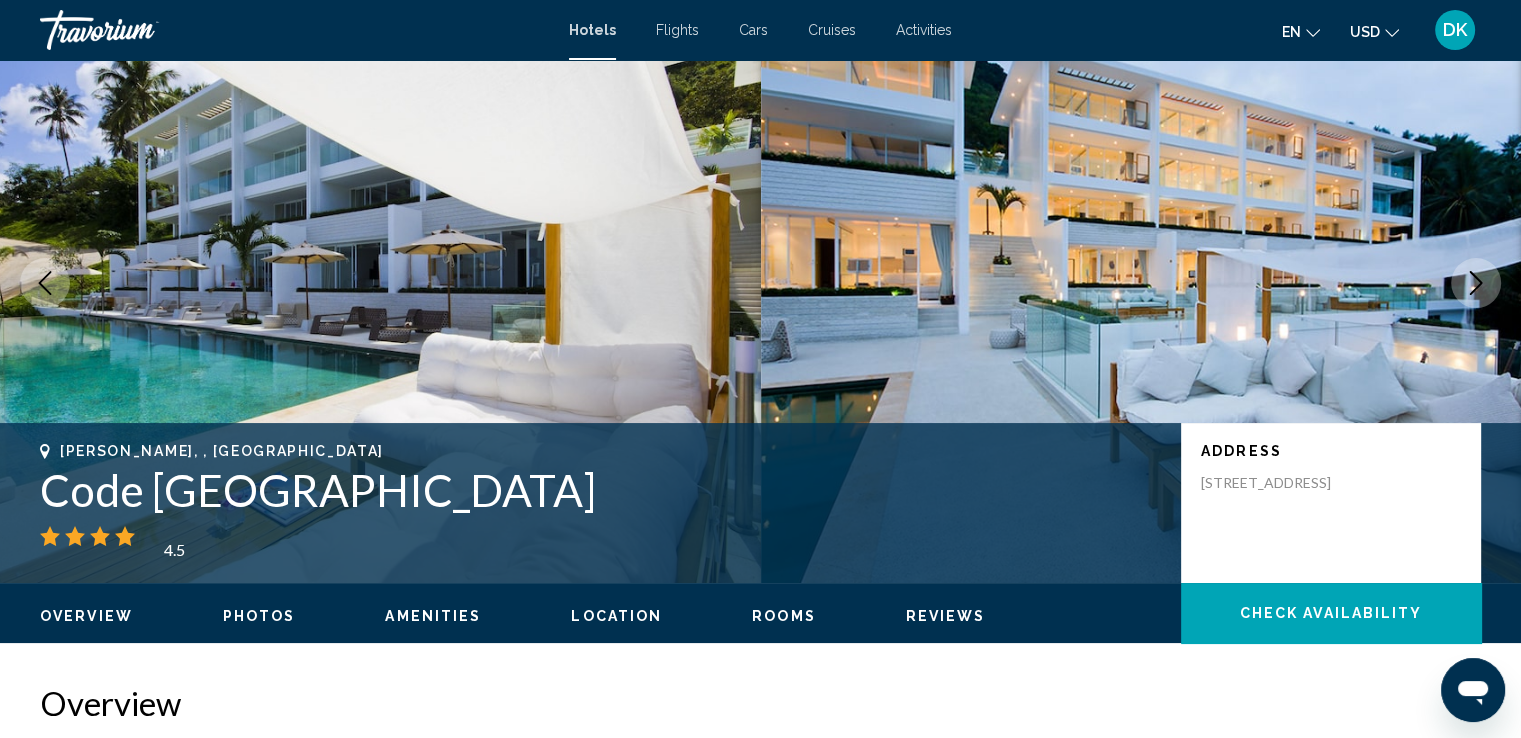scroll, scrollTop: 0, scrollLeft: 0, axis: both 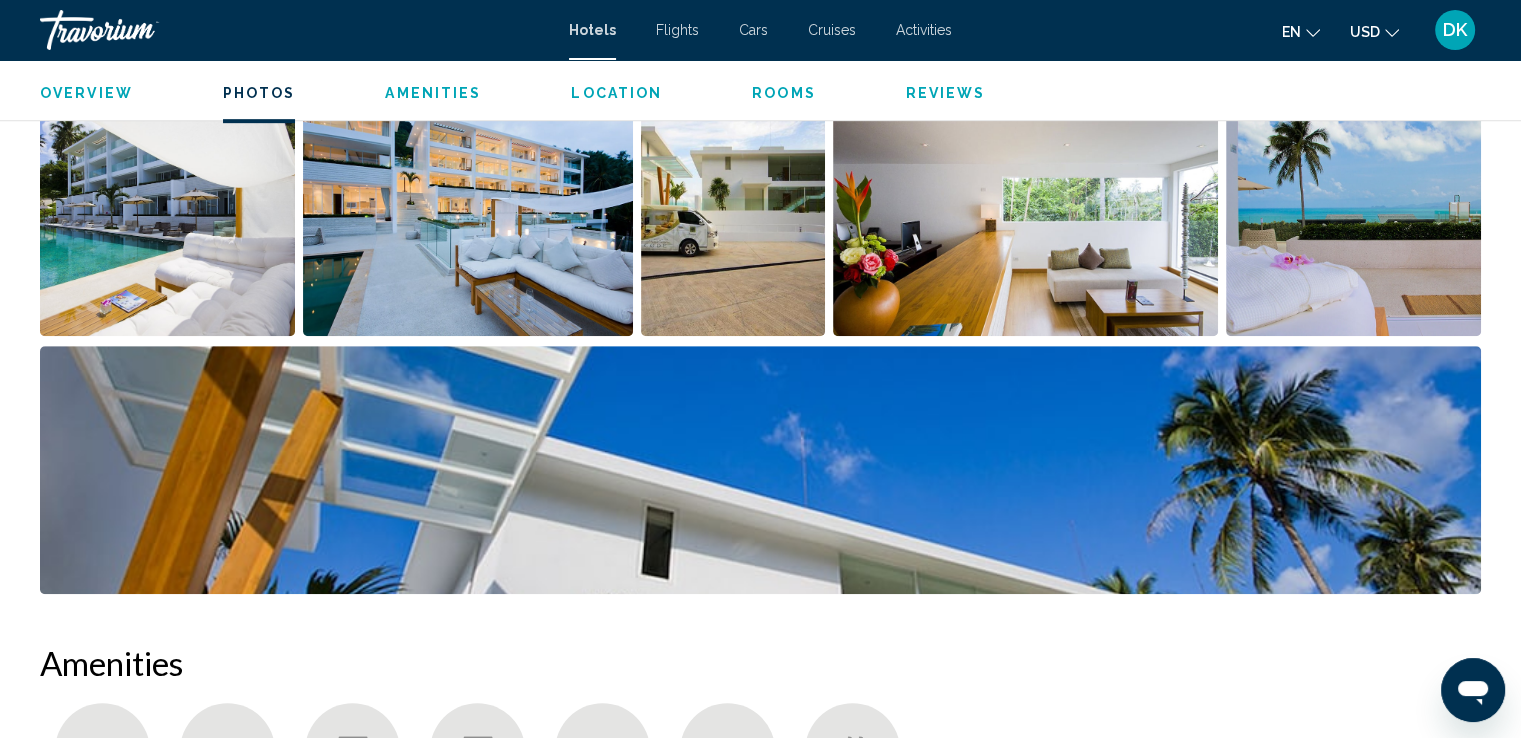 click at bounding box center [167, 212] 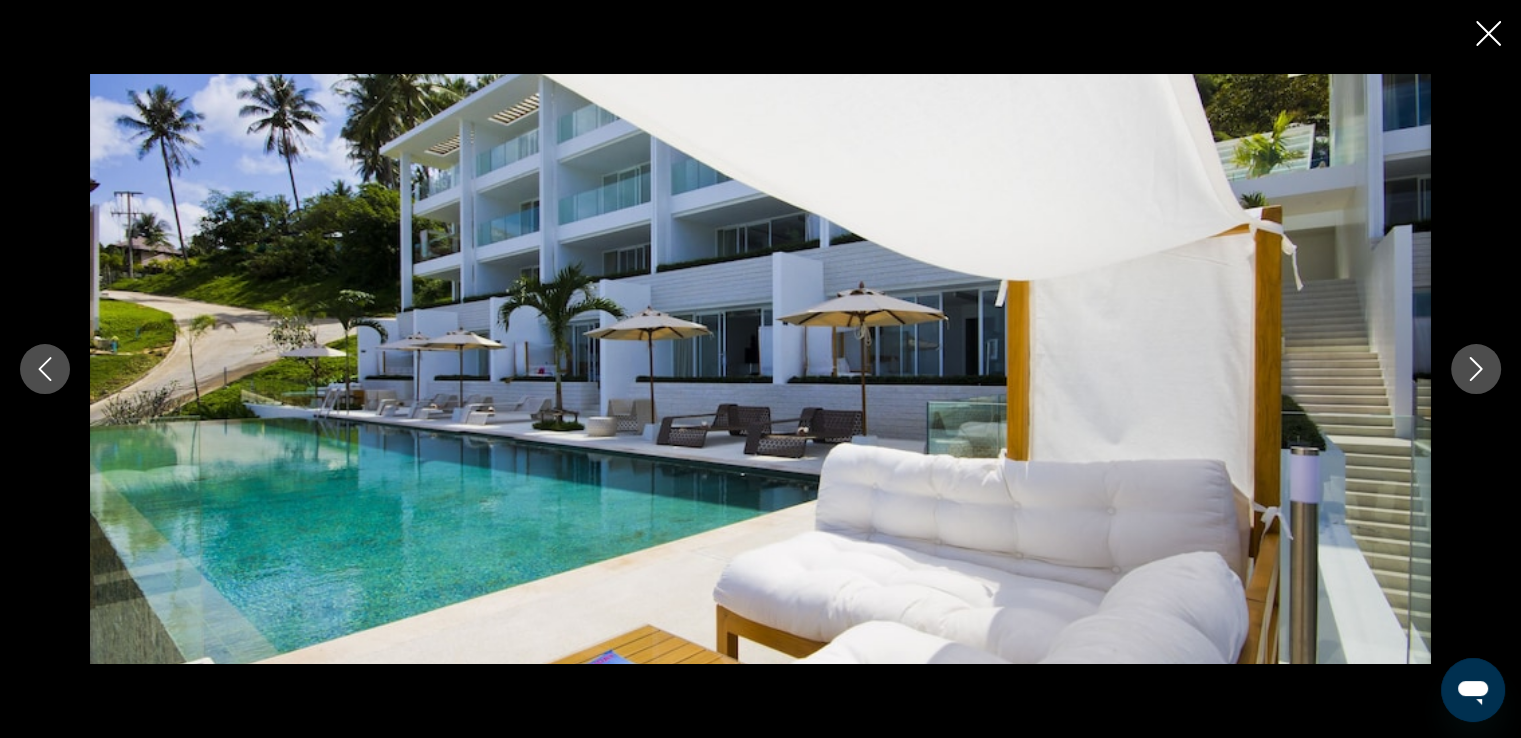 click 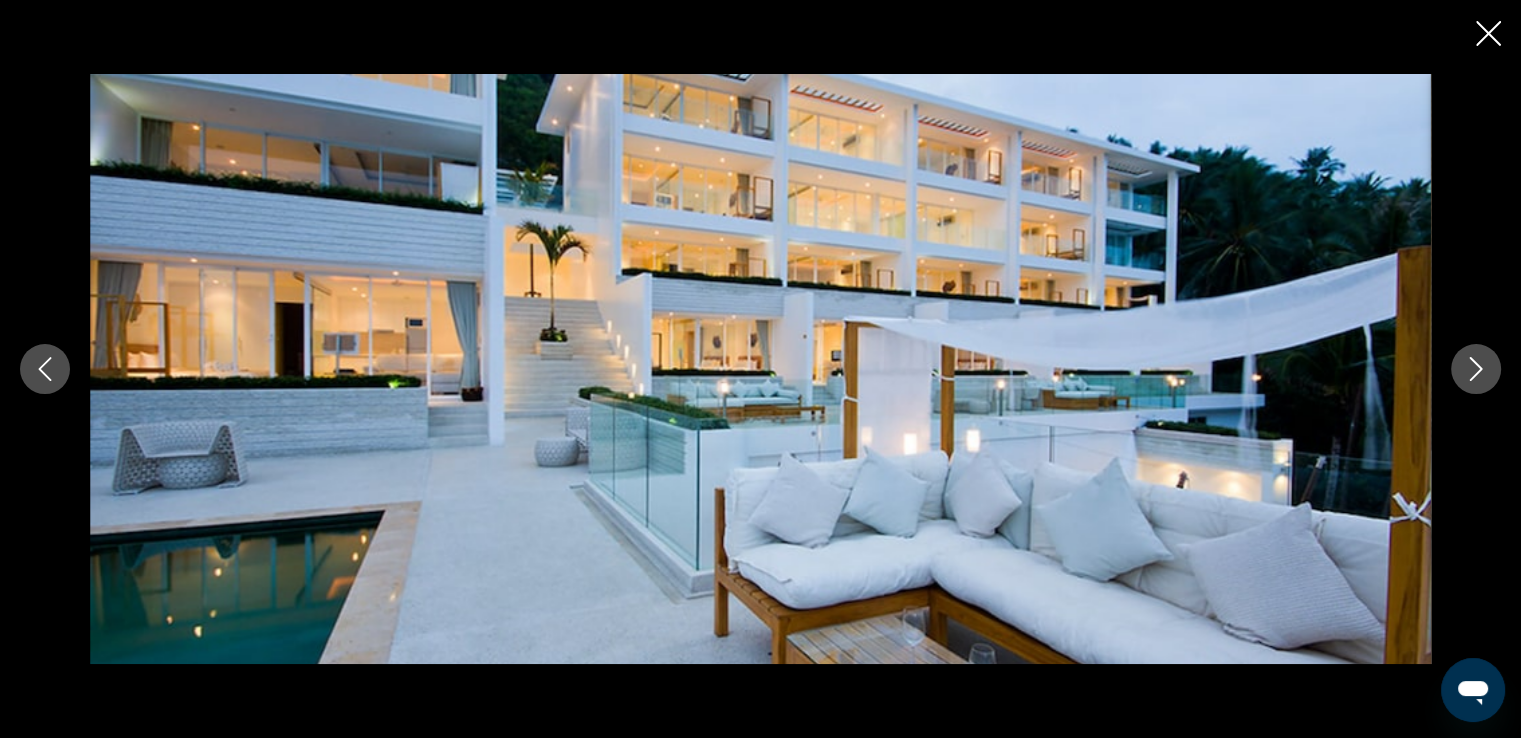 click 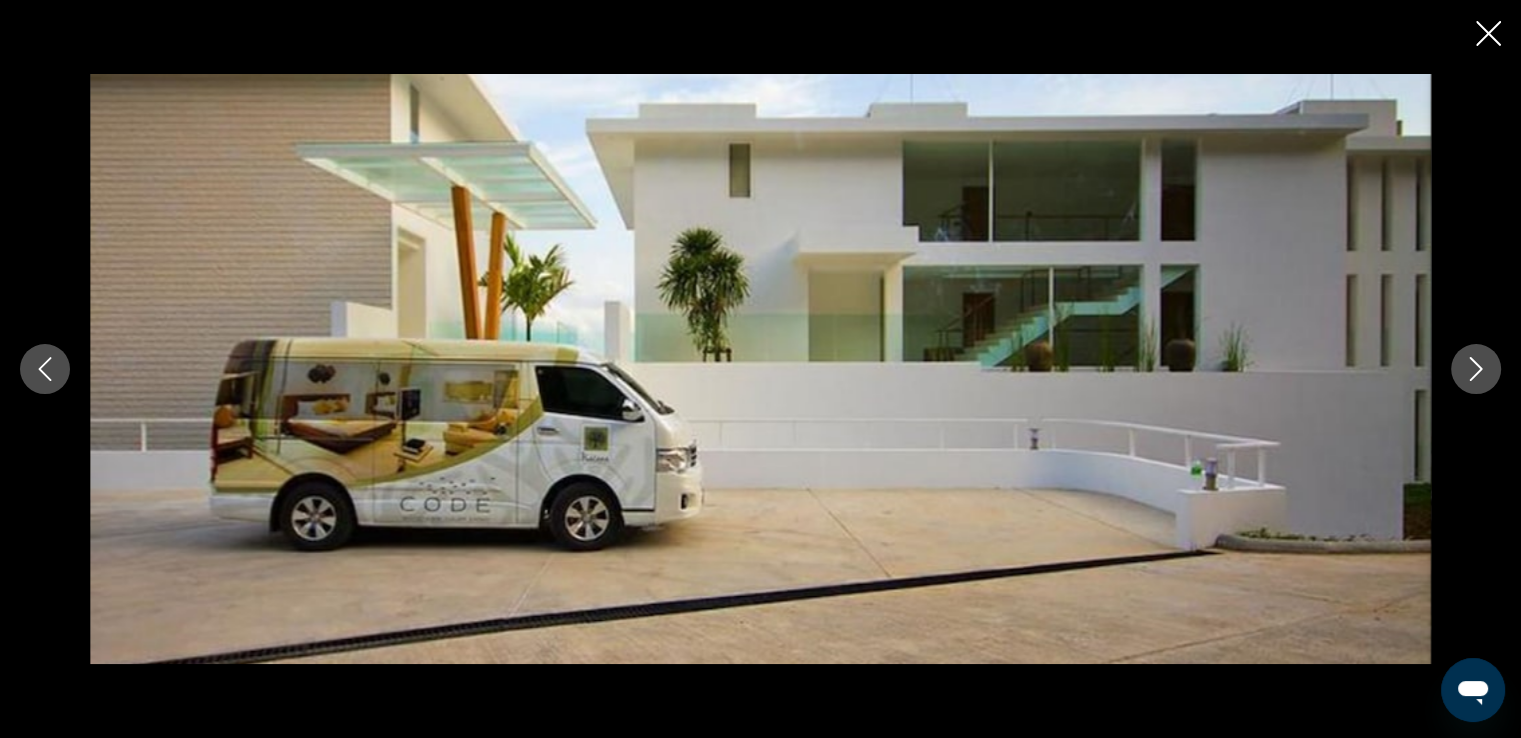 click 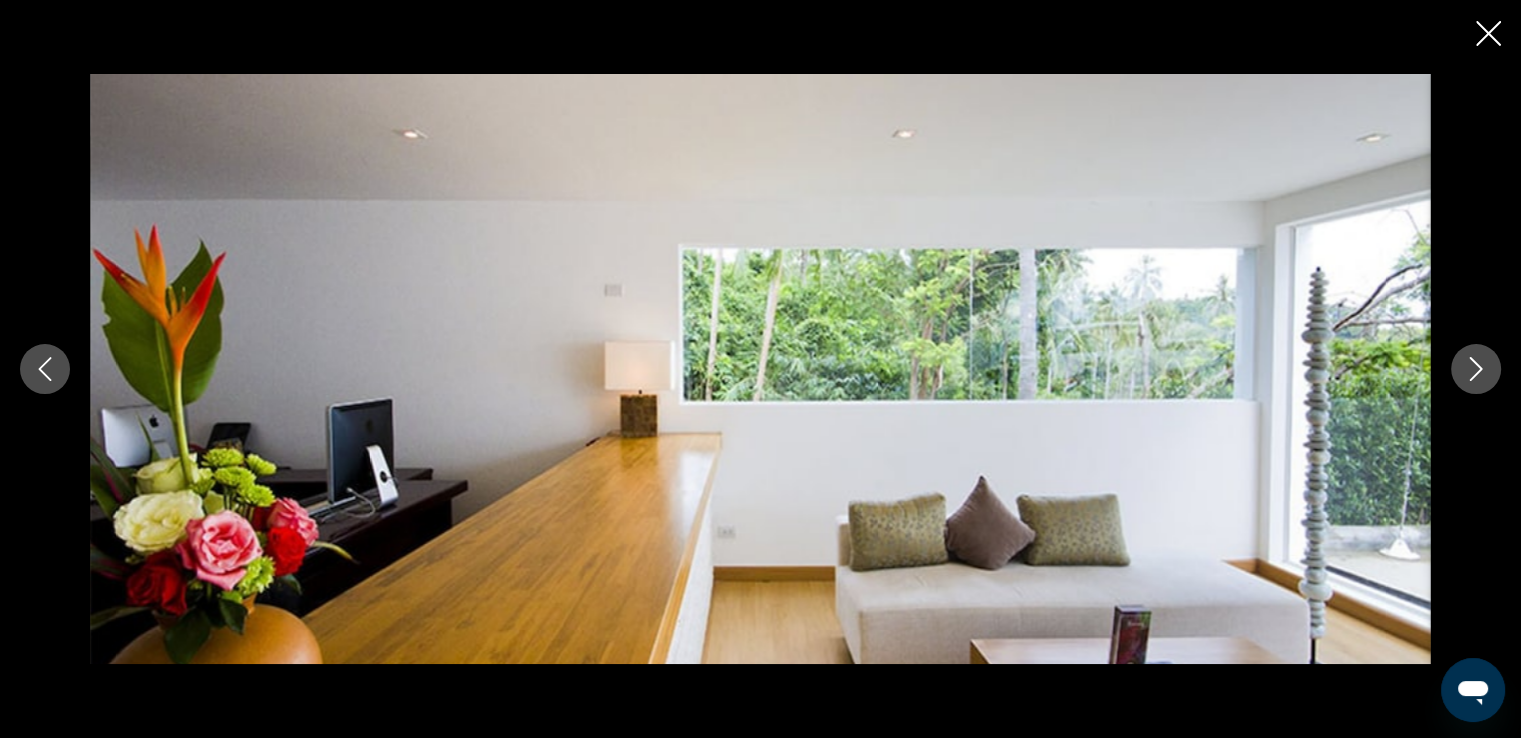 click 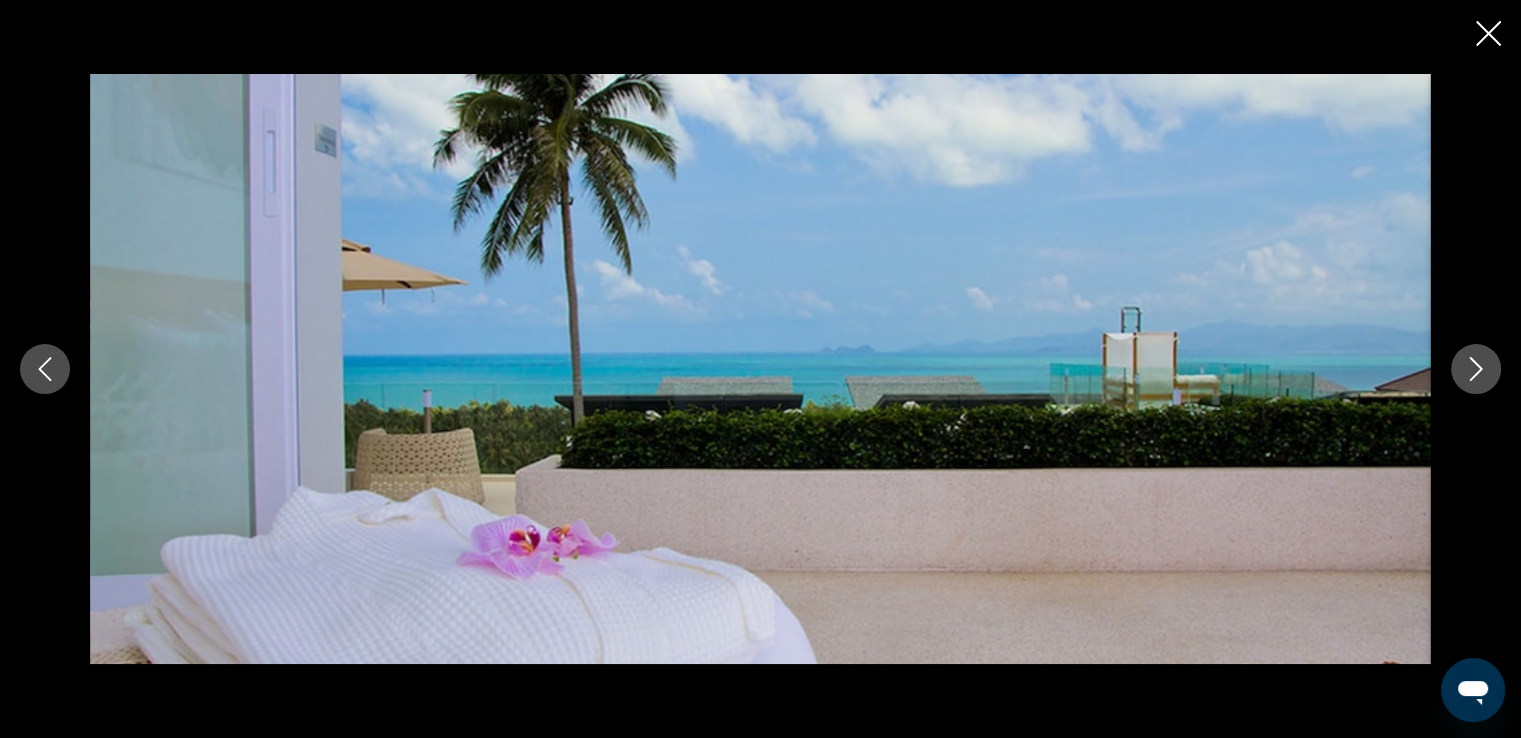 click 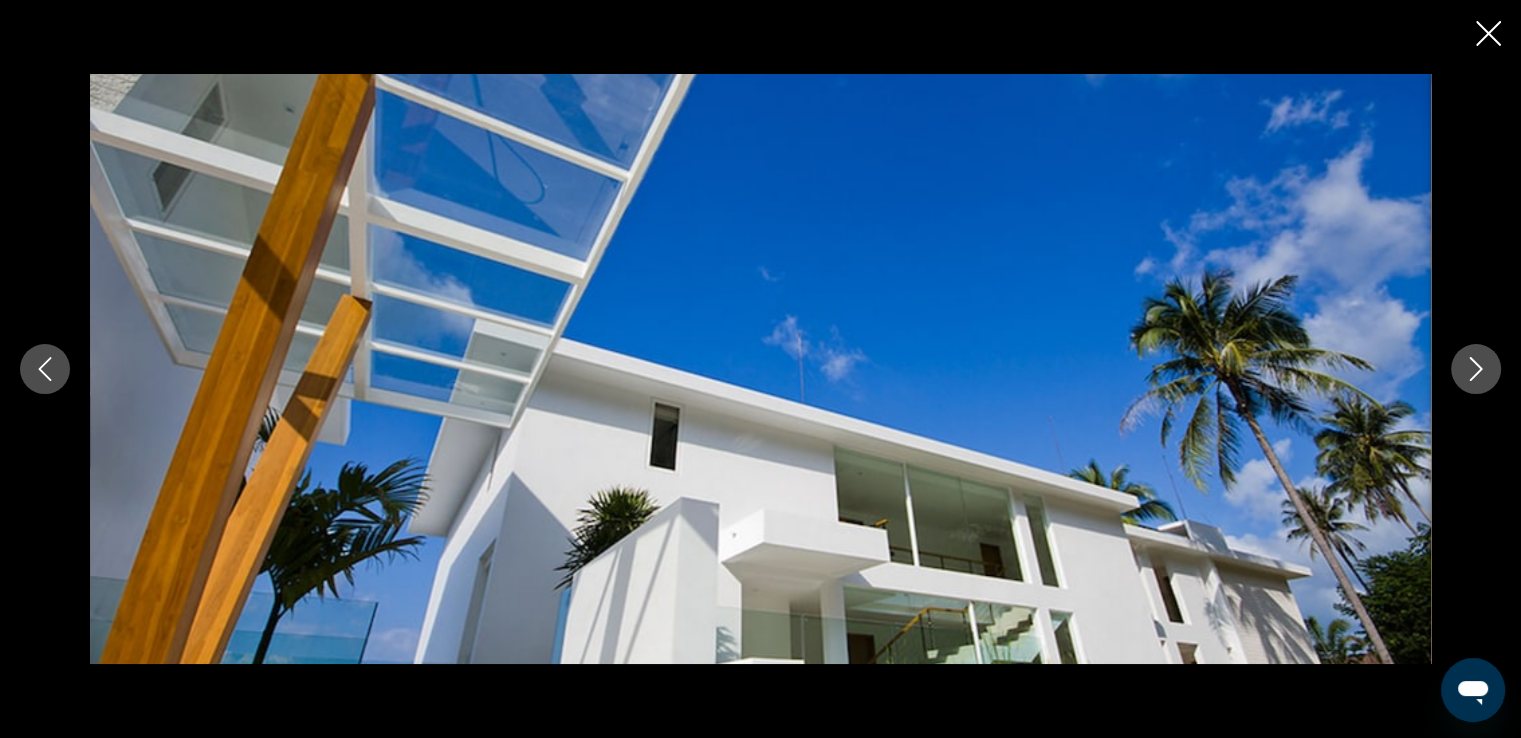 click 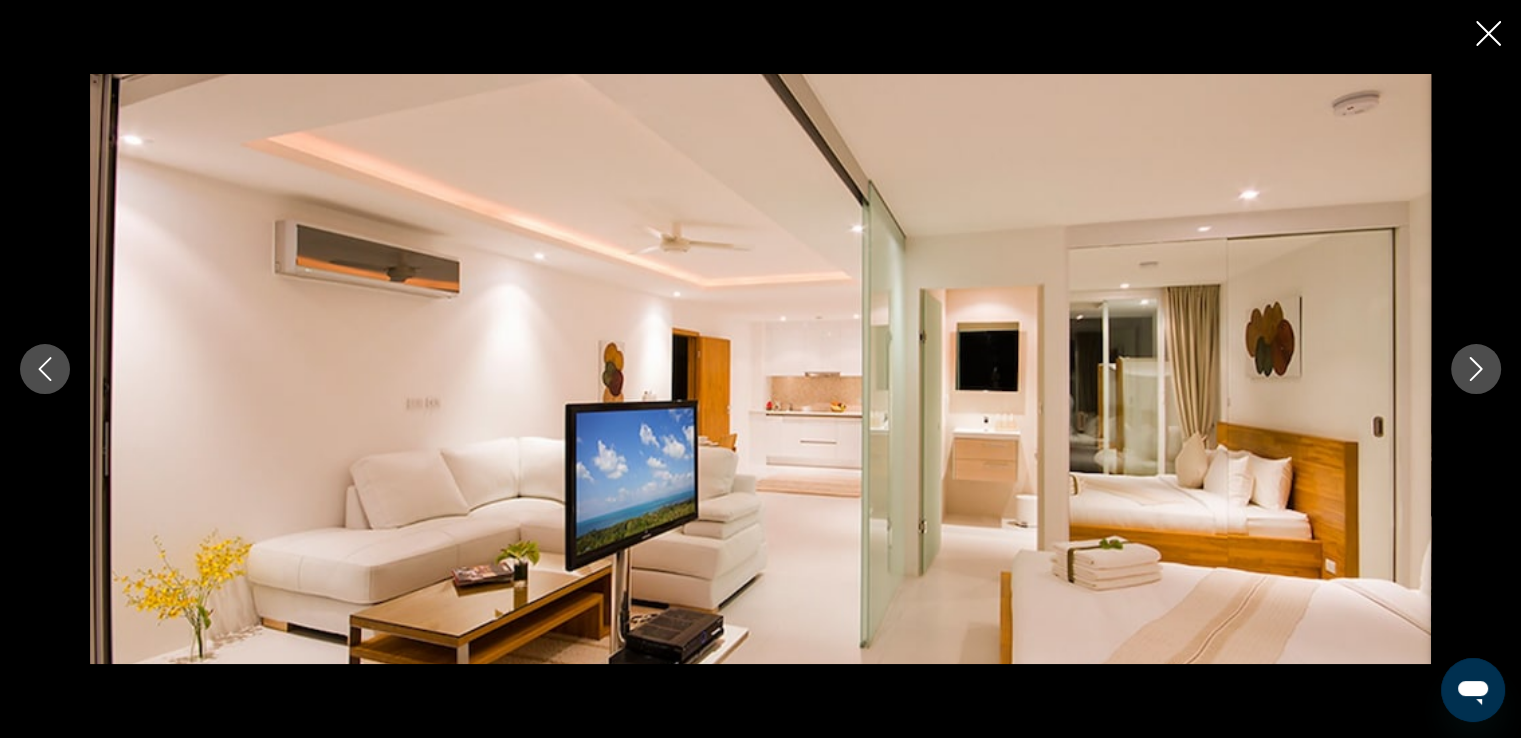 click 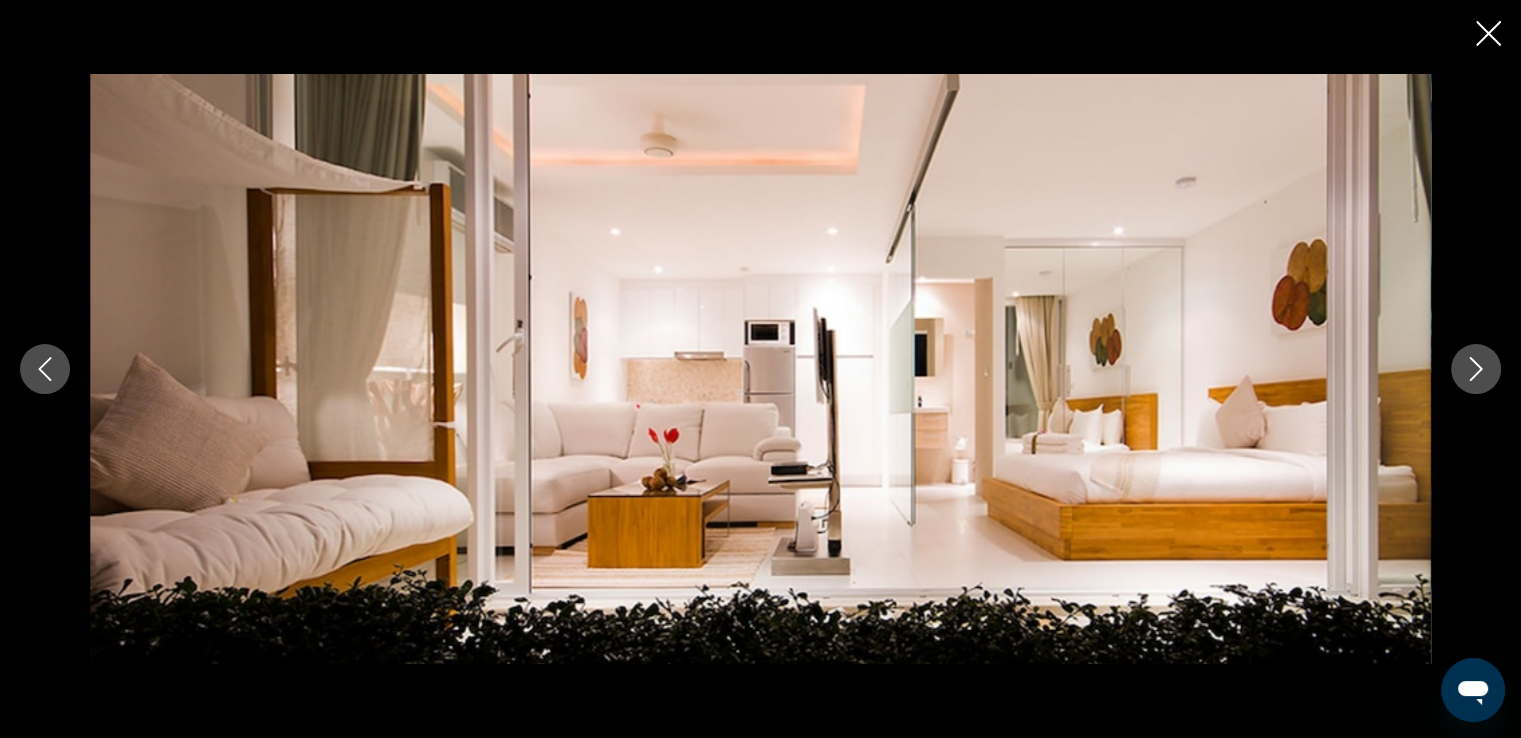 click 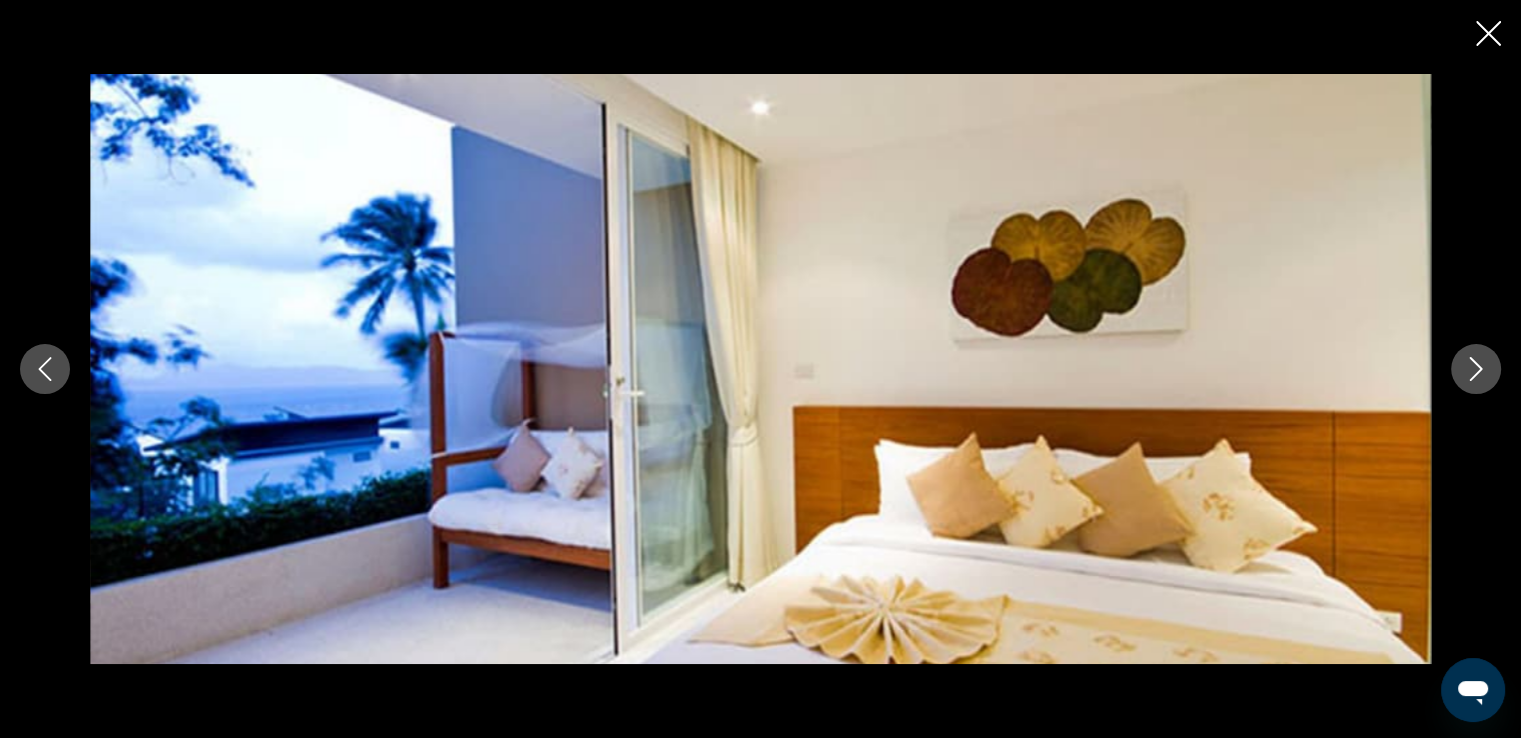 click 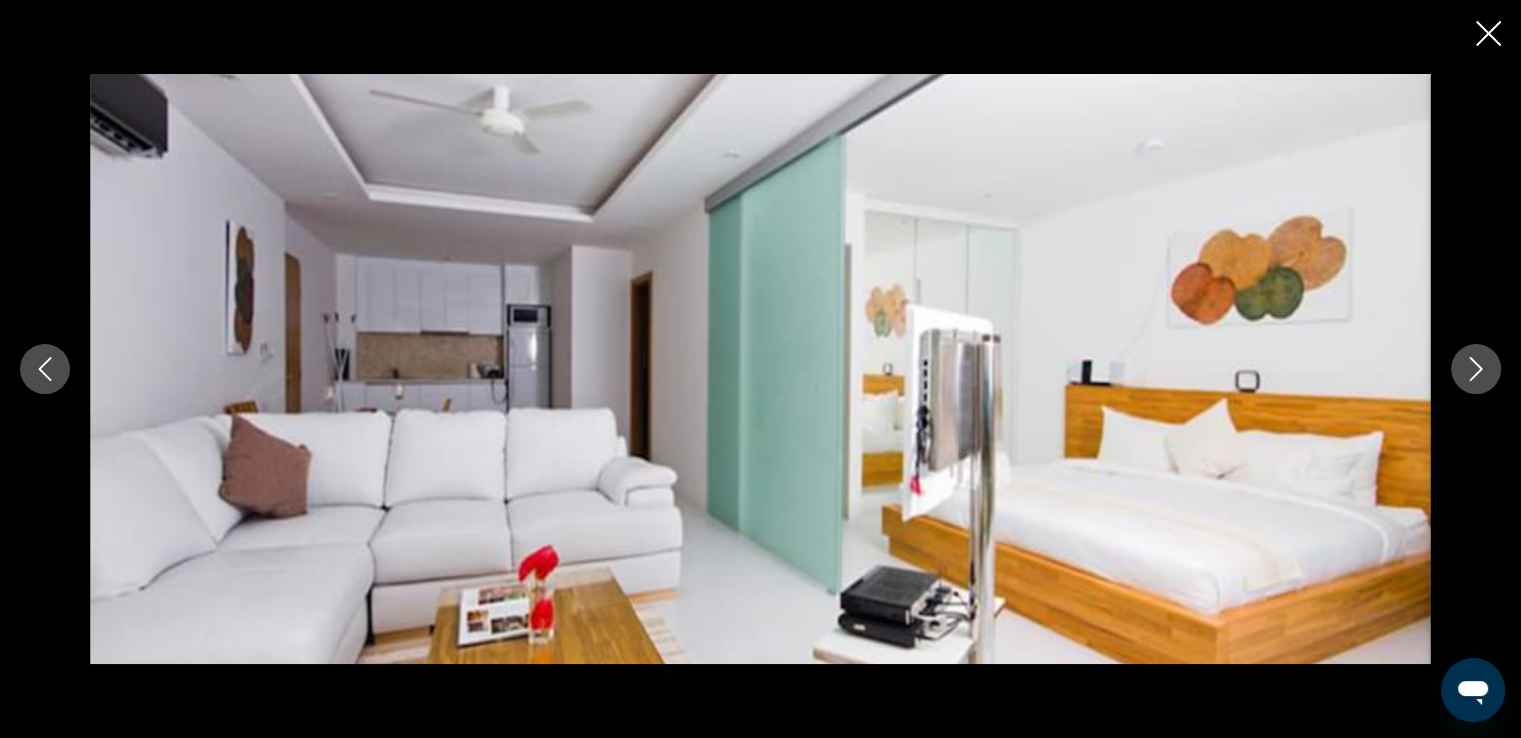 click 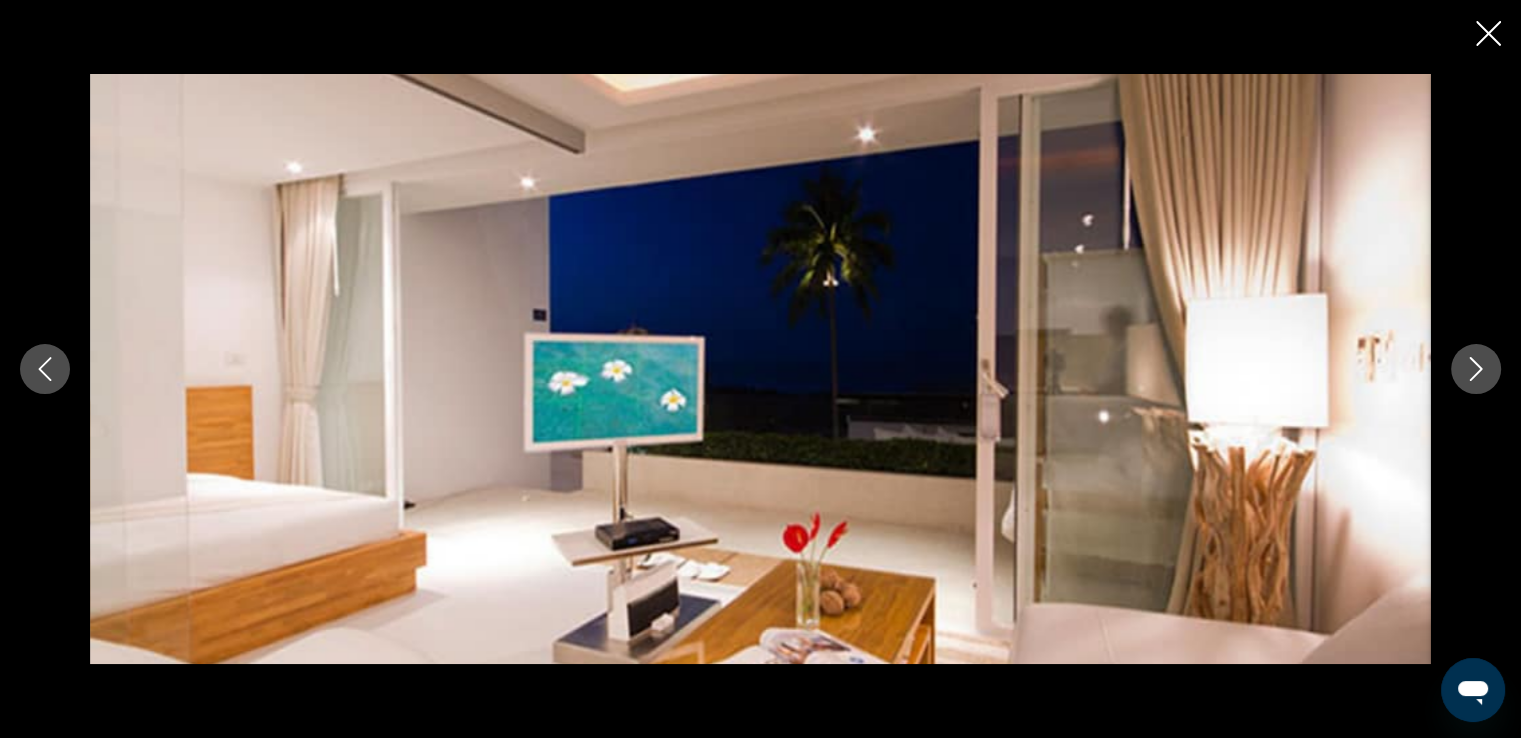 click 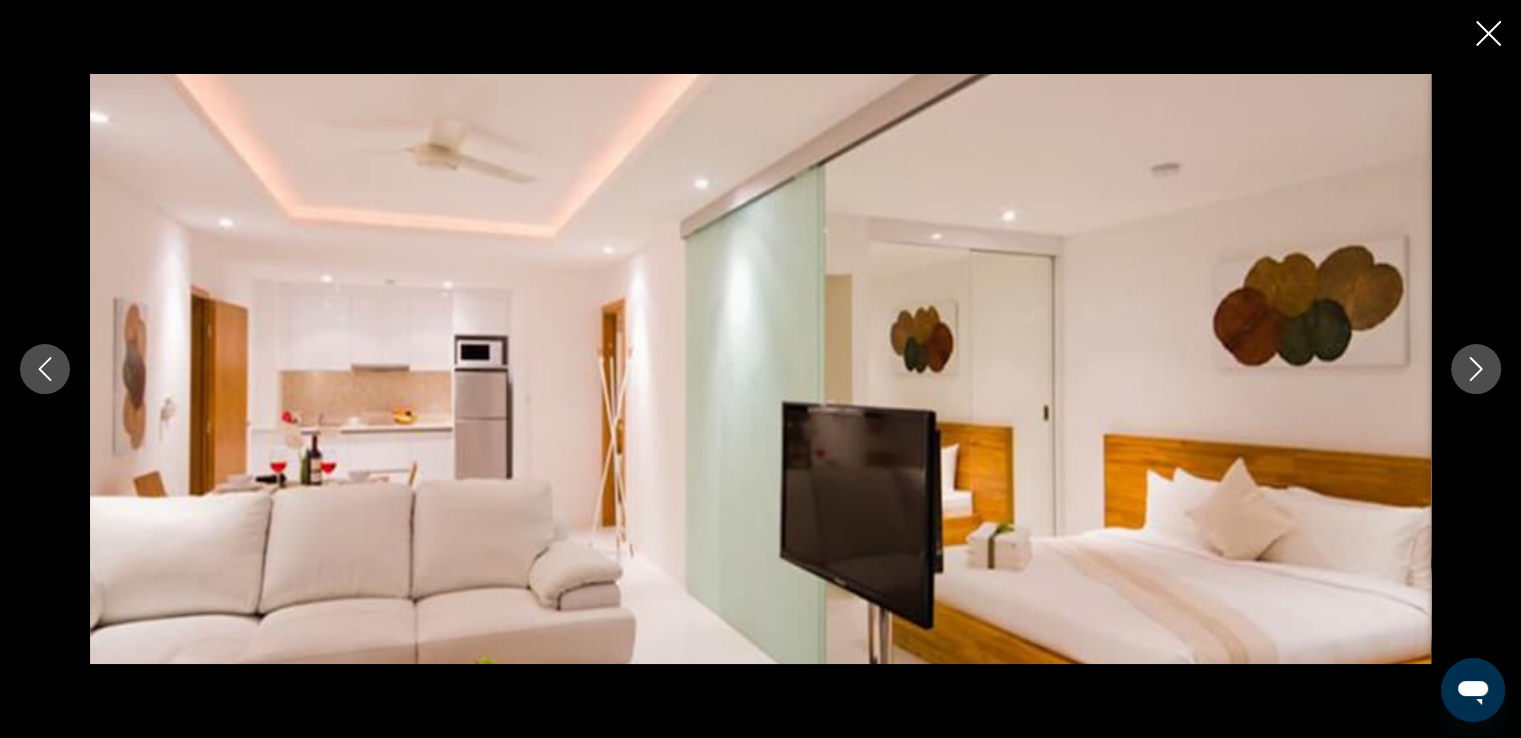 click 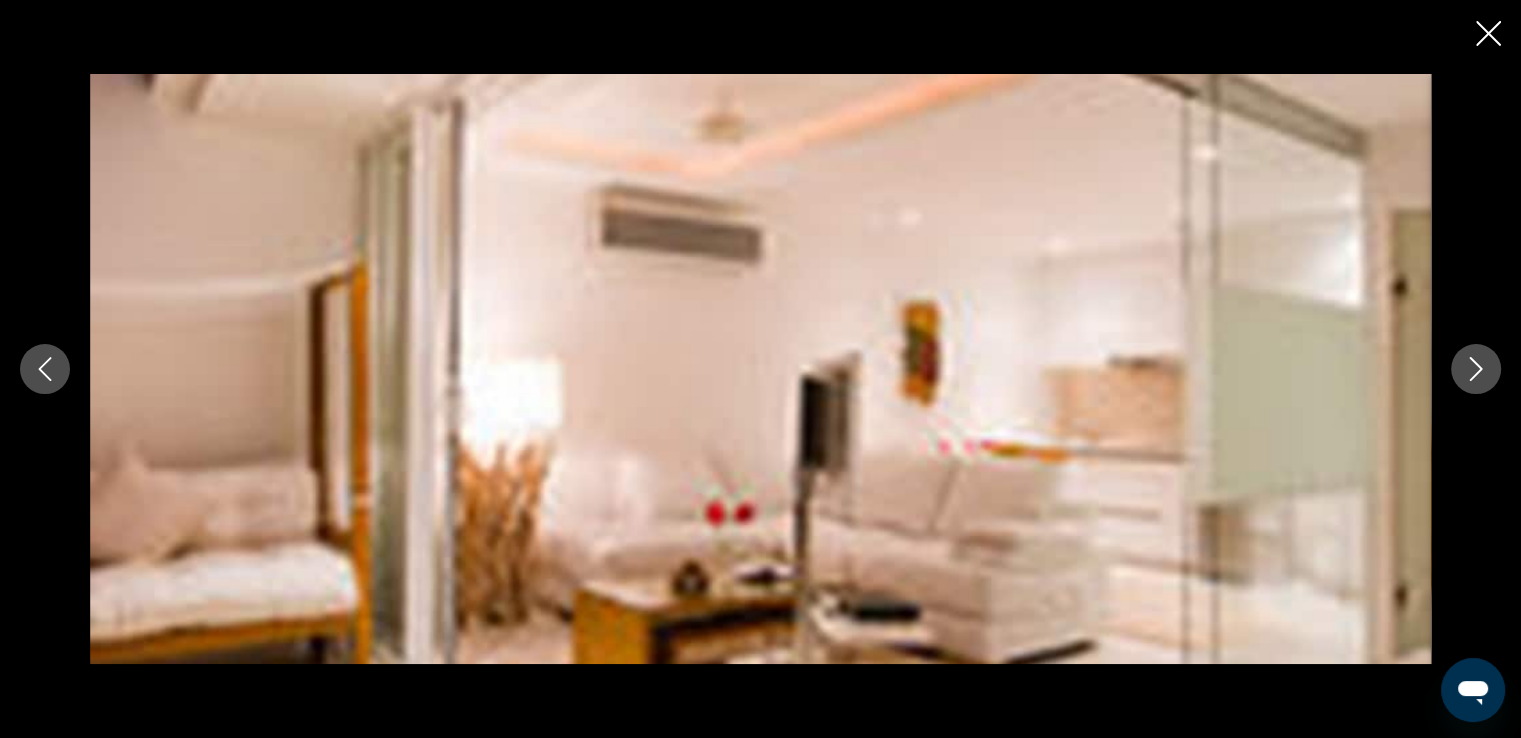 click 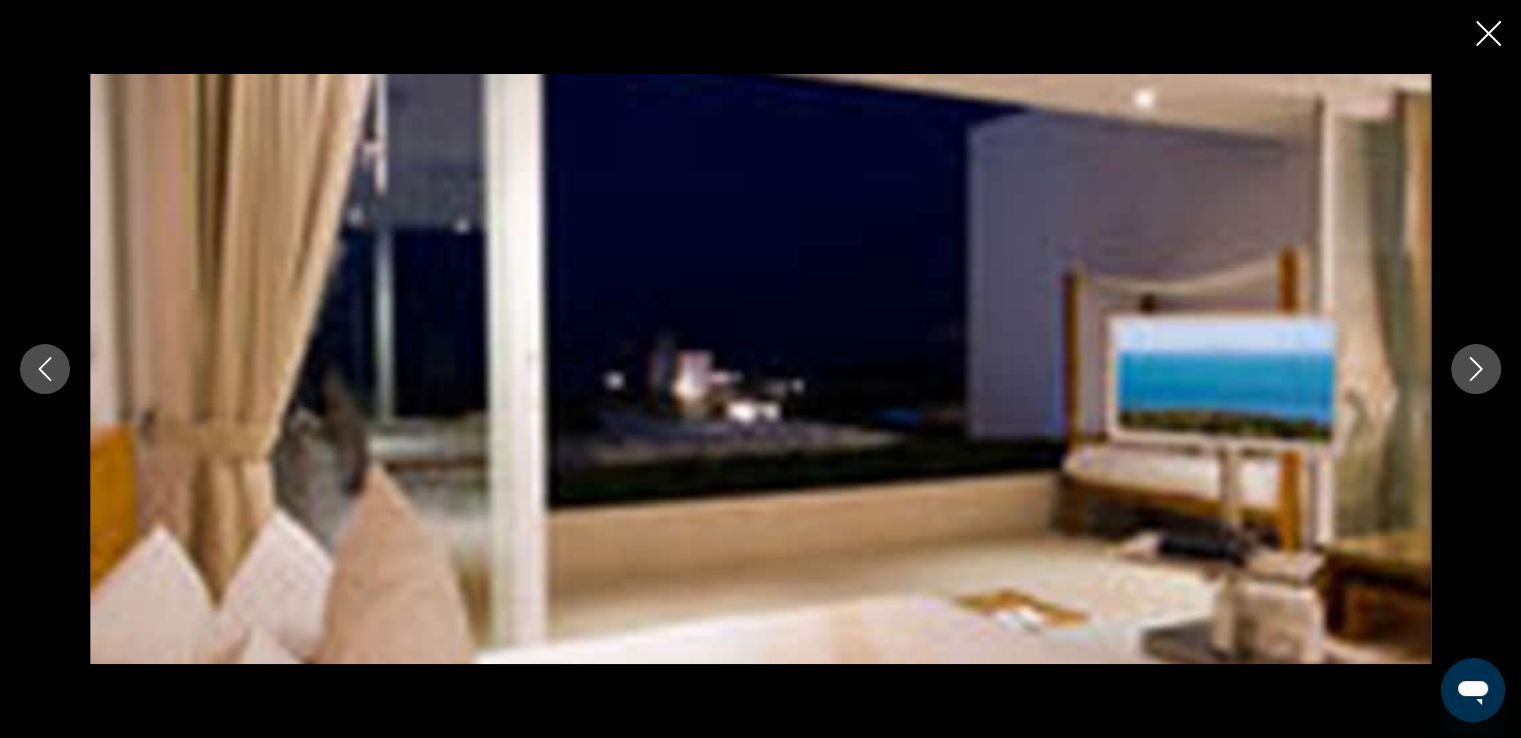 click 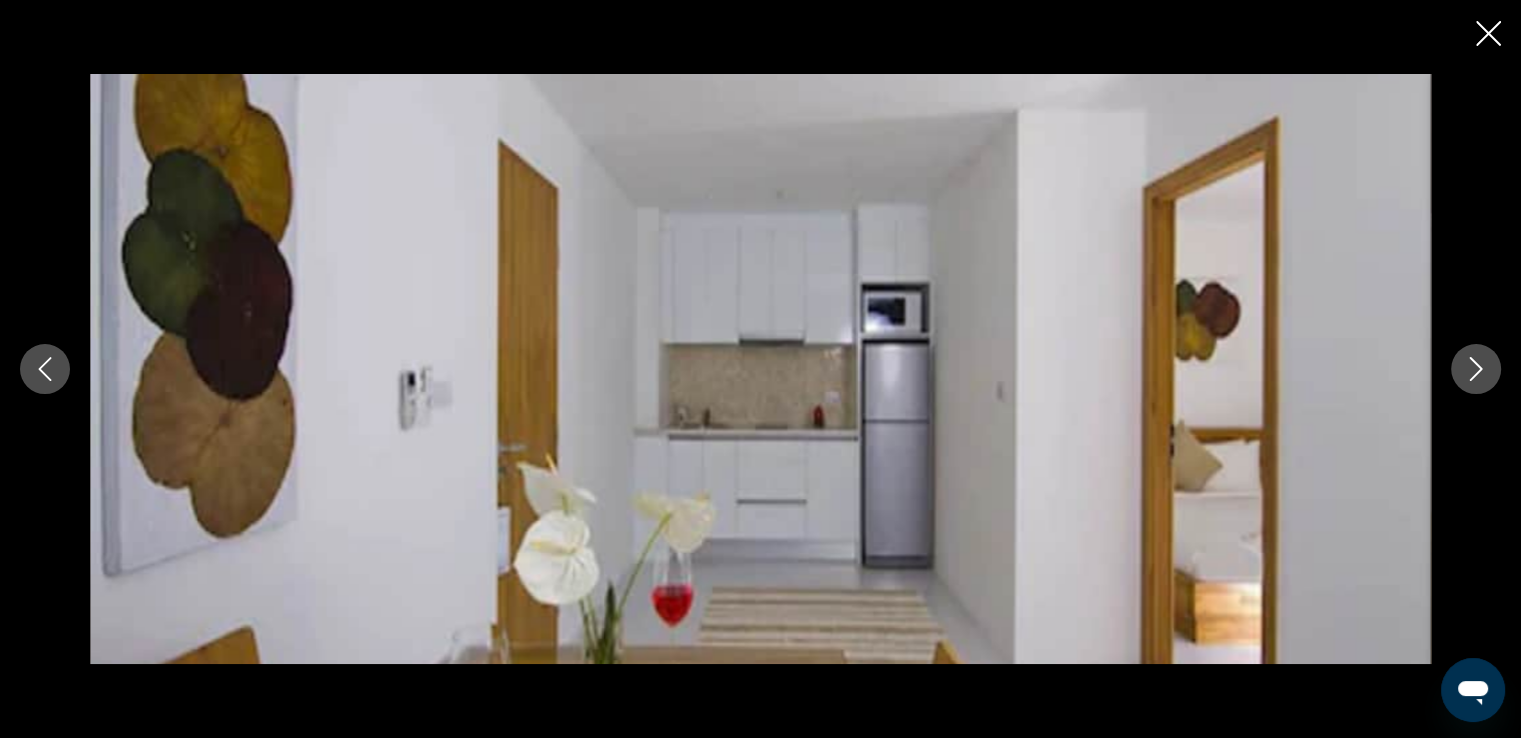 click 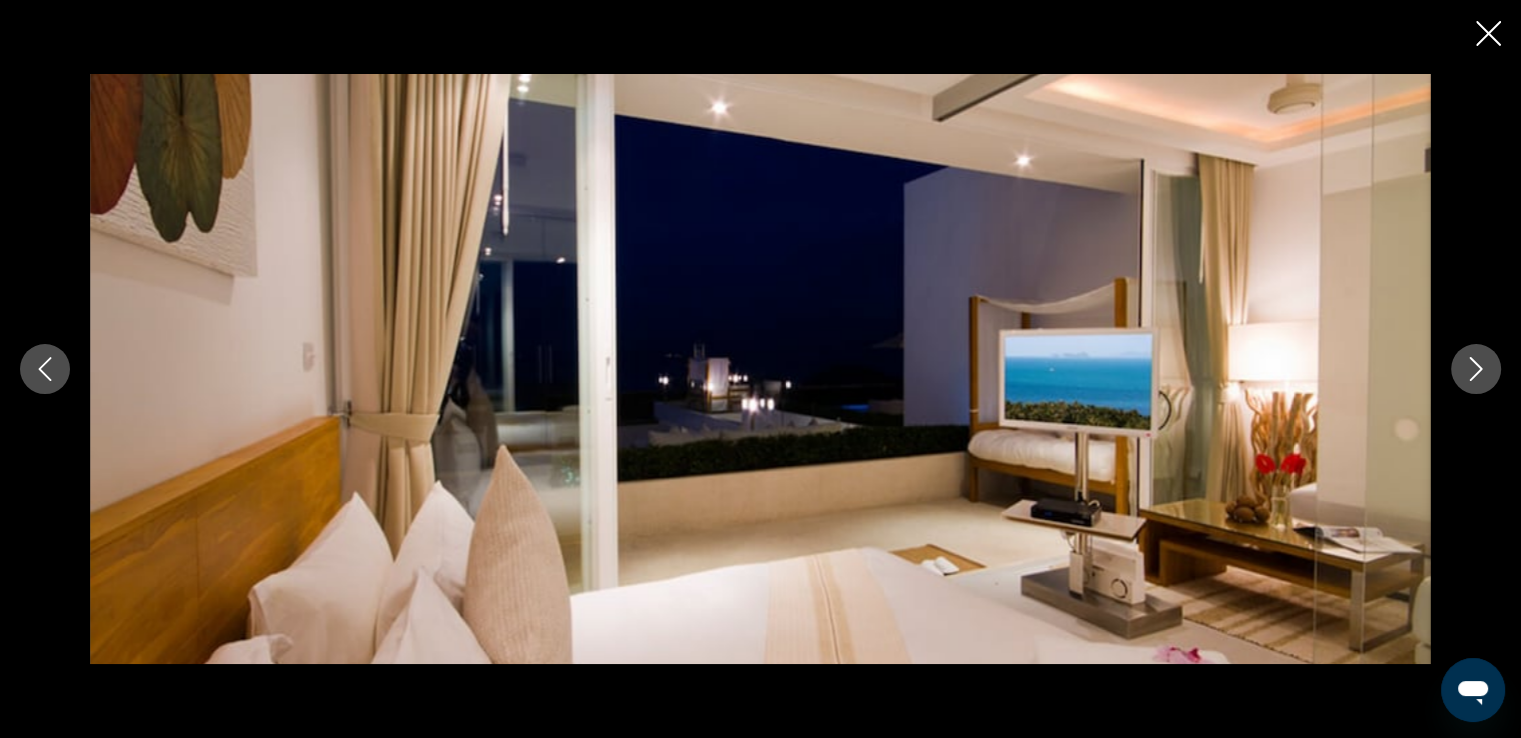 click 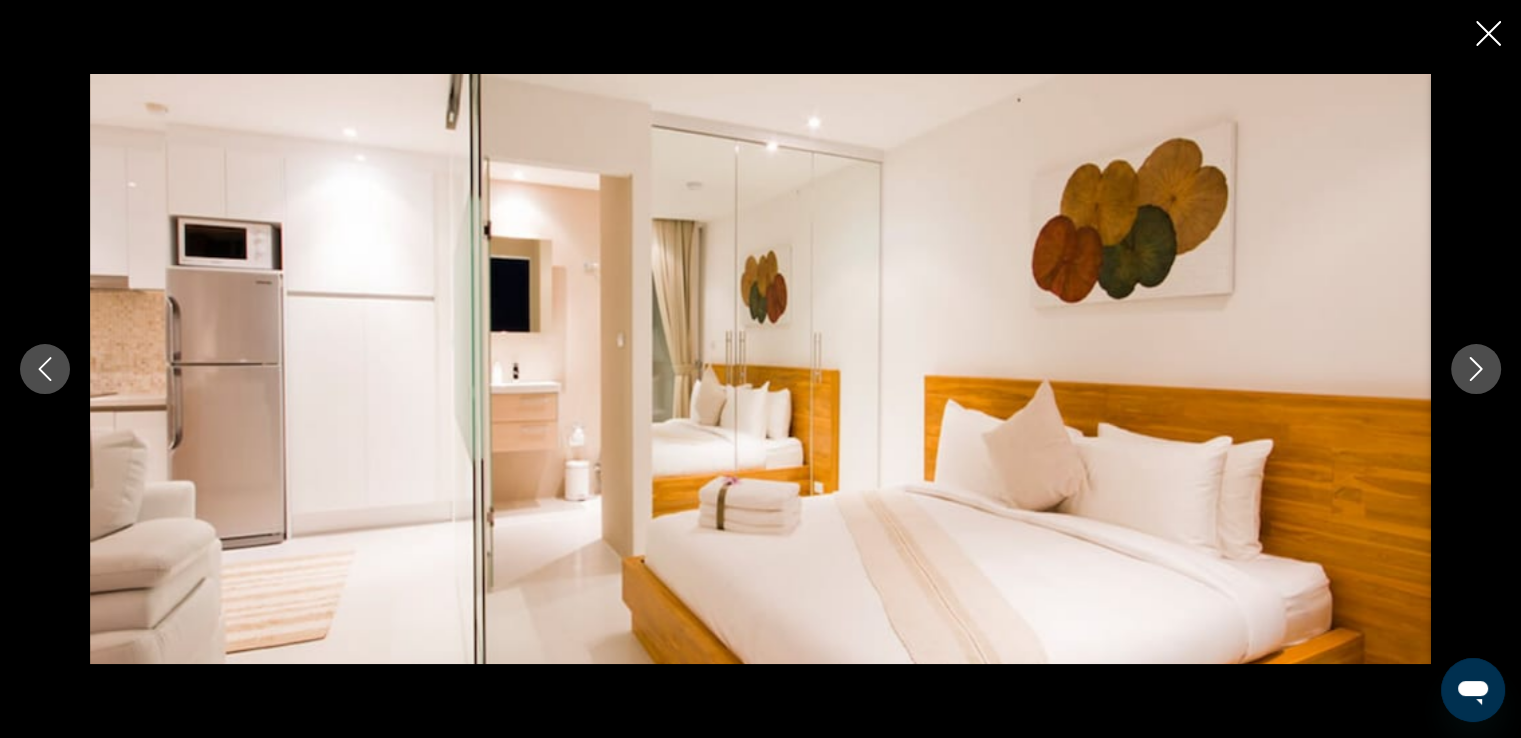 click 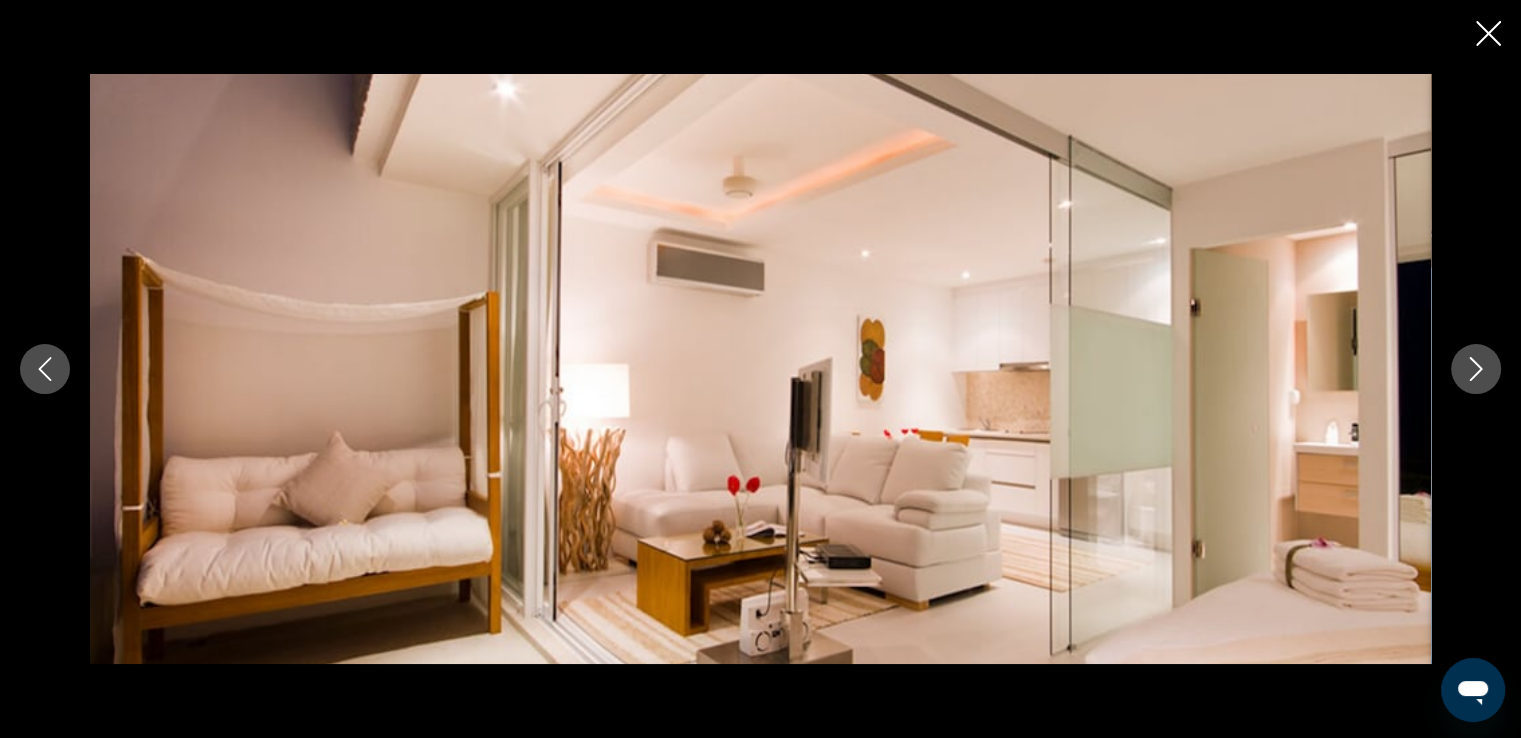 click 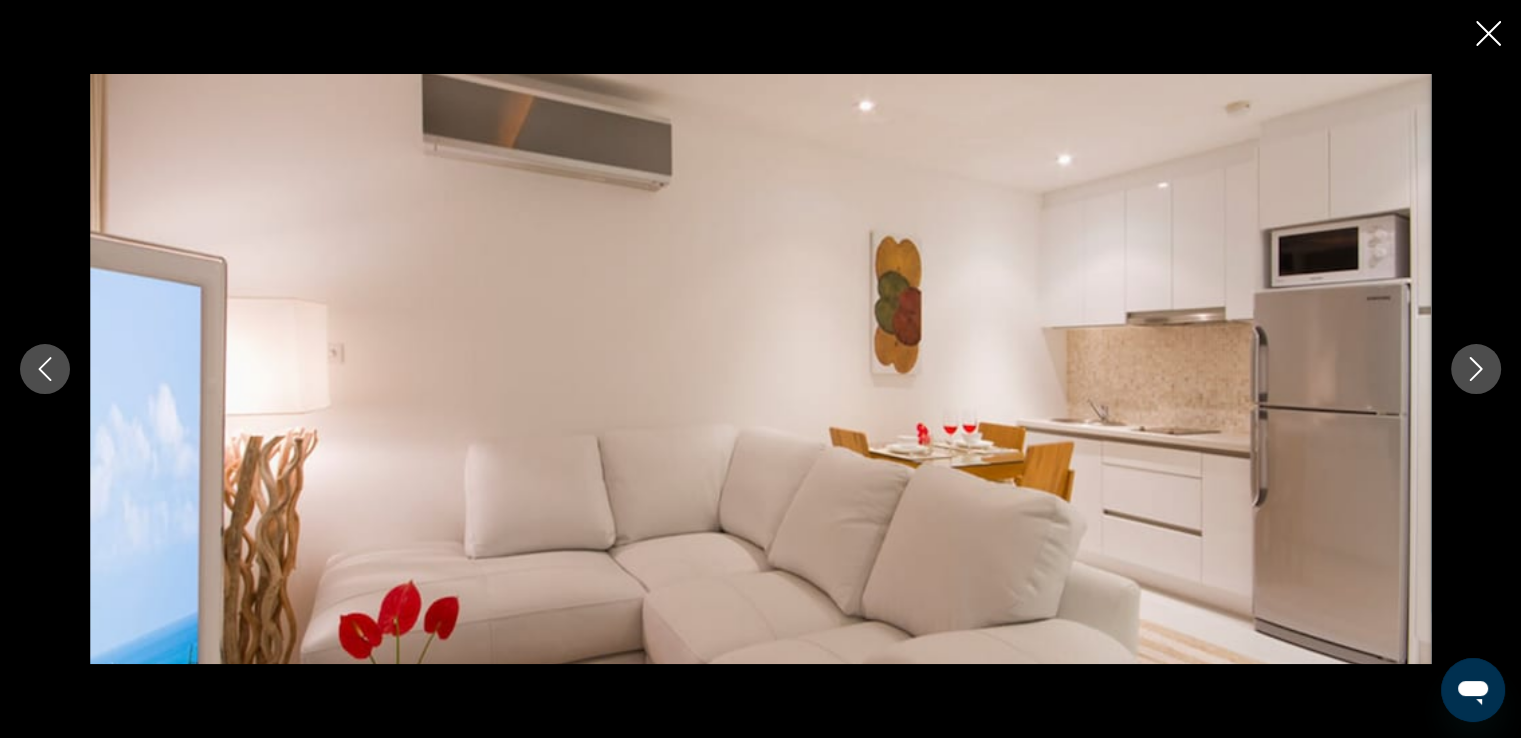 click 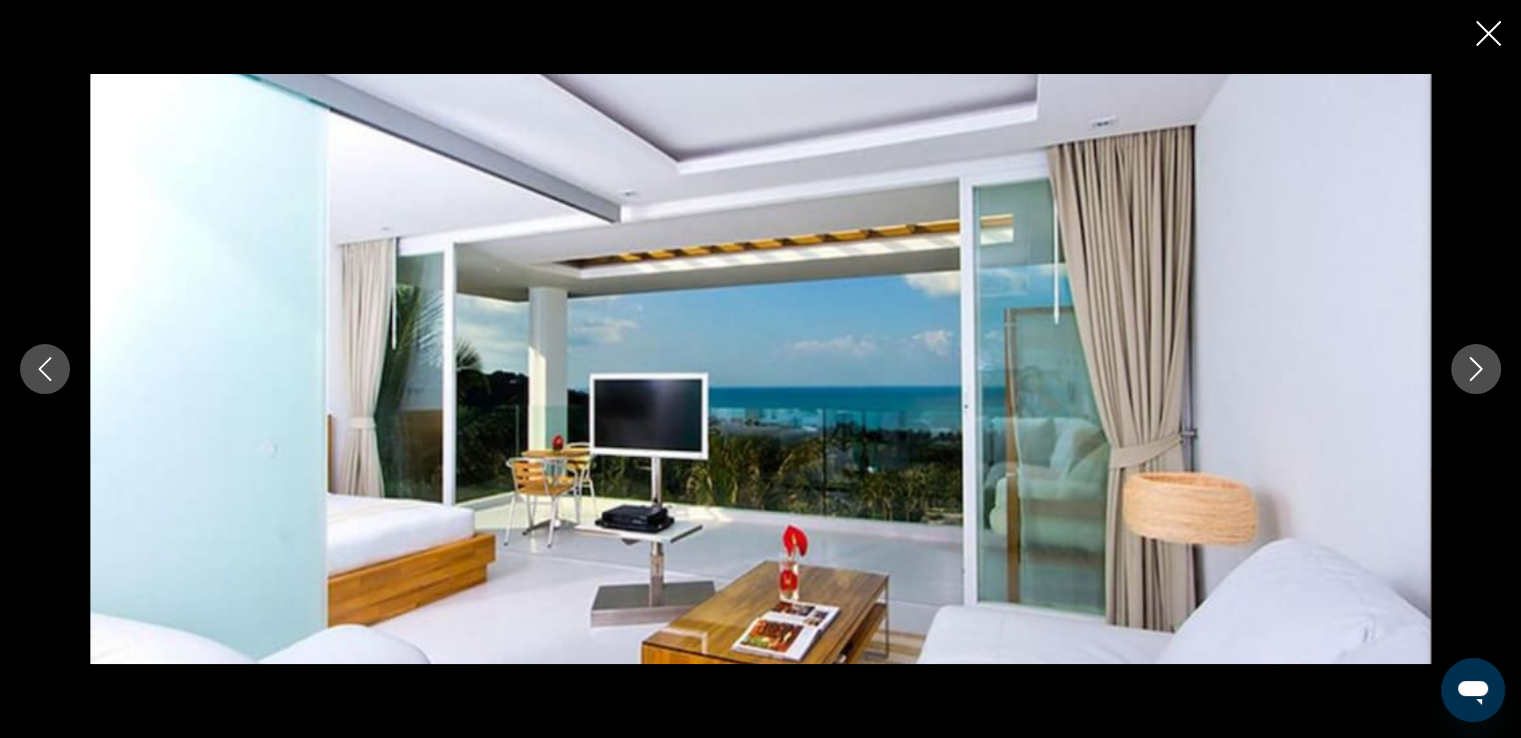 click 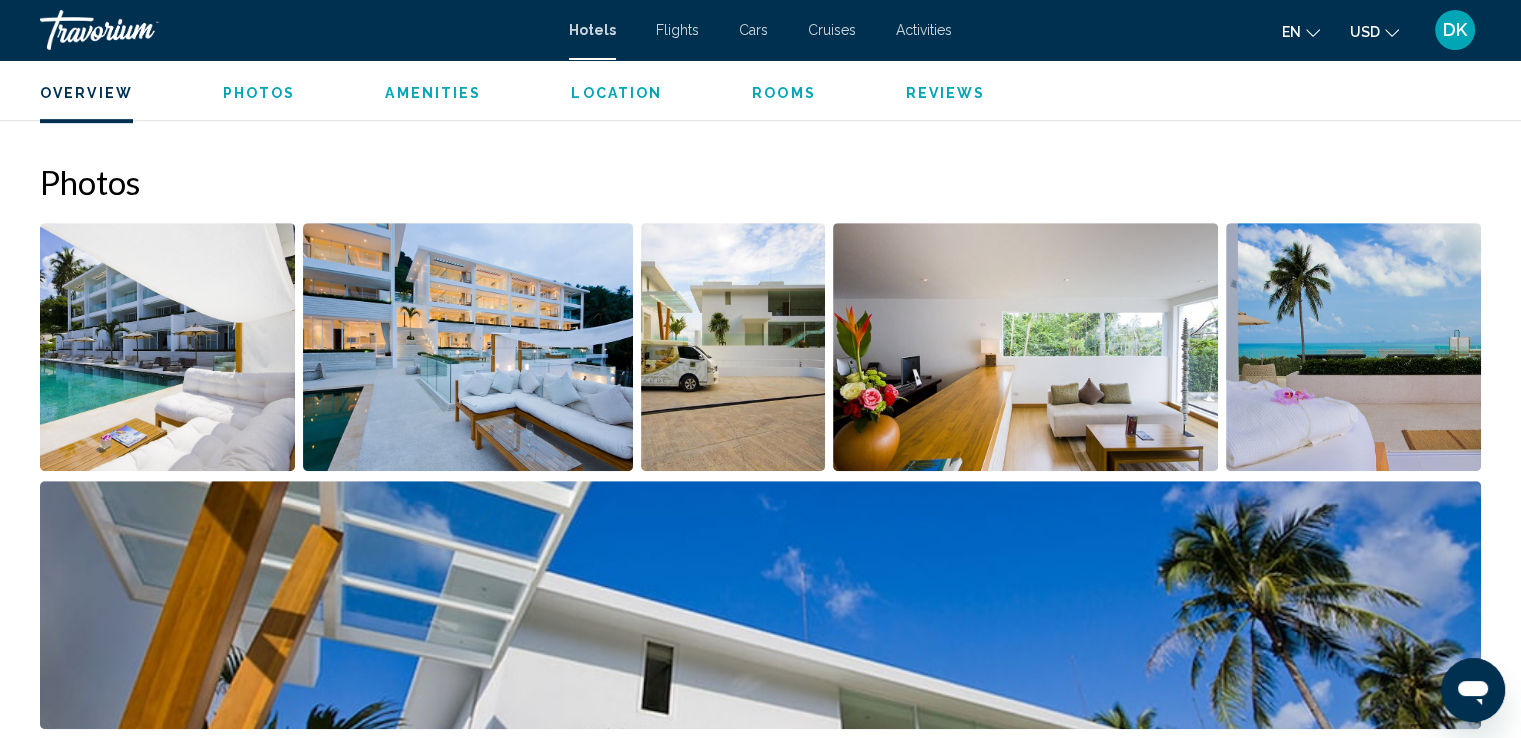 scroll, scrollTop: 87, scrollLeft: 0, axis: vertical 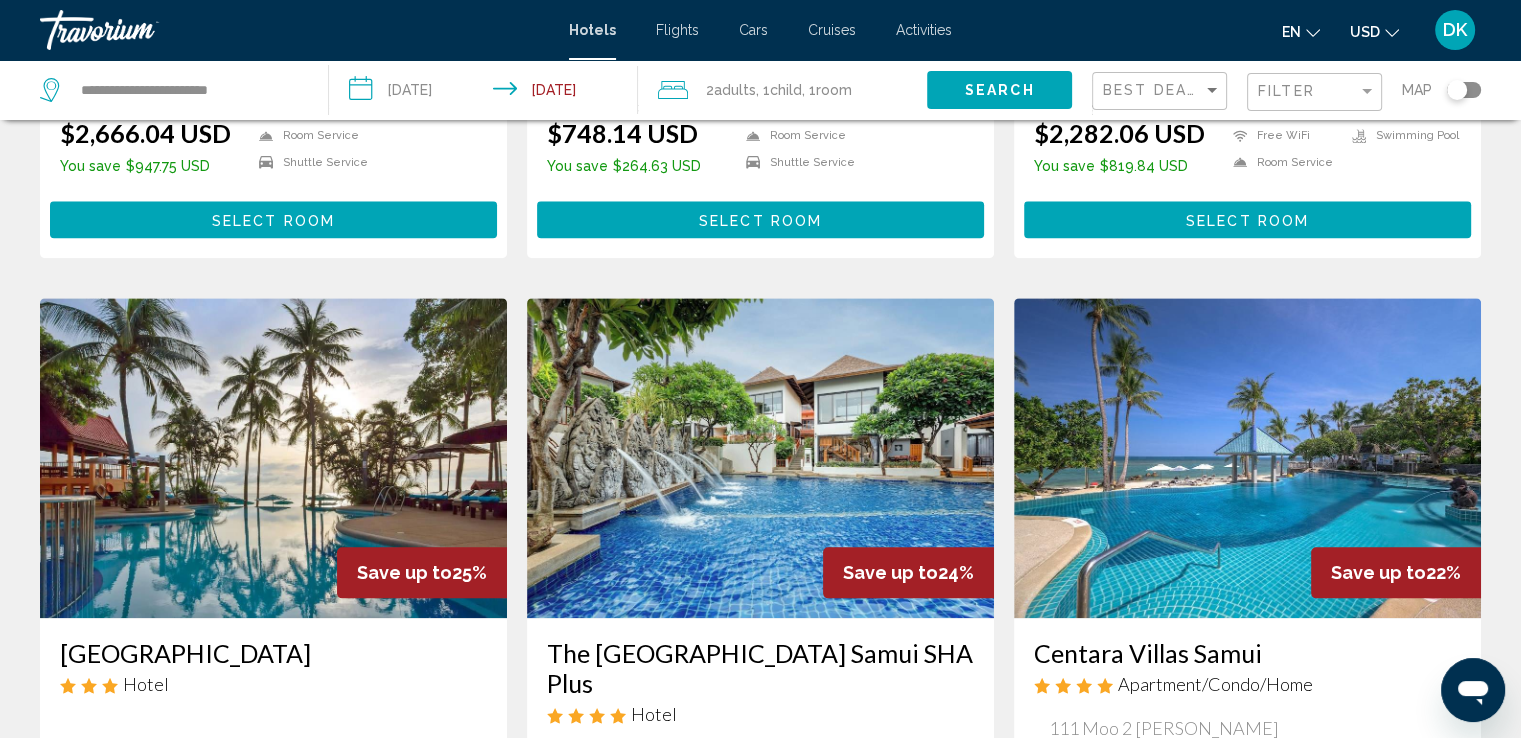 click at bounding box center [273, 458] 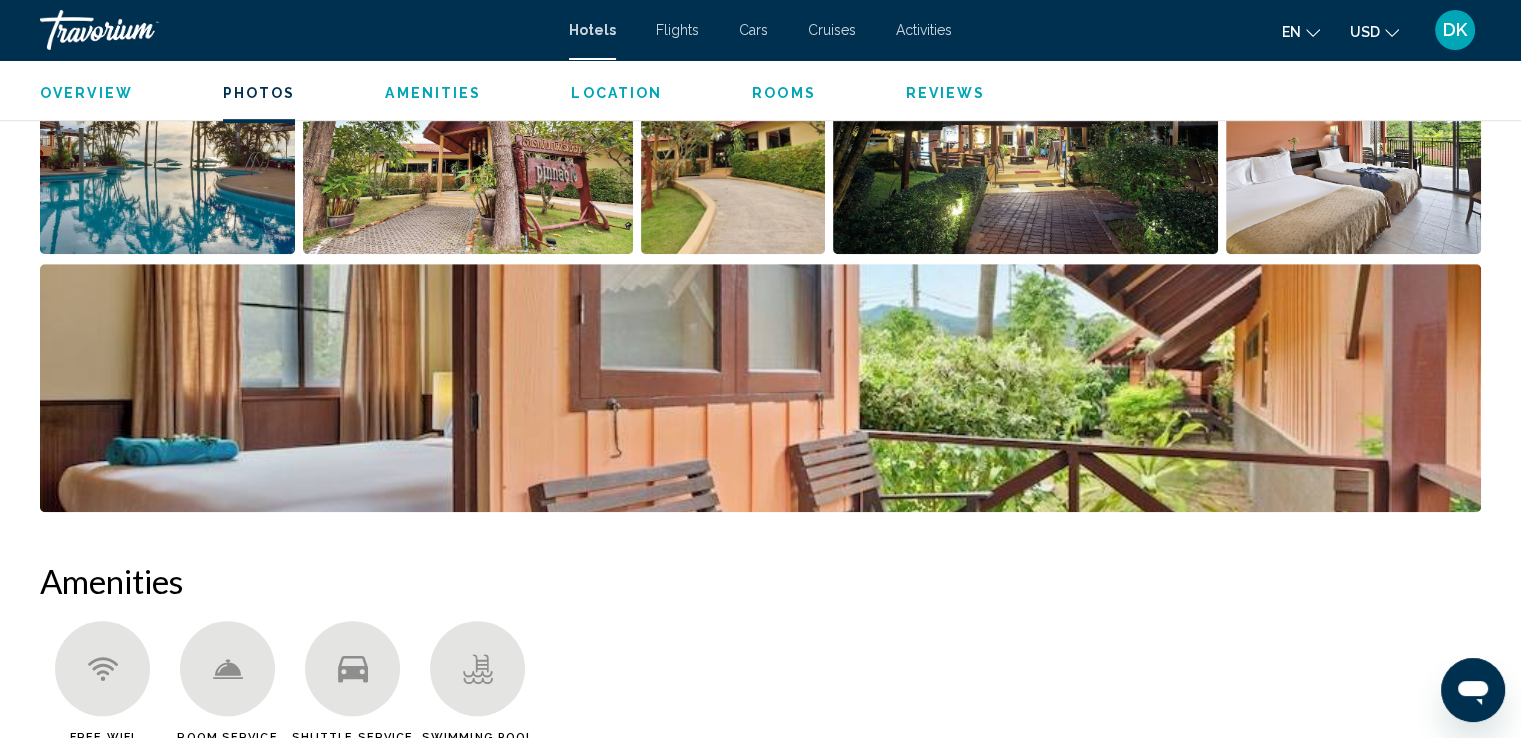 scroll, scrollTop: 0, scrollLeft: 0, axis: both 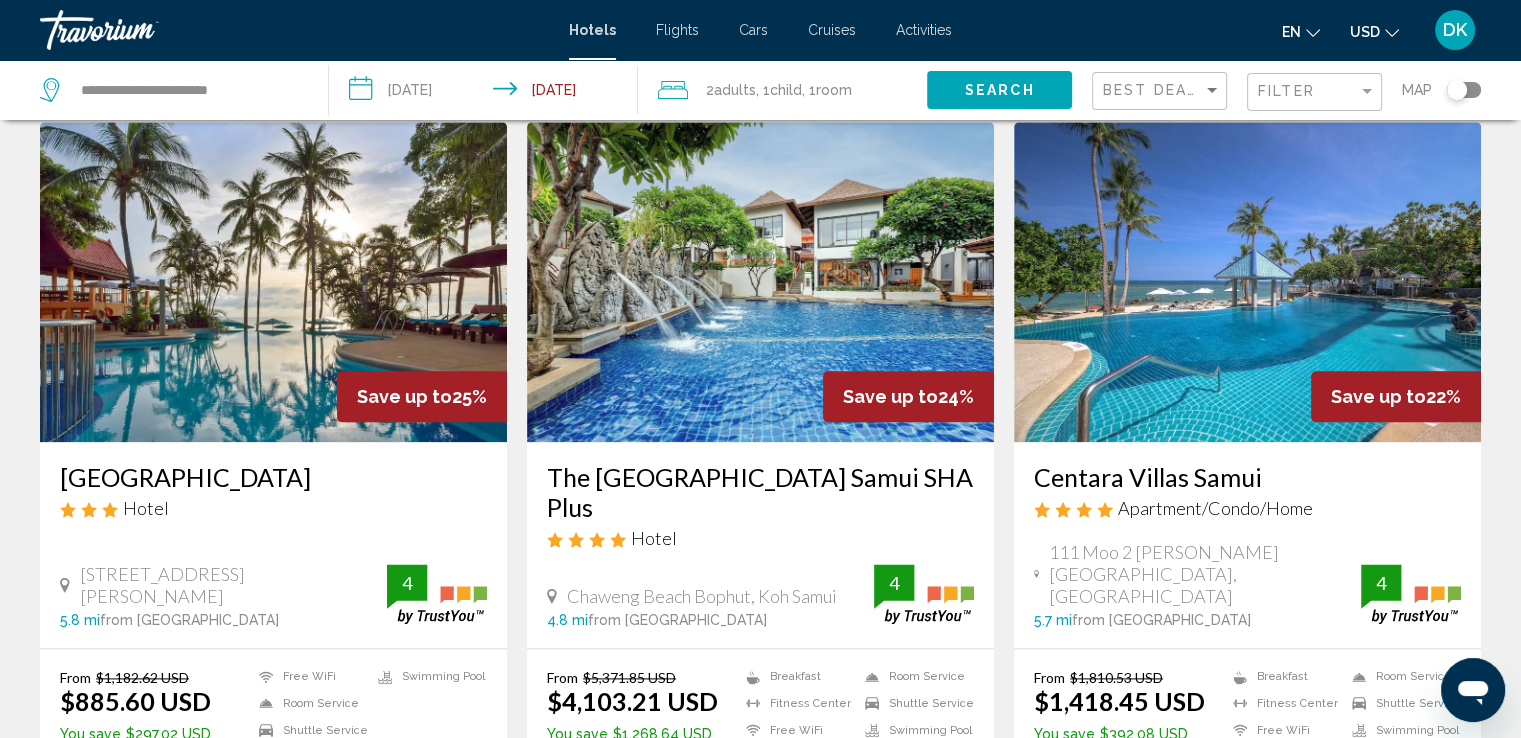 click at bounding box center (1247, 282) 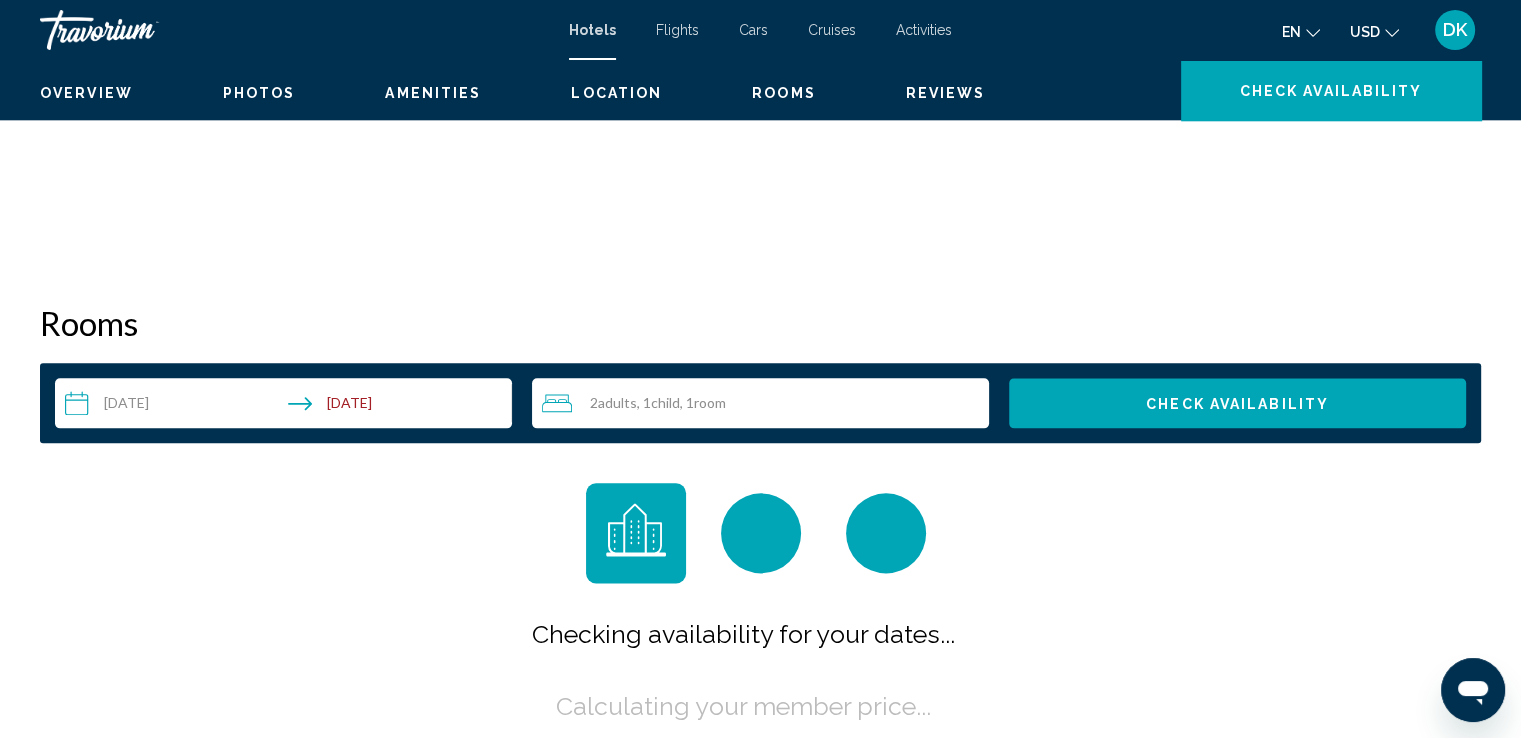 scroll, scrollTop: 0, scrollLeft: 0, axis: both 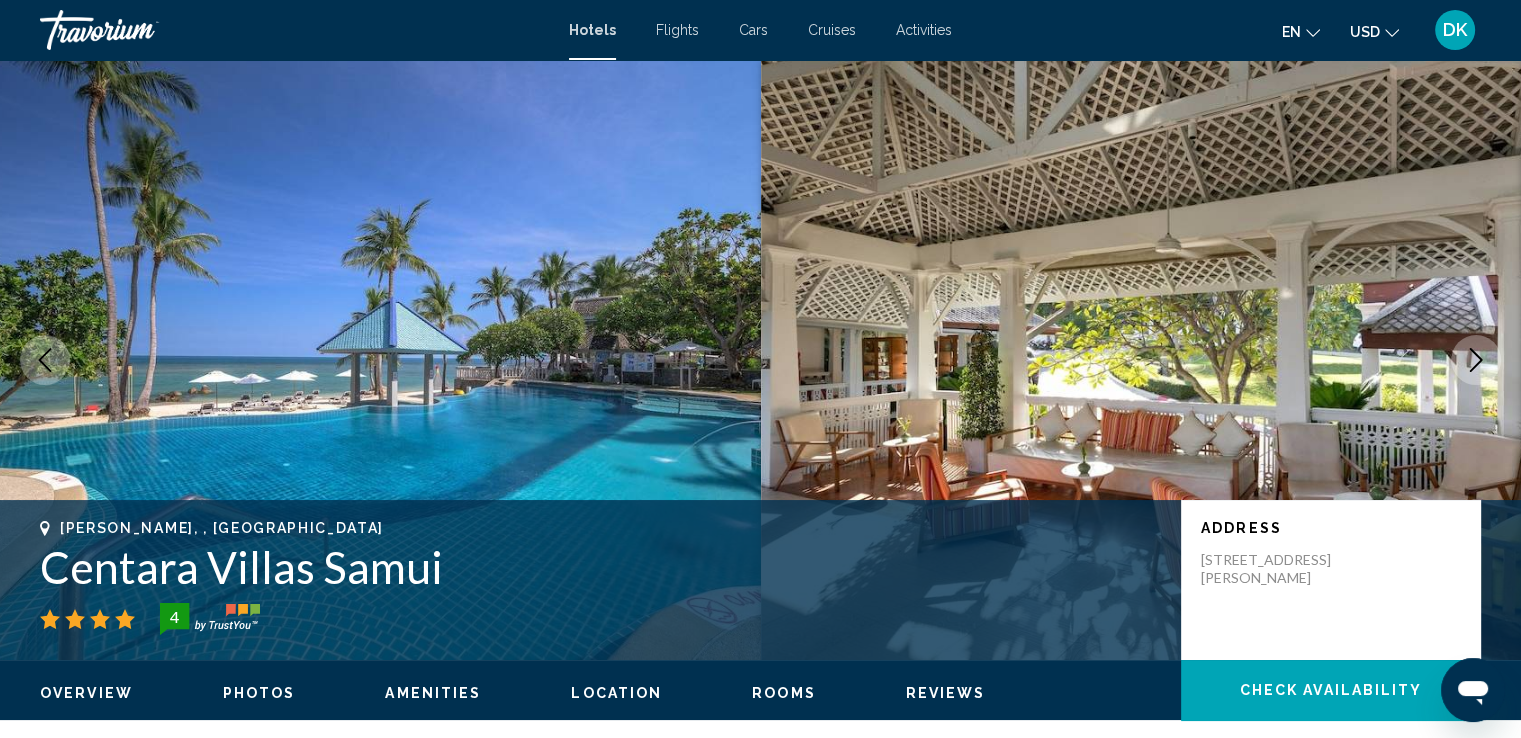 click at bounding box center (1476, 360) 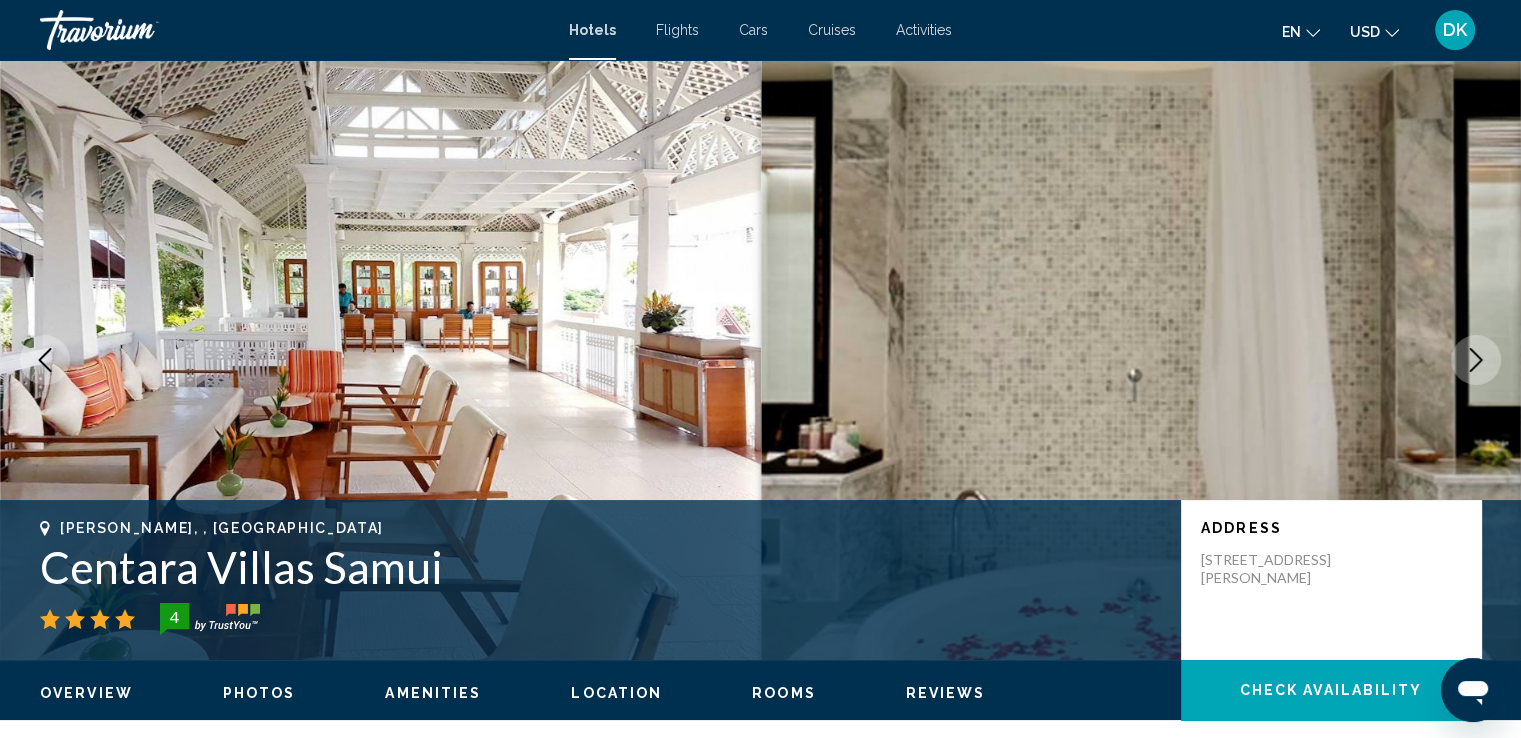 click at bounding box center (1476, 360) 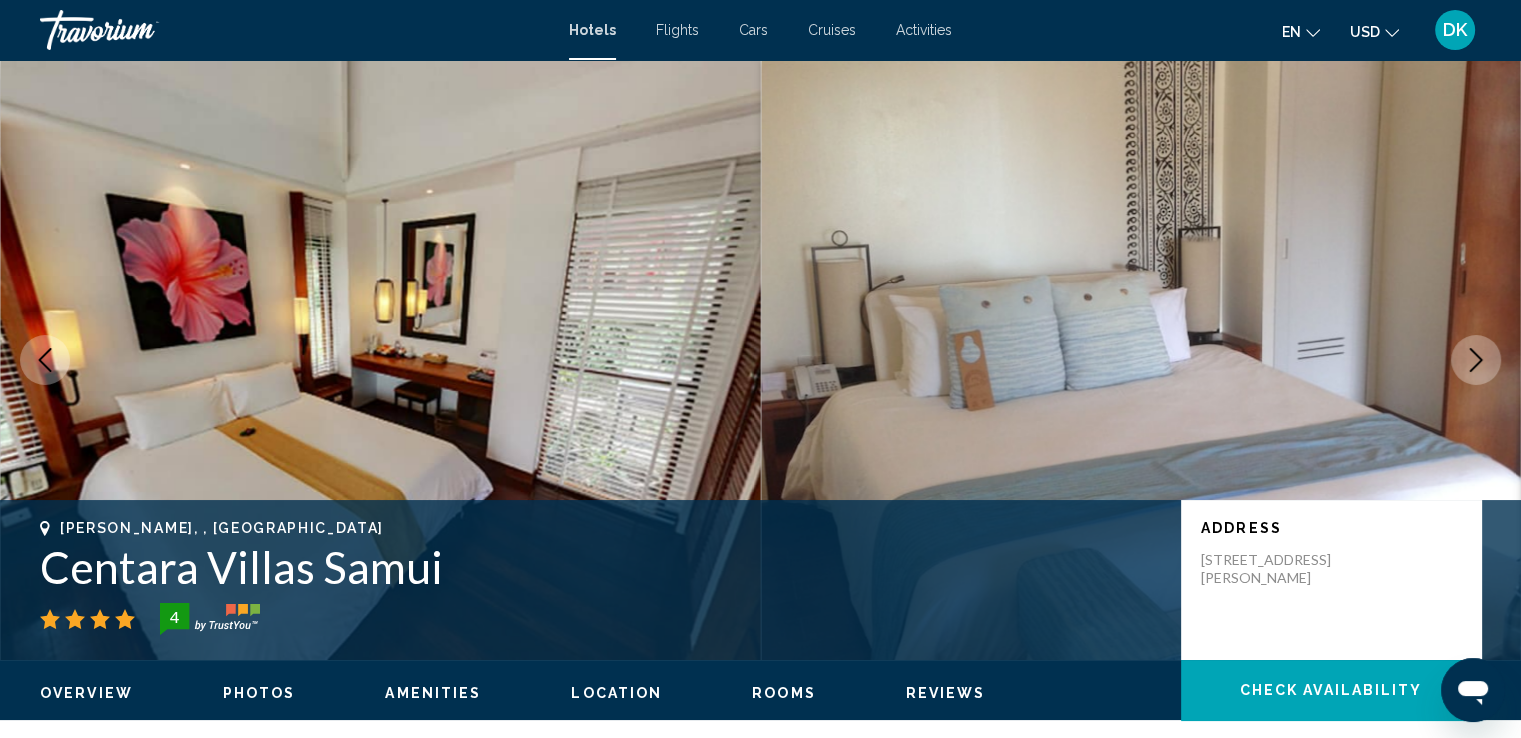 click at bounding box center (1476, 360) 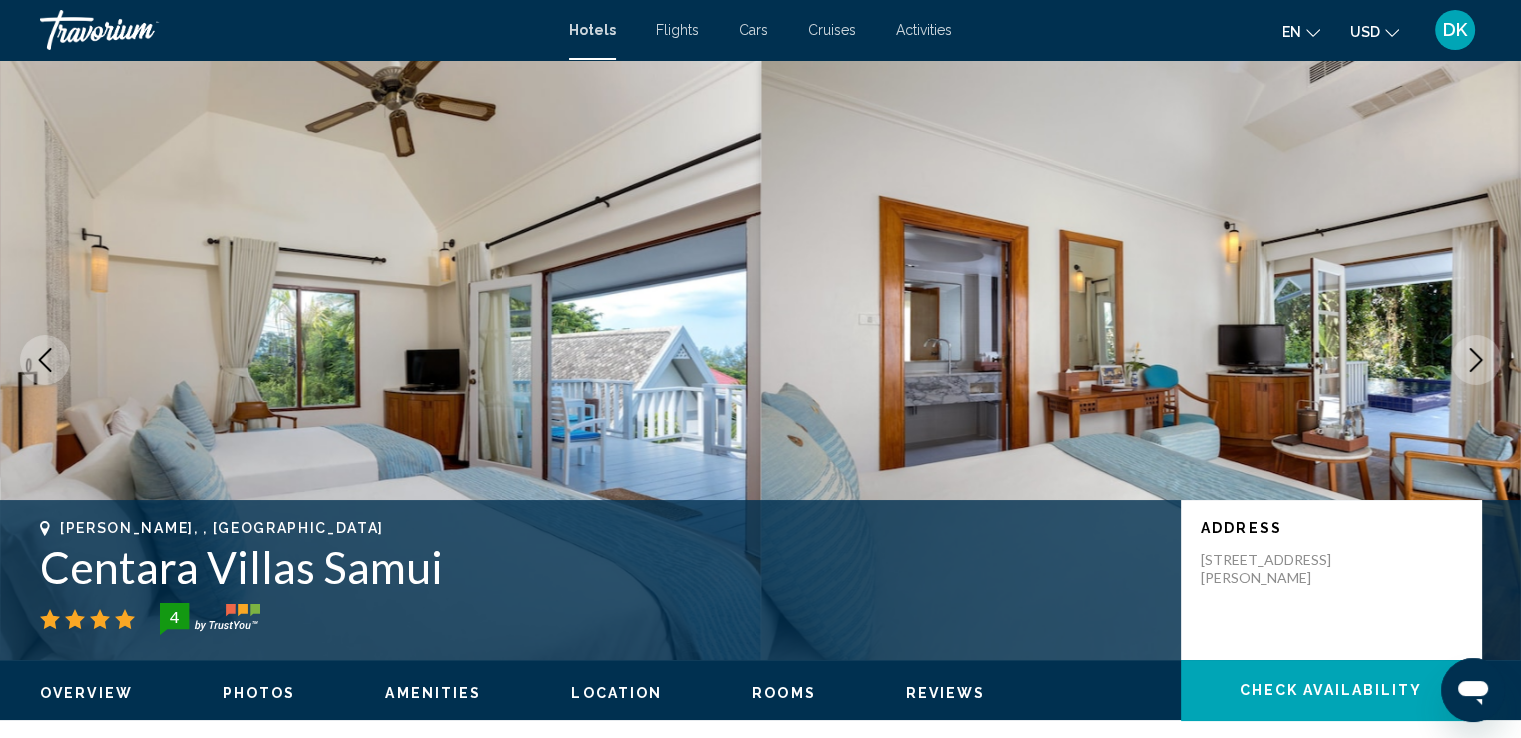 click at bounding box center [1476, 360] 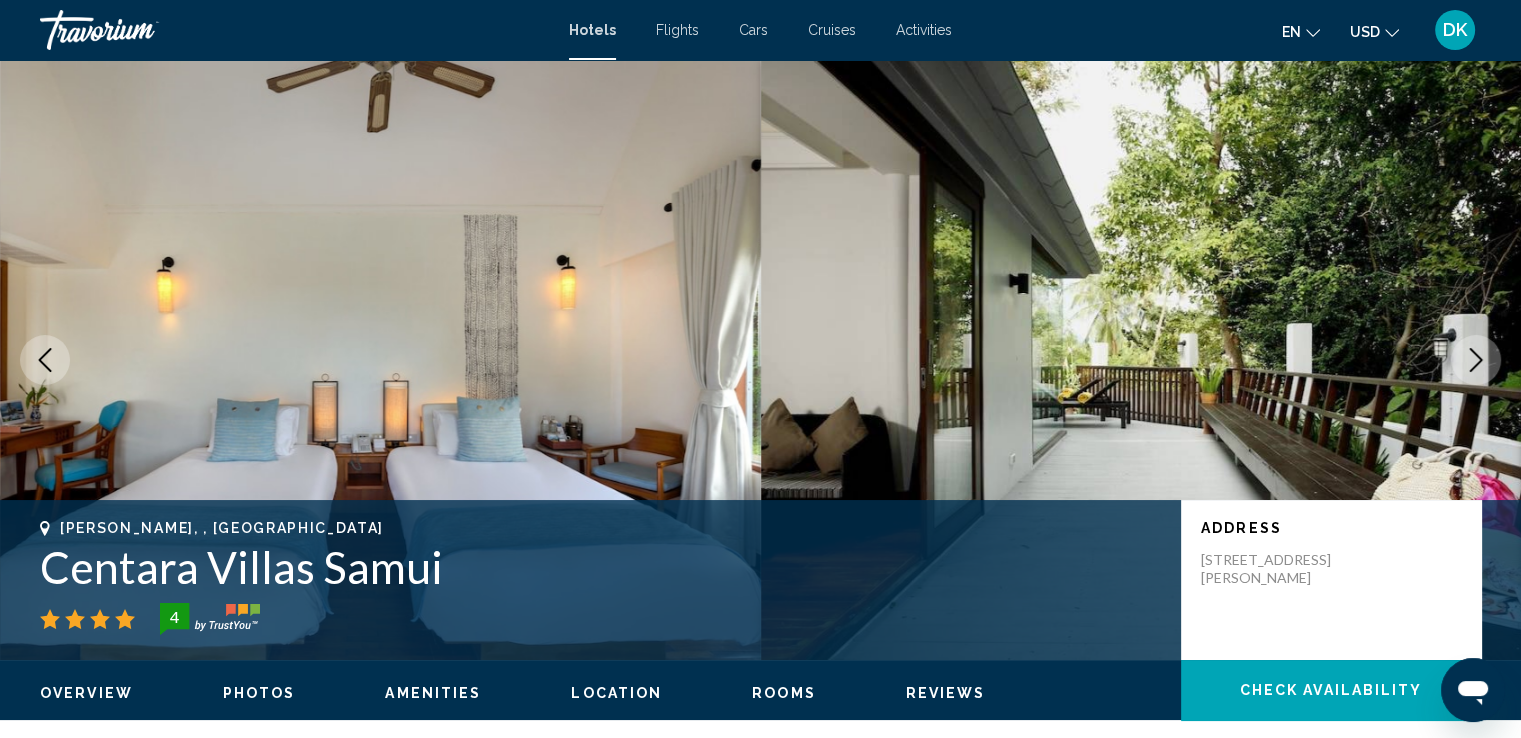click at bounding box center (1476, 360) 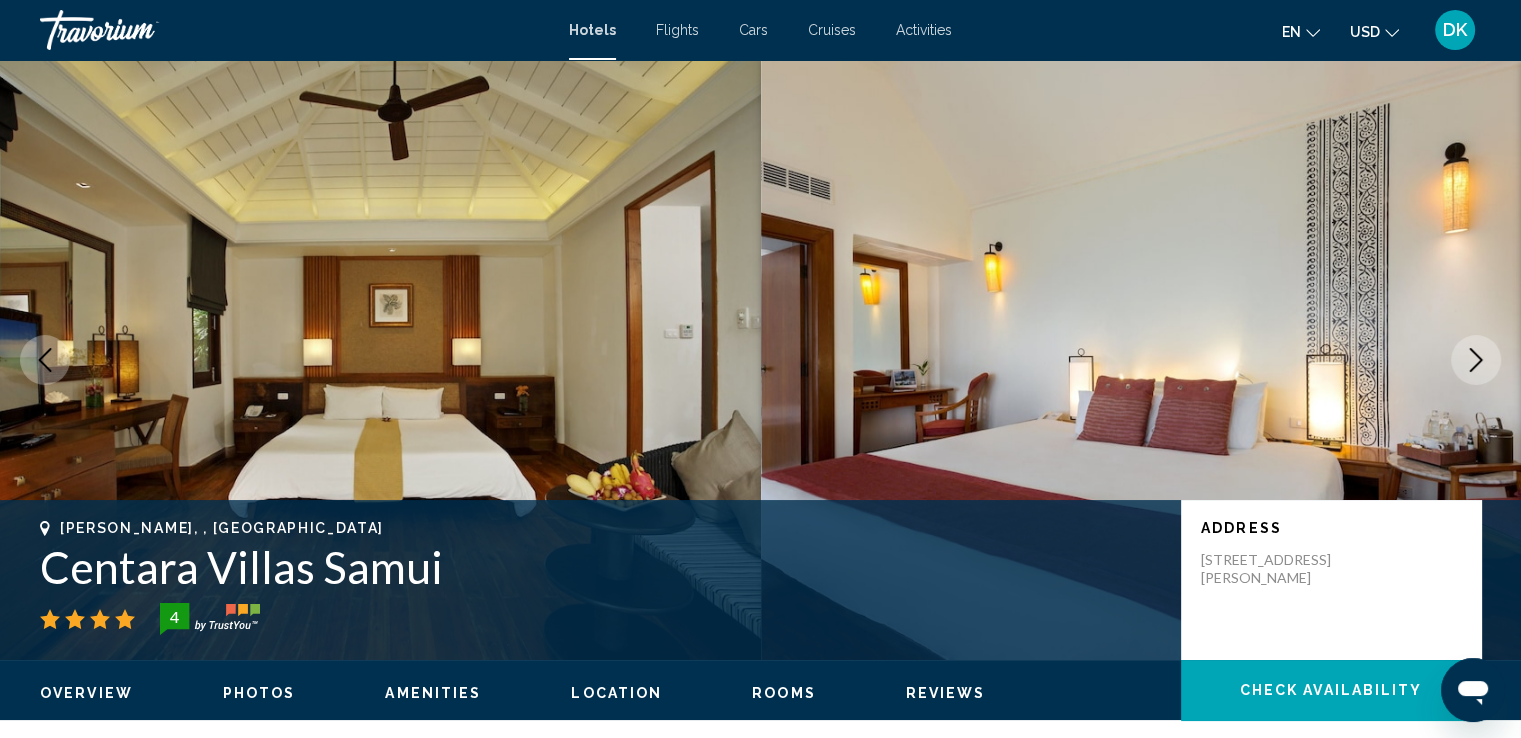 click at bounding box center (1476, 360) 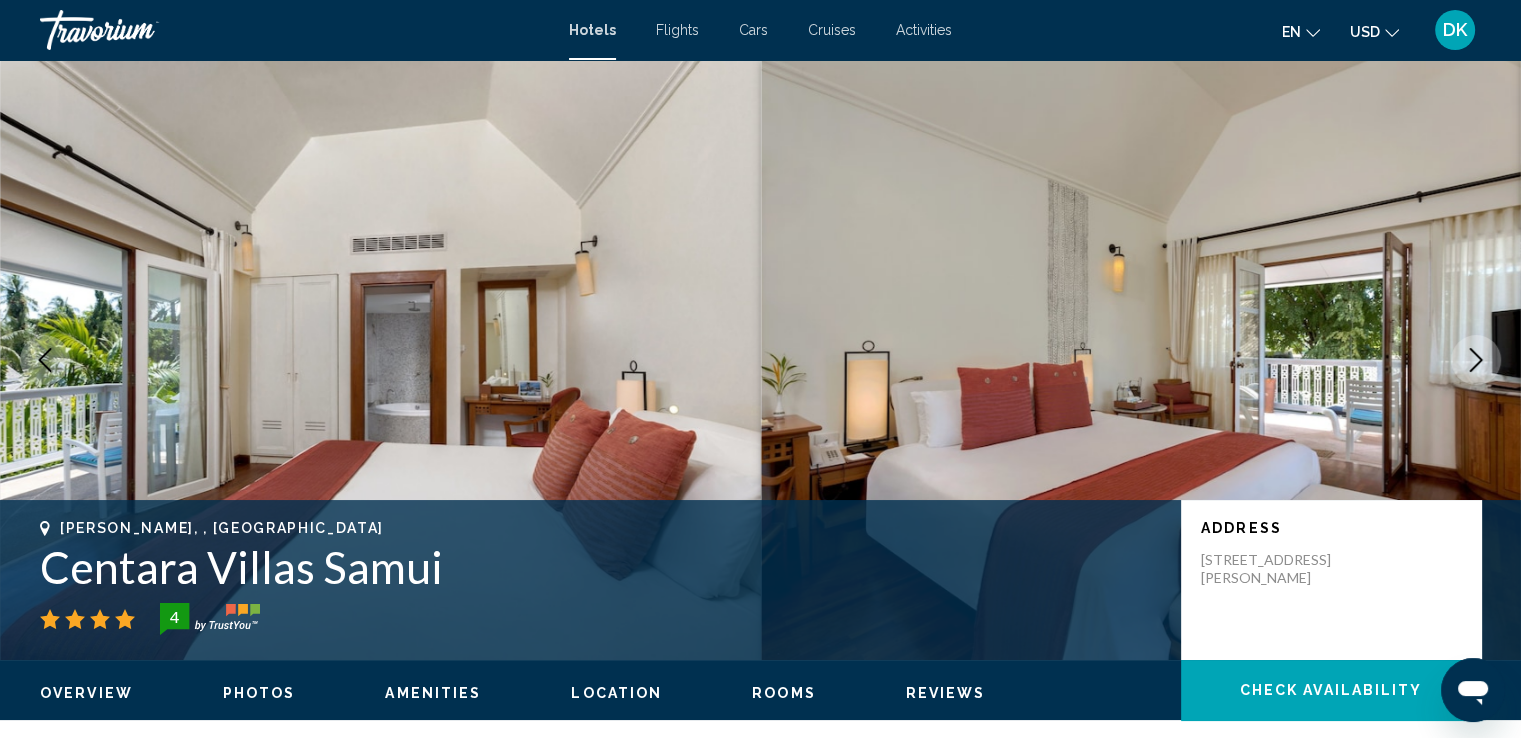 click at bounding box center [1476, 360] 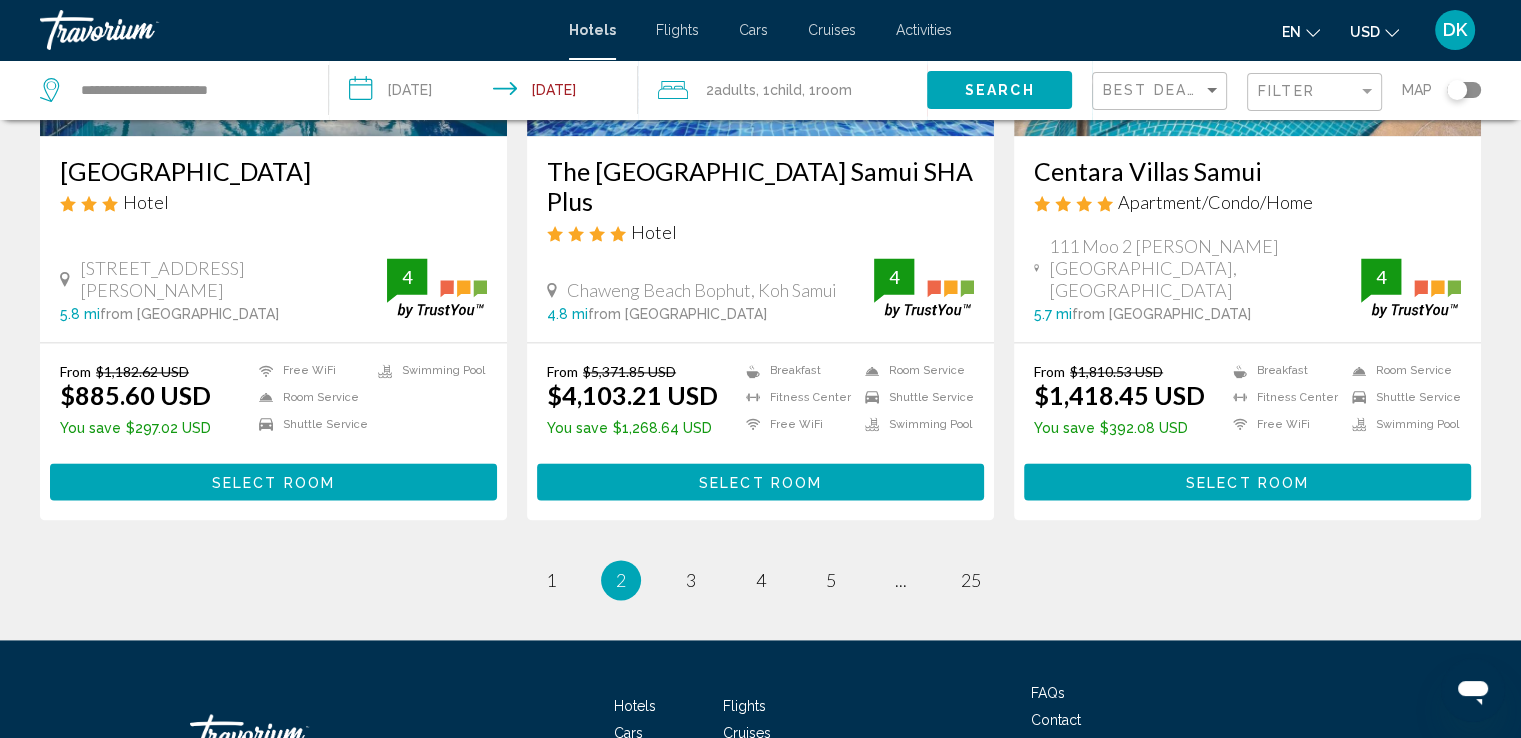 scroll, scrollTop: 2673, scrollLeft: 0, axis: vertical 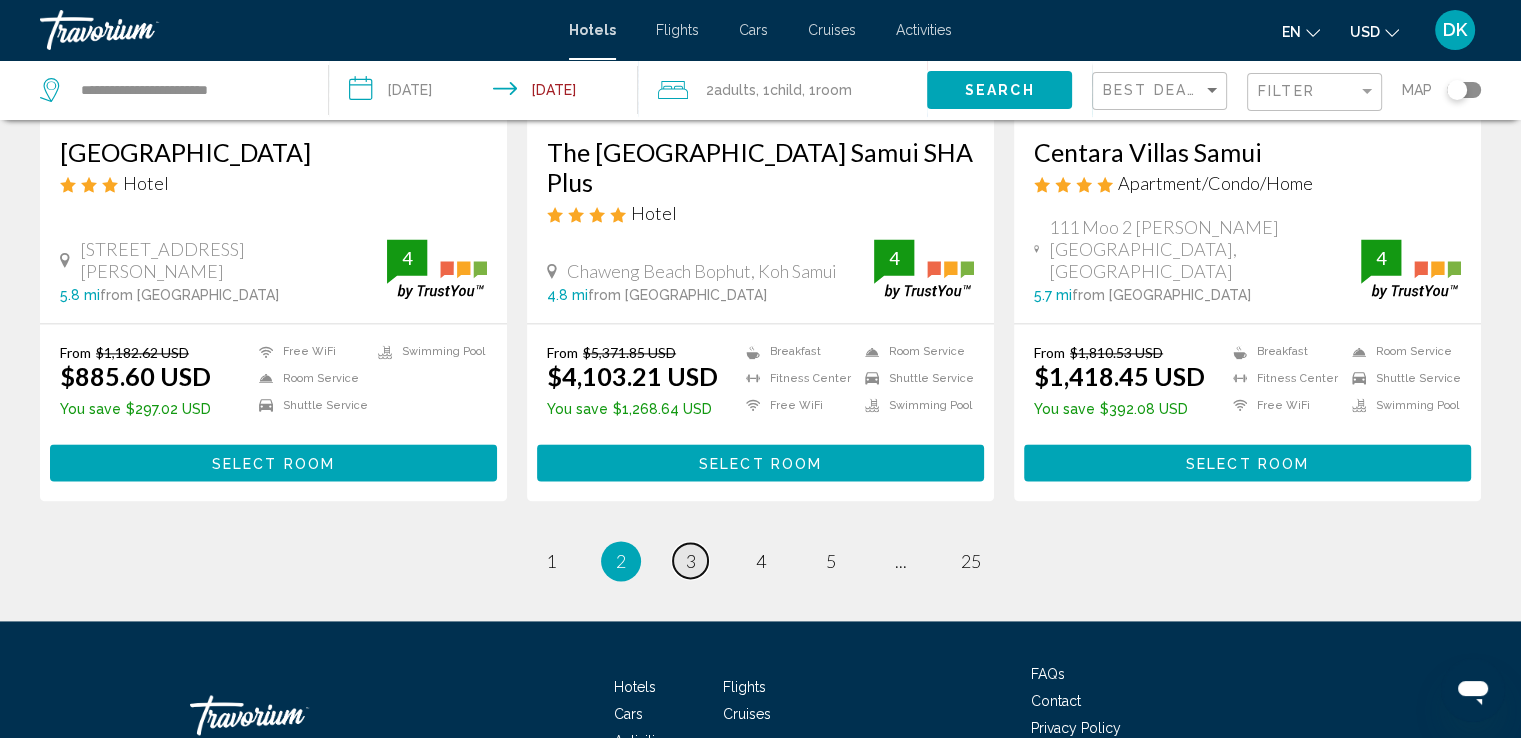 click on "3" at bounding box center (691, 561) 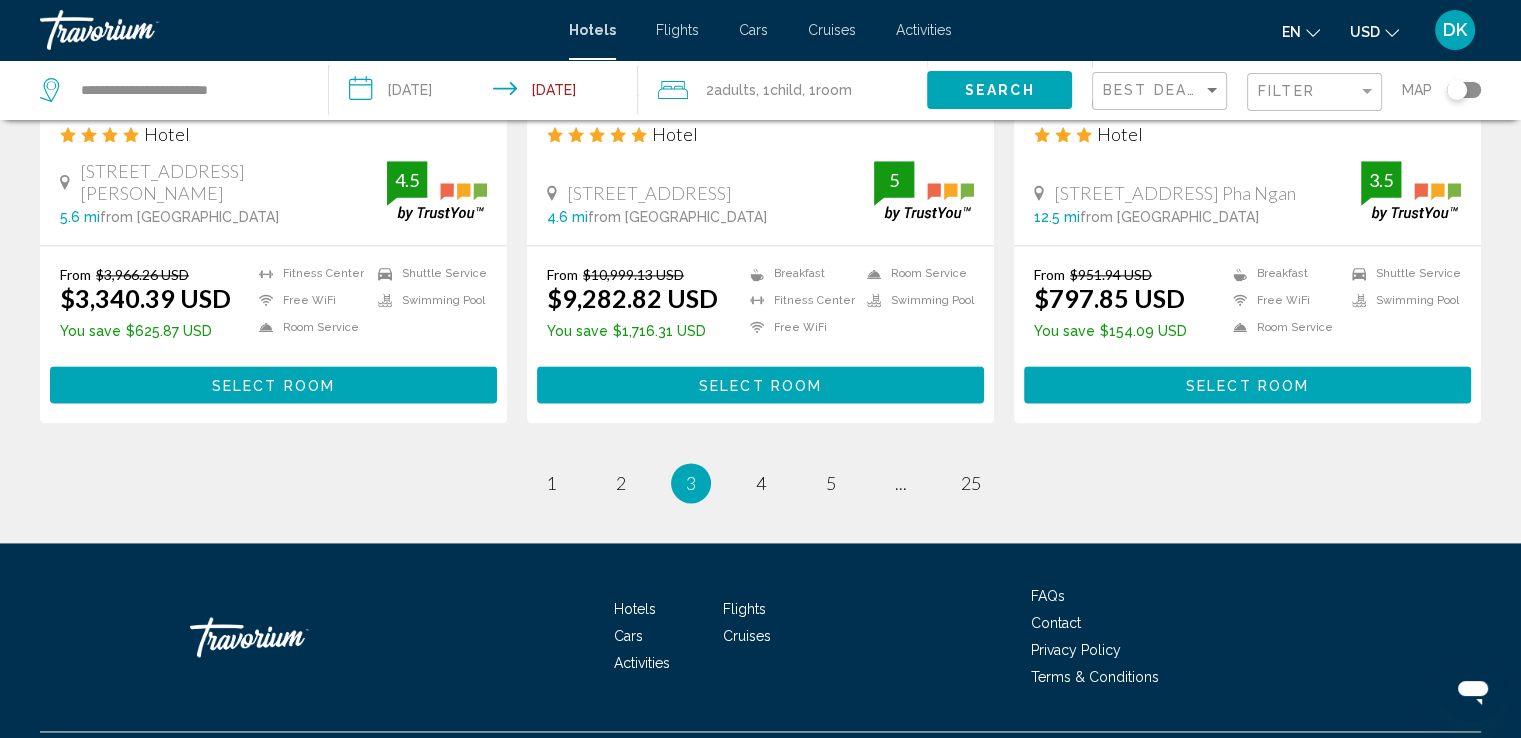 scroll, scrollTop: 2663, scrollLeft: 0, axis: vertical 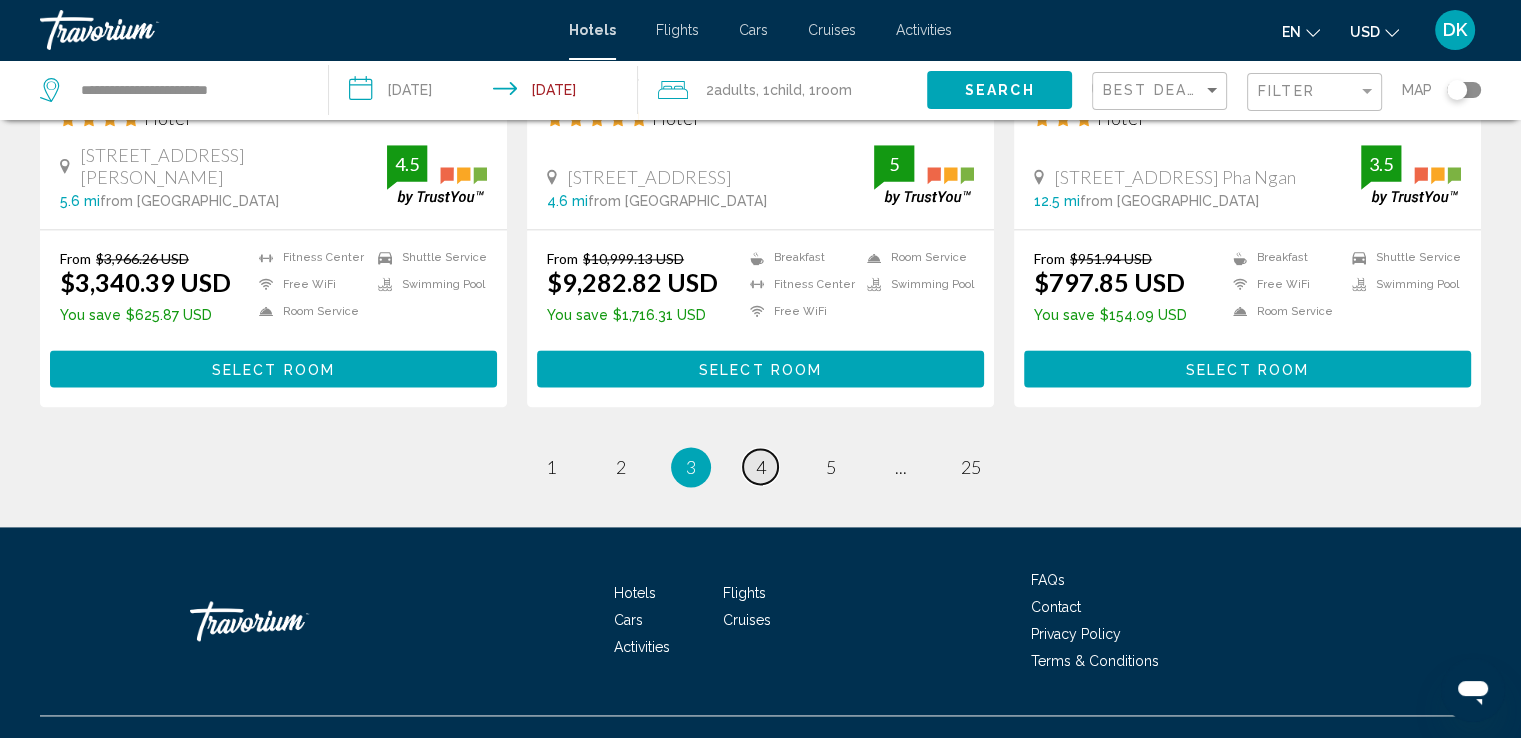 click on "4" at bounding box center [761, 467] 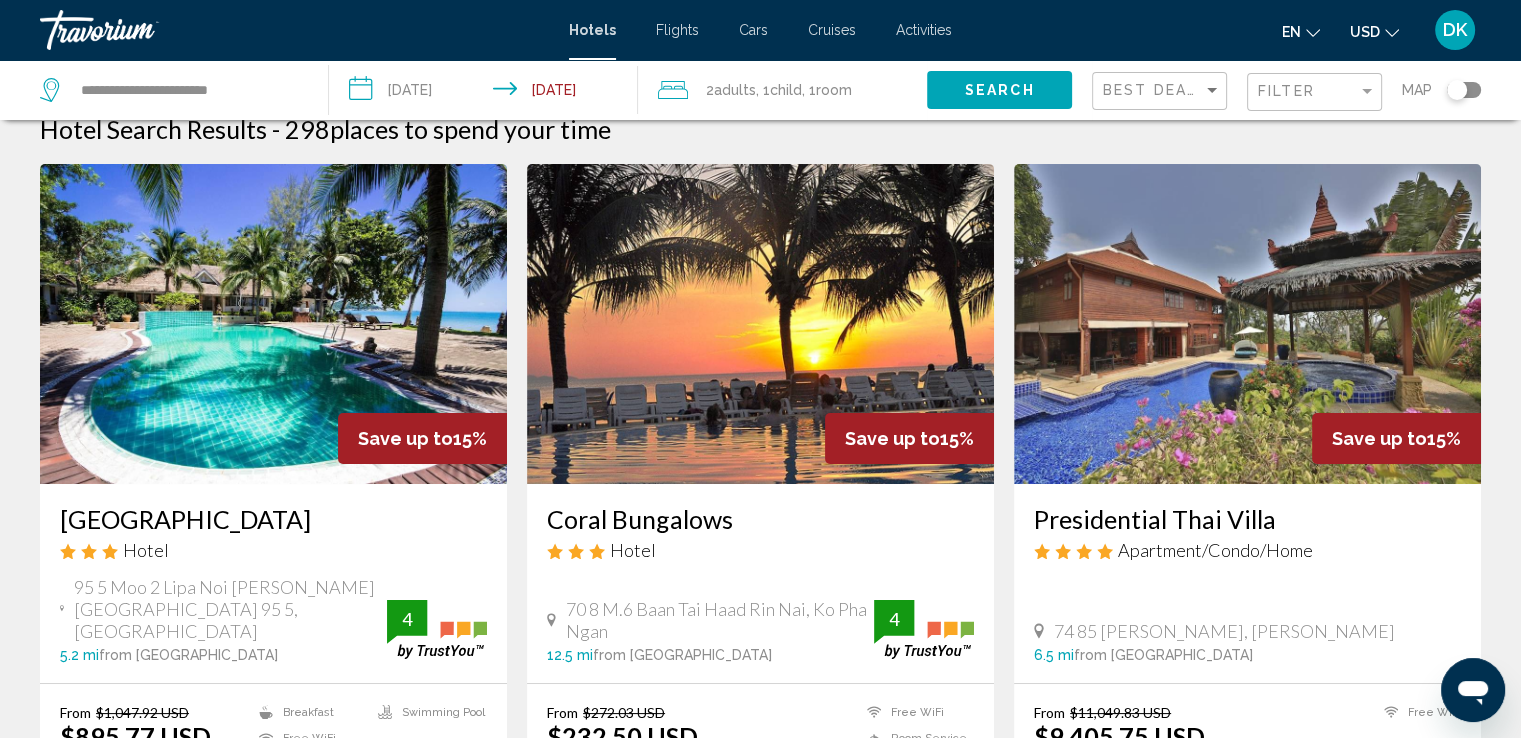 scroll, scrollTop: 0, scrollLeft: 0, axis: both 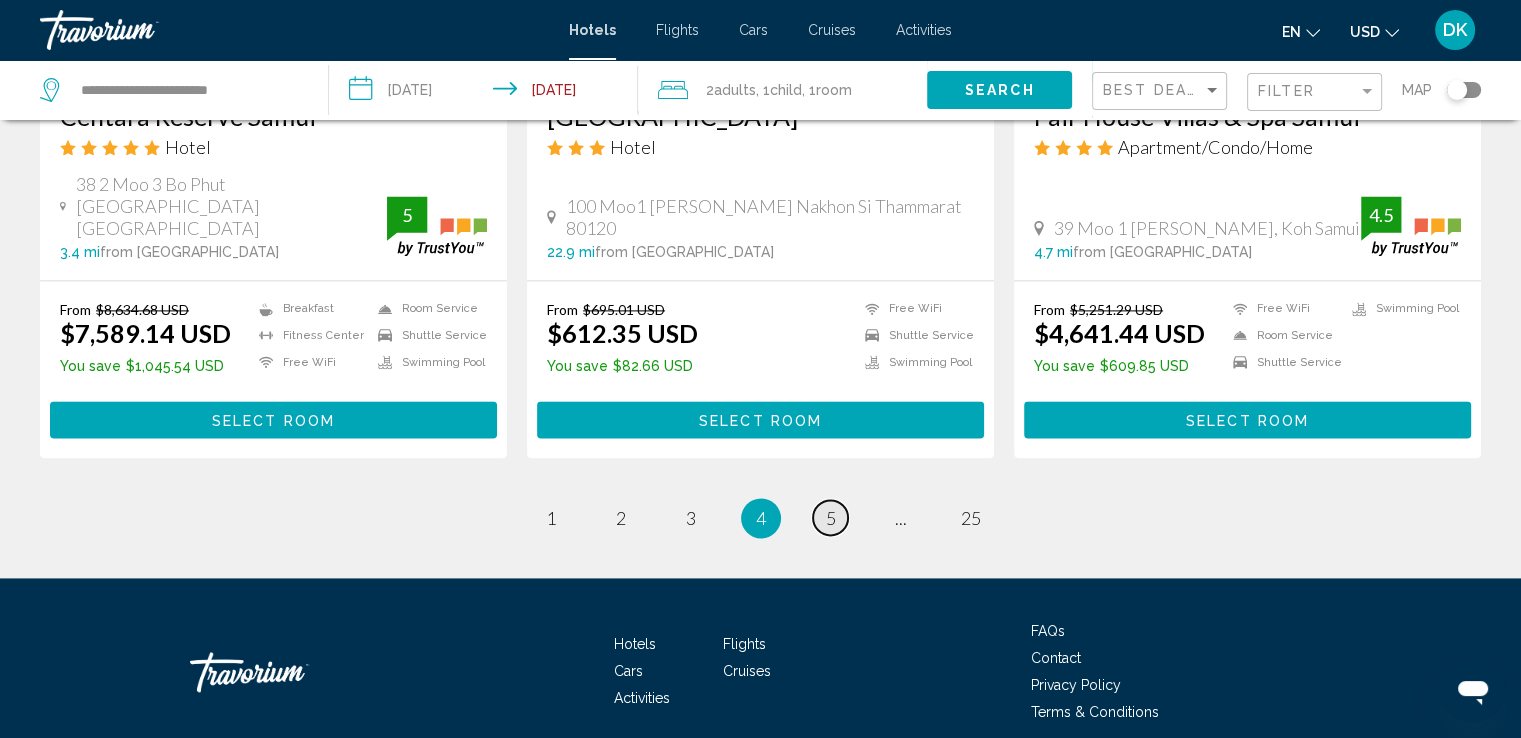click on "page  5" at bounding box center [830, 517] 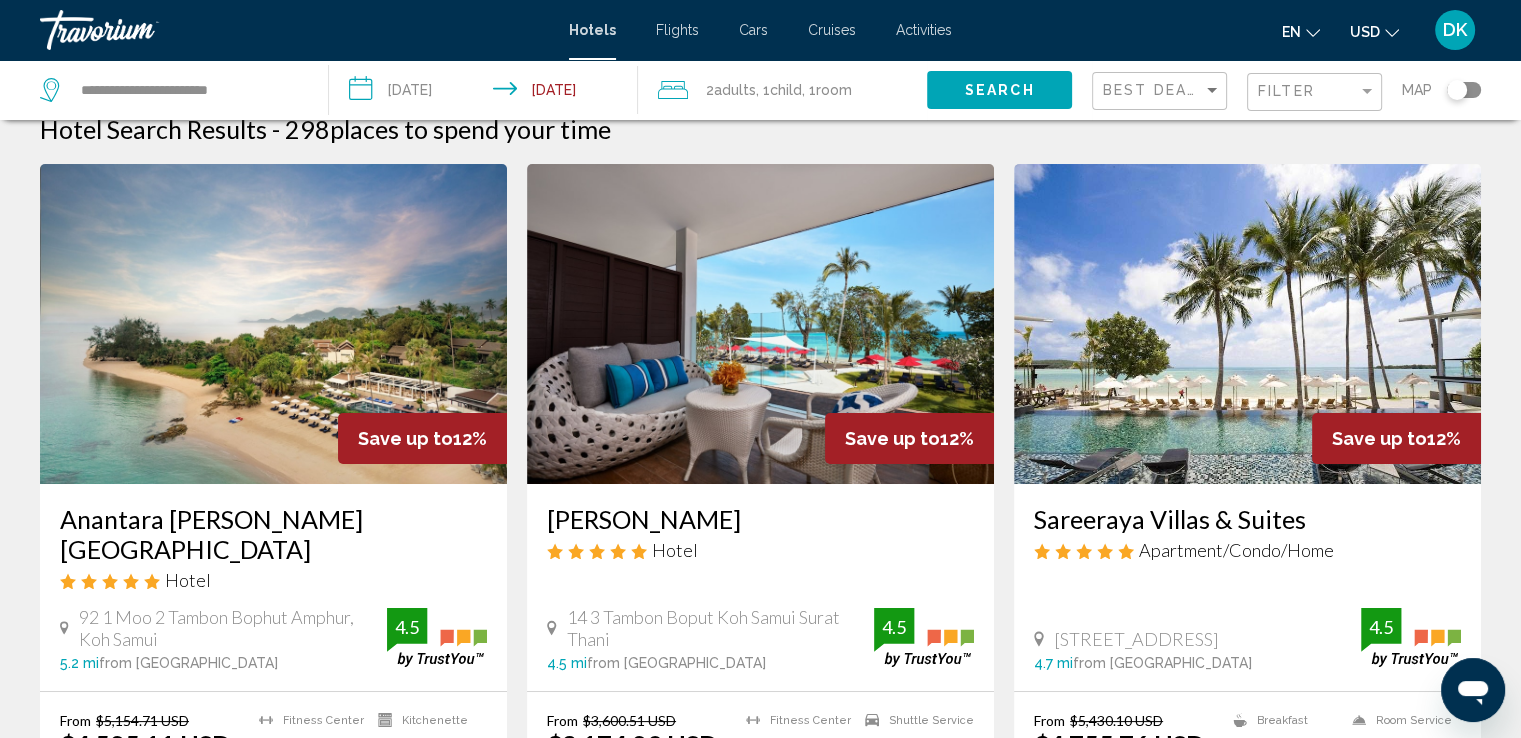 scroll, scrollTop: 0, scrollLeft: 0, axis: both 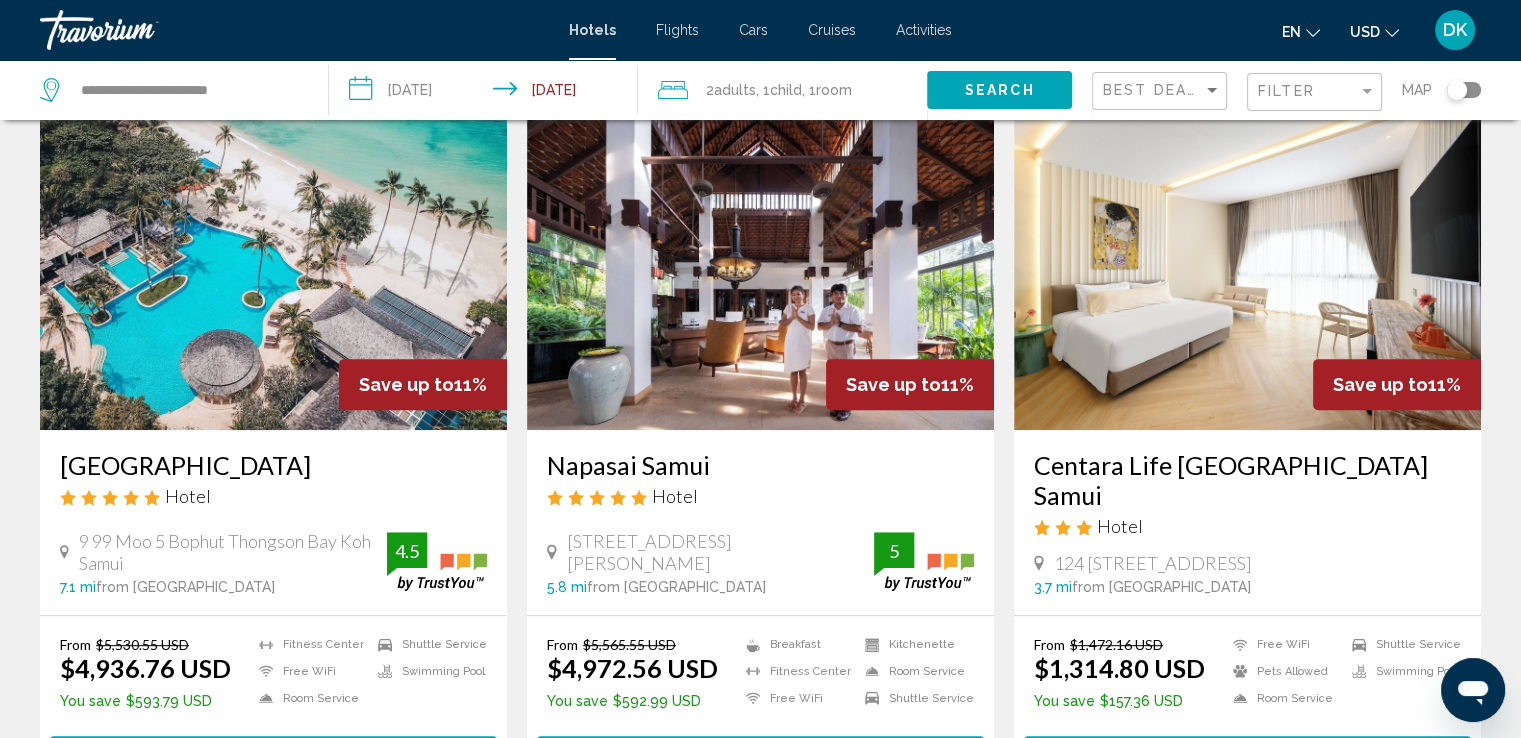 click on "Centara Life [GEOGRAPHIC_DATA] Samui" at bounding box center (1247, 480) 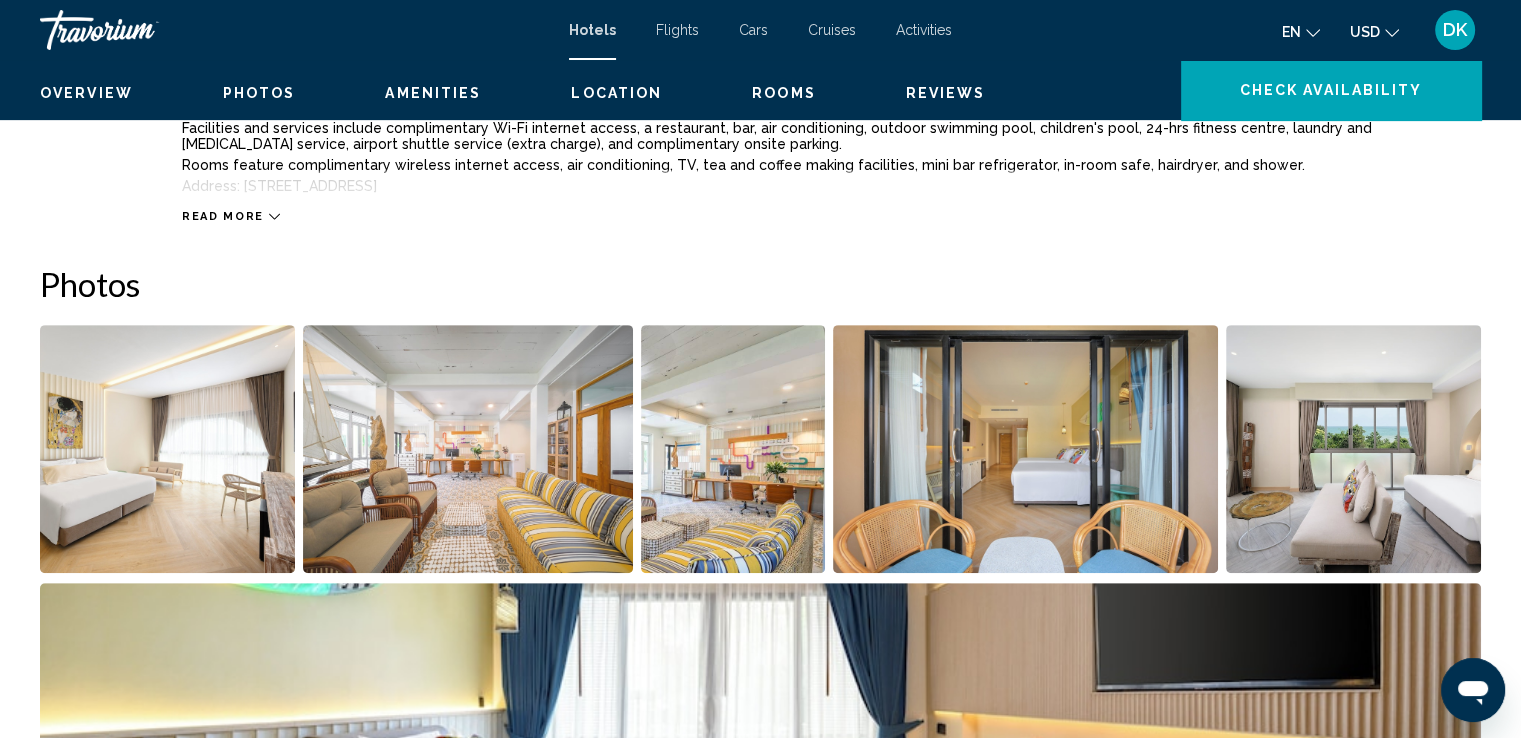 scroll, scrollTop: 0, scrollLeft: 0, axis: both 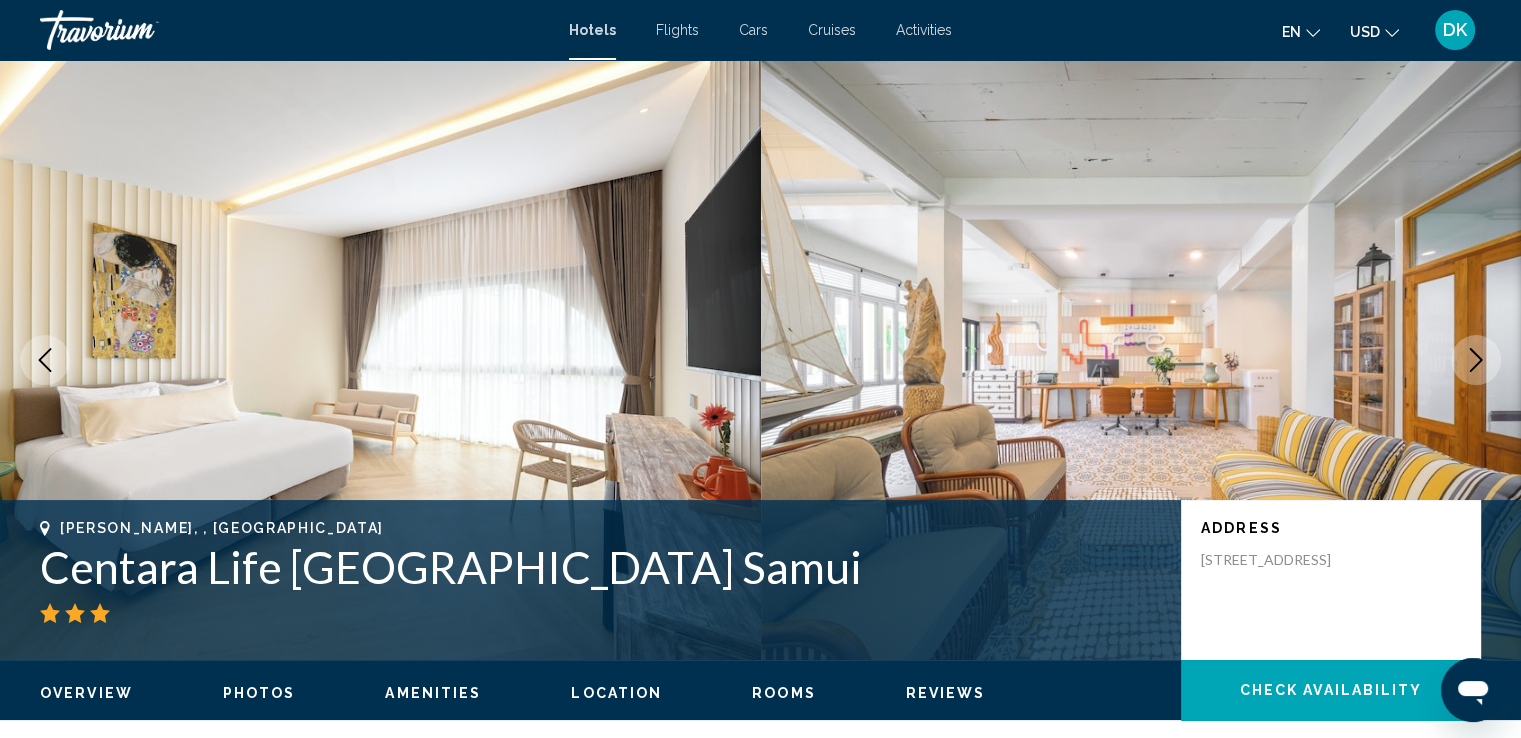 click 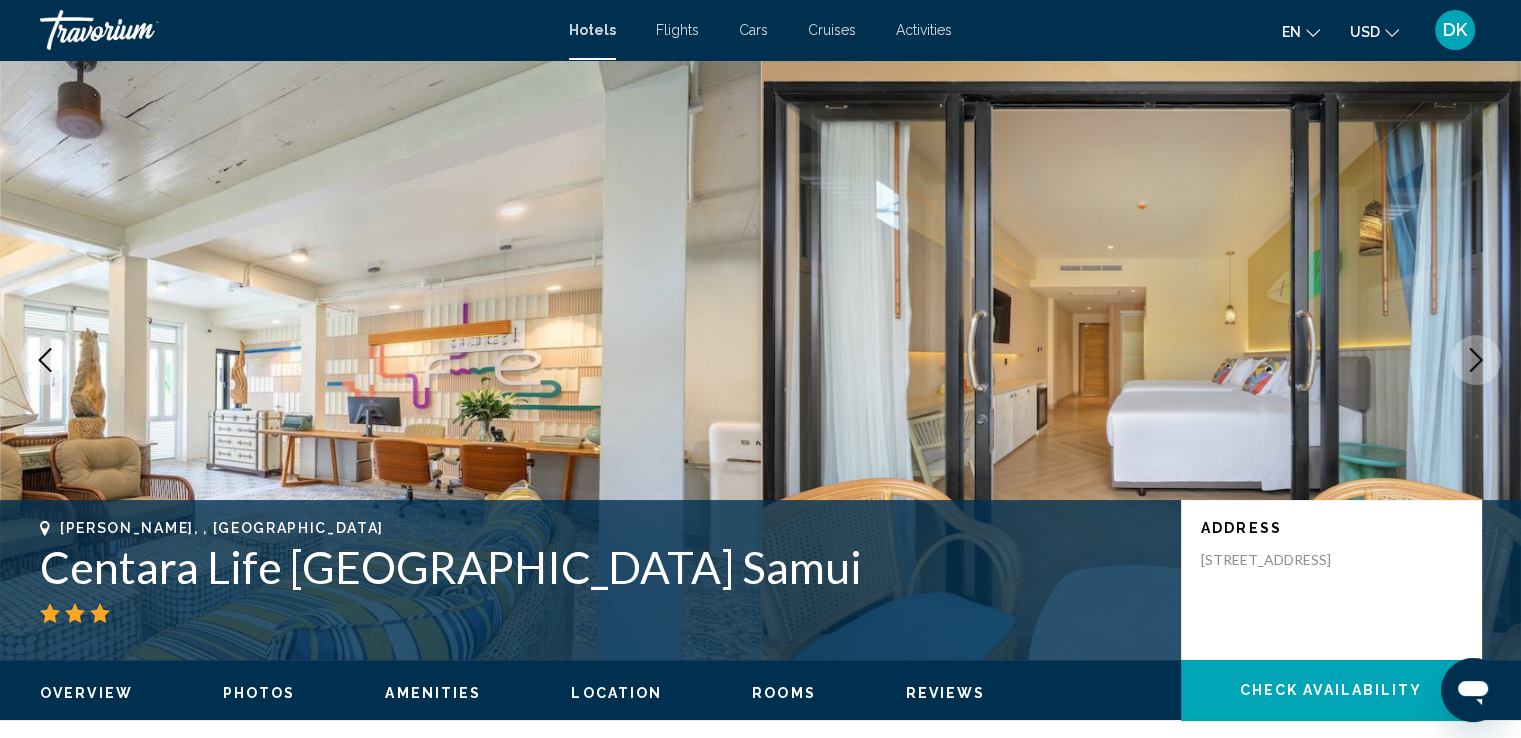 click 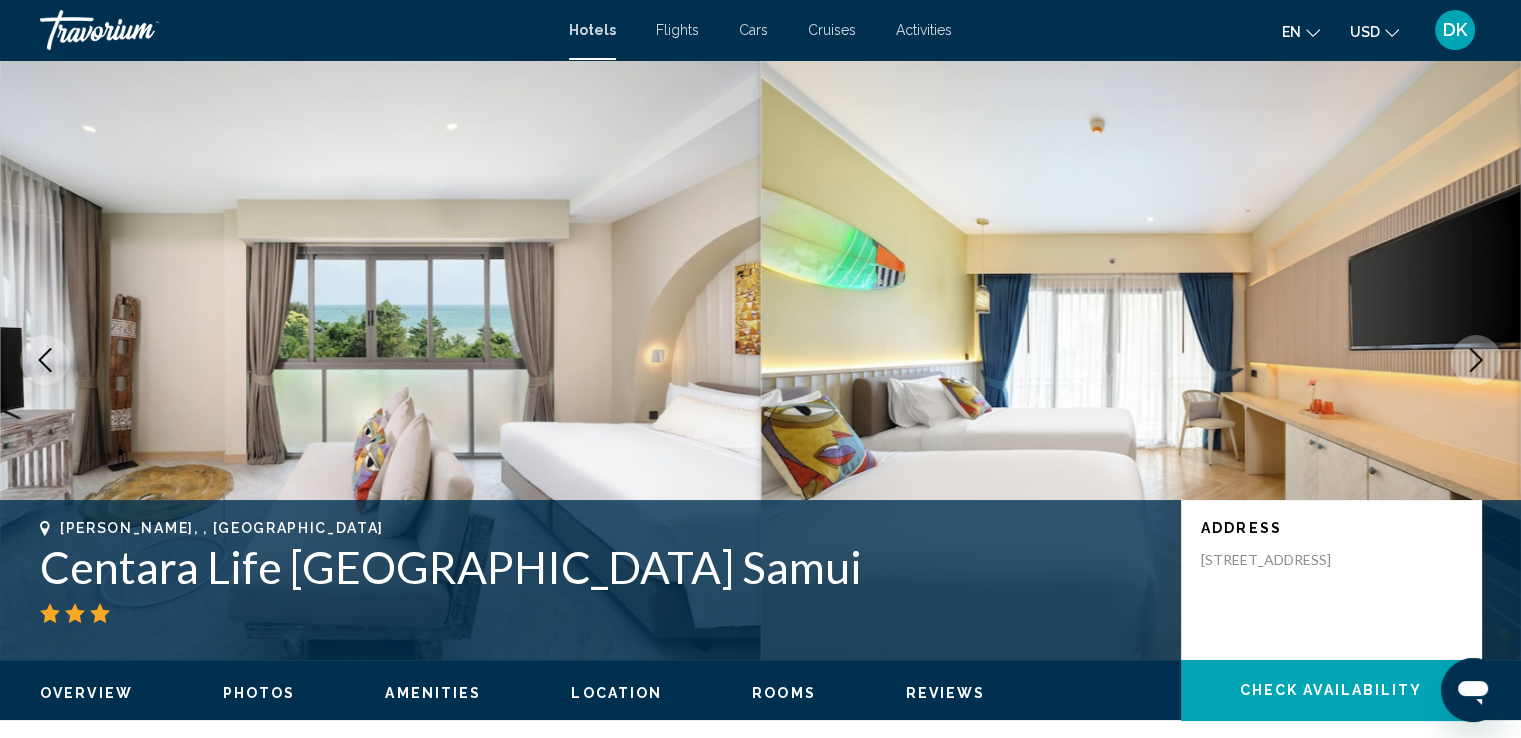 click 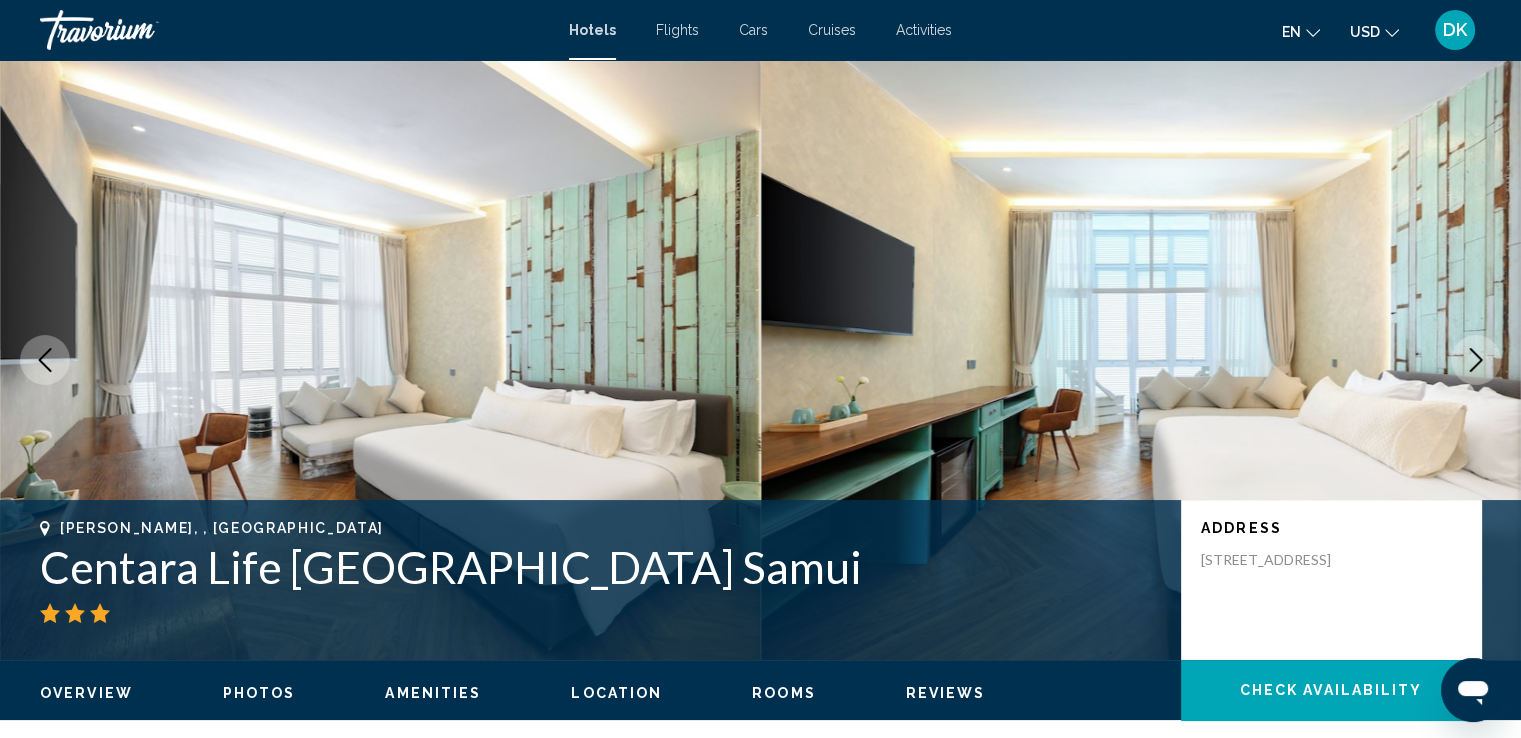 click 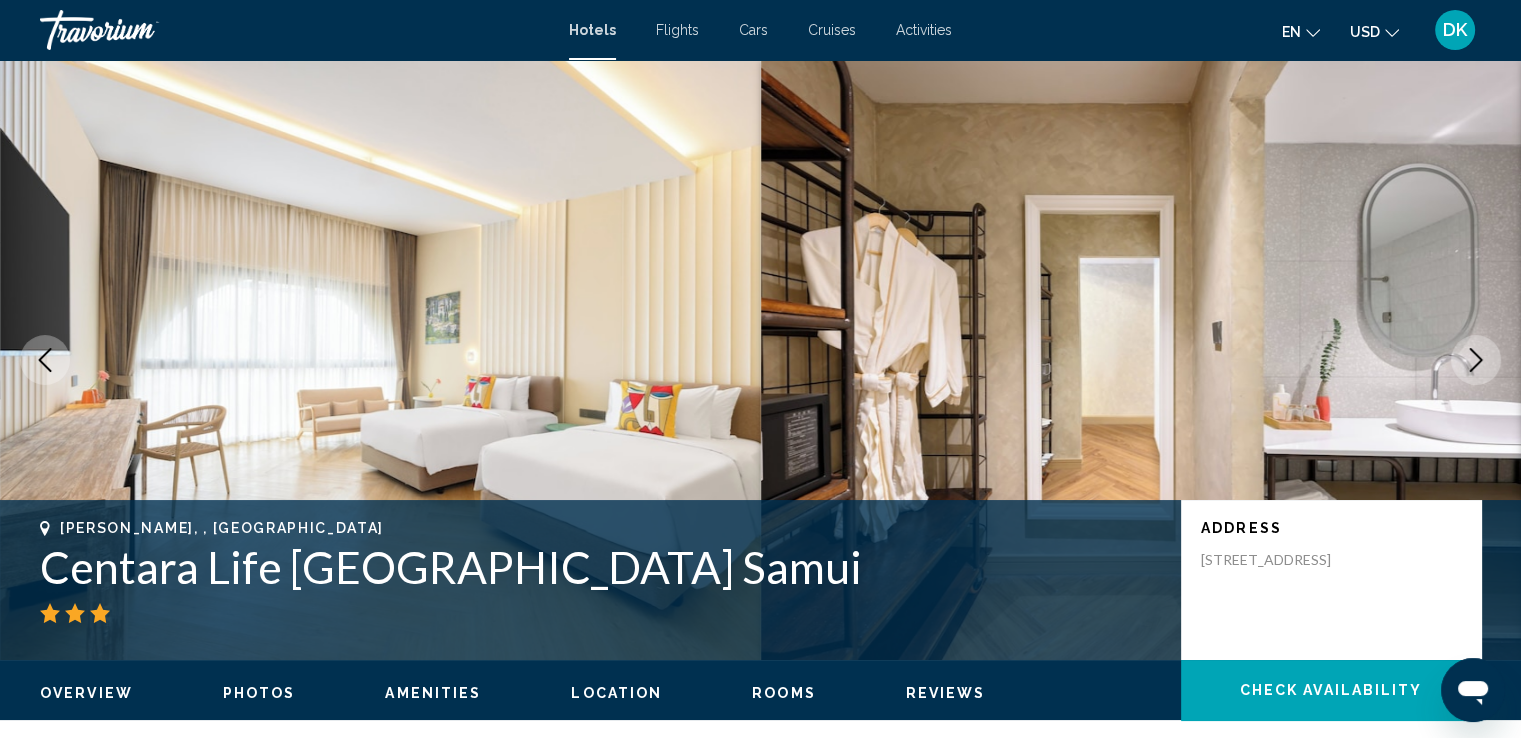click 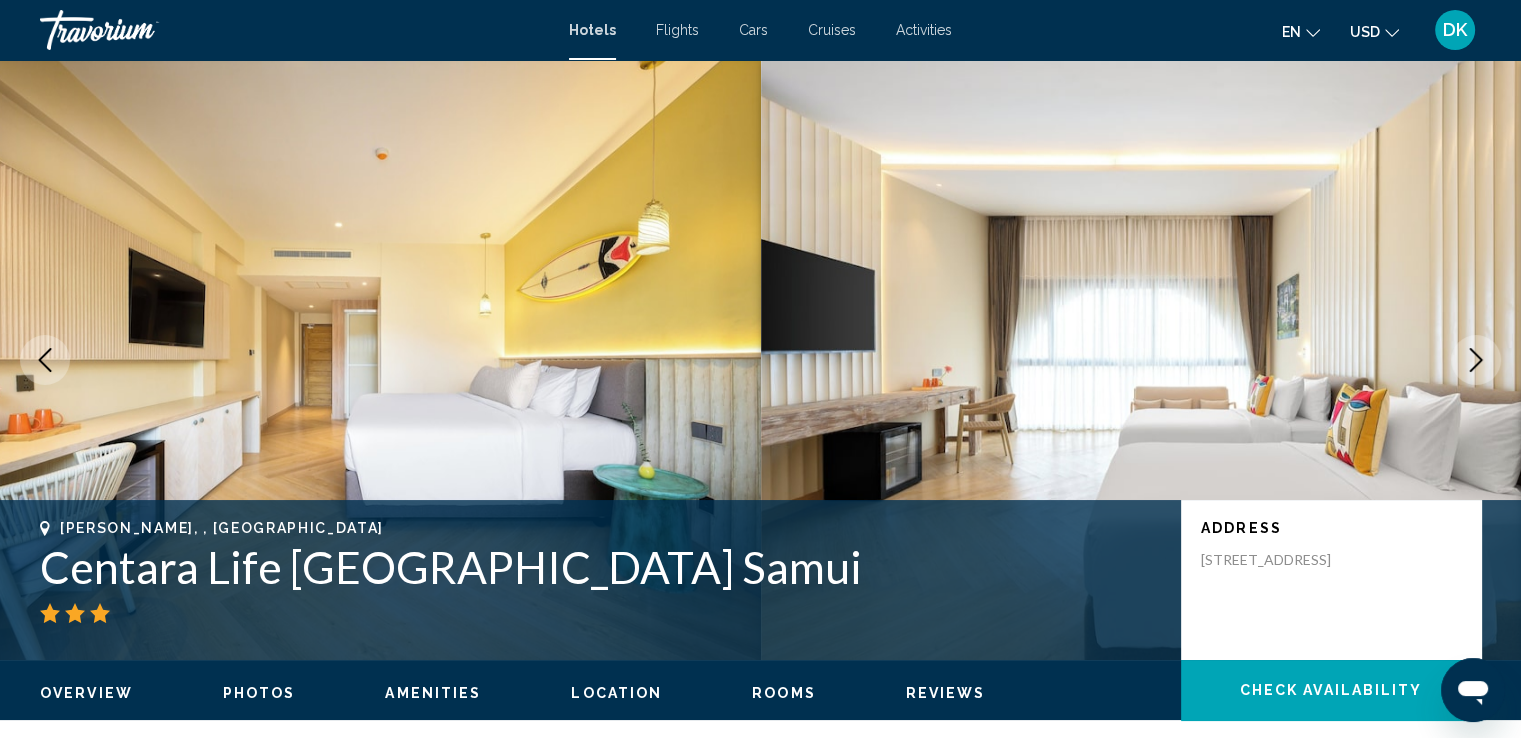 click 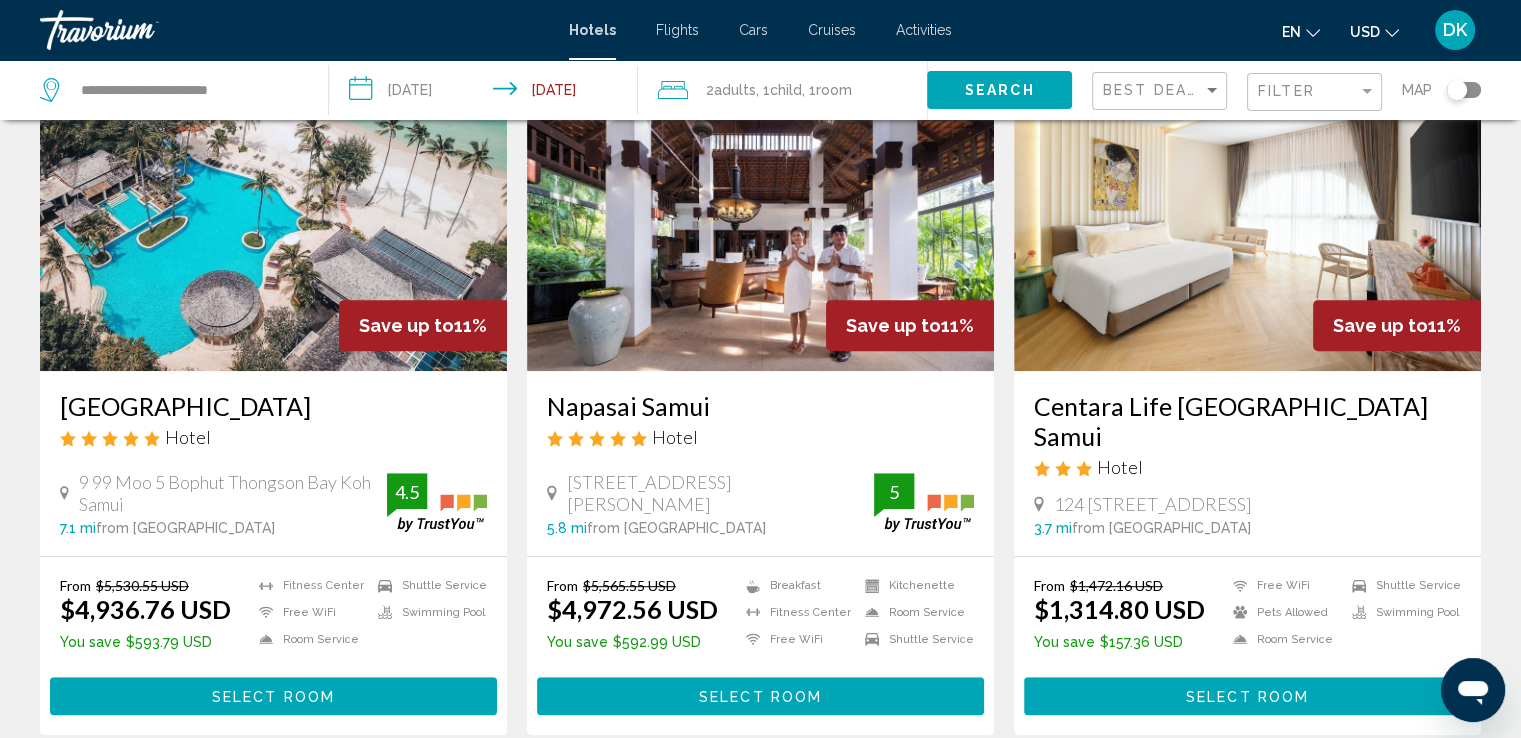 scroll, scrollTop: 881, scrollLeft: 0, axis: vertical 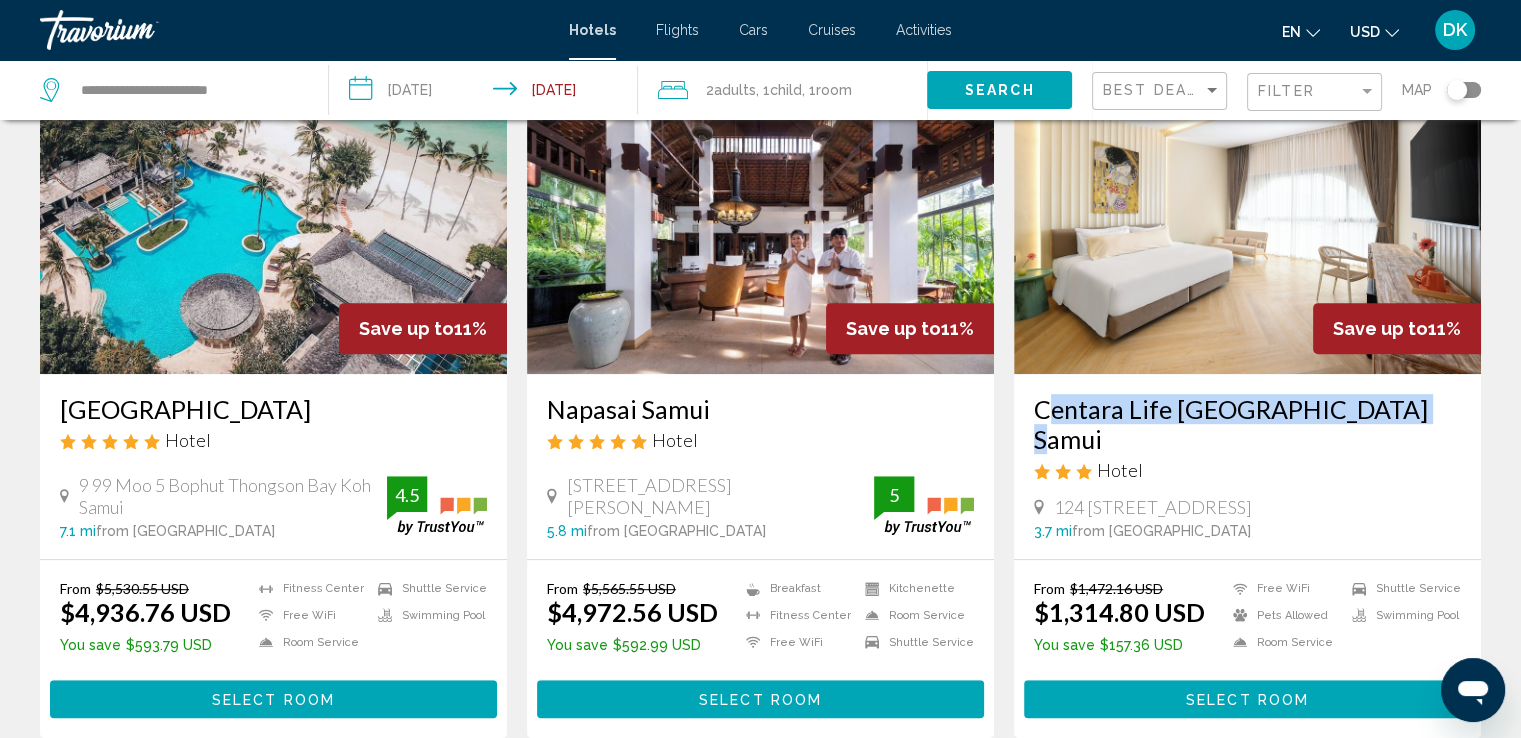 drag, startPoint x: 1031, startPoint y: 377, endPoint x: 1401, endPoint y: 379, distance: 370.0054 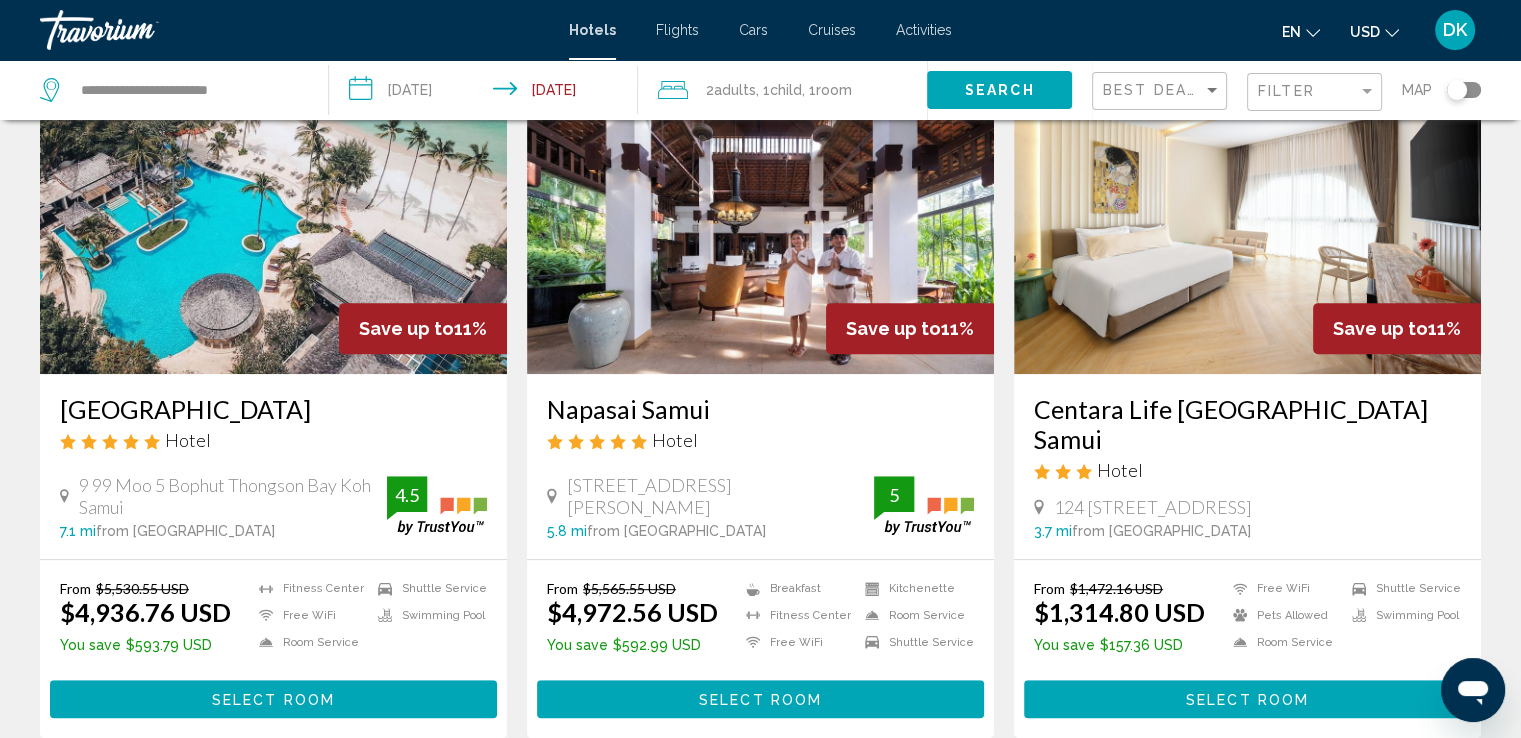 click on "Hotel Search Results  -   298  places to spend your time Save up to  12%   Anantara [PERSON_NAME][GEOGRAPHIC_DATA]
Hotel
92 1 Moo 2 Tambon Bophut Amphur, Koh Samui 5.2 mi  from [GEOGRAPHIC_DATA] from hotel 4.5 From $5,154.71 USD $4,525.11 USD  You save  $629.60 USD
[GEOGRAPHIC_DATA]
Free WiFi
Kitchenette
Kitchenette
Room Service
Shuttle Service  4.5 Select Room Save up to  12%   Amari Koh Samui
Hotel" at bounding box center [760, 764] 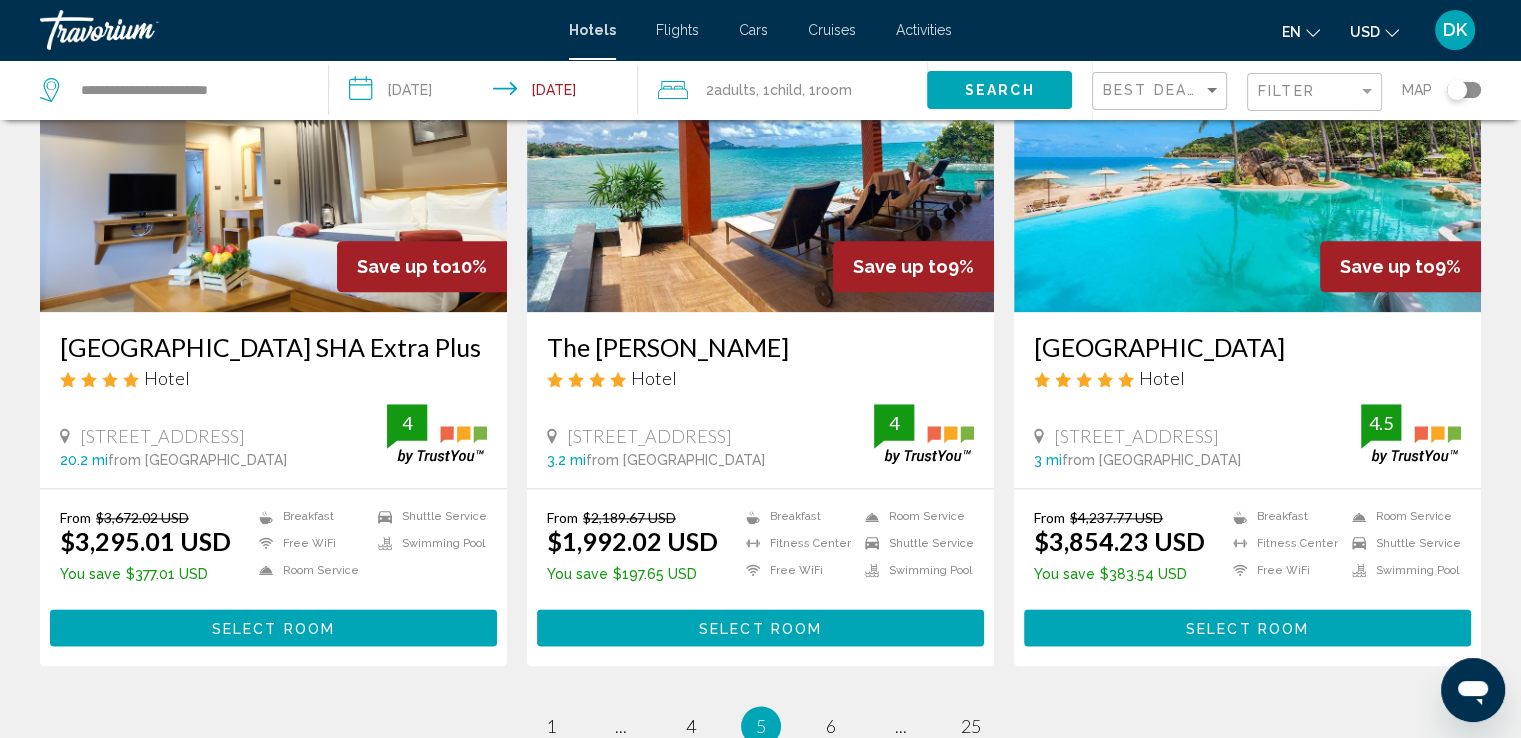 scroll, scrollTop: 2481, scrollLeft: 0, axis: vertical 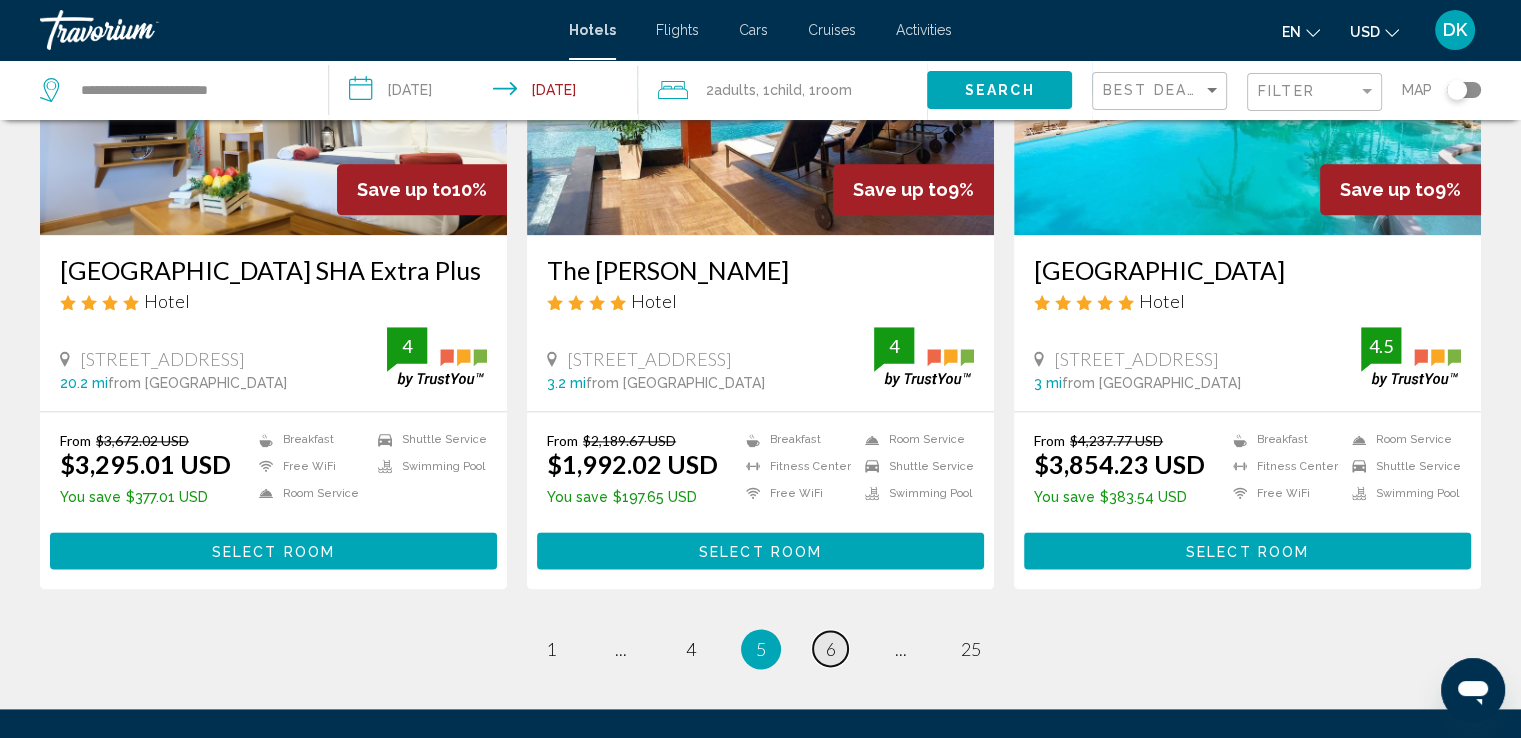 click on "page  6" at bounding box center [830, 648] 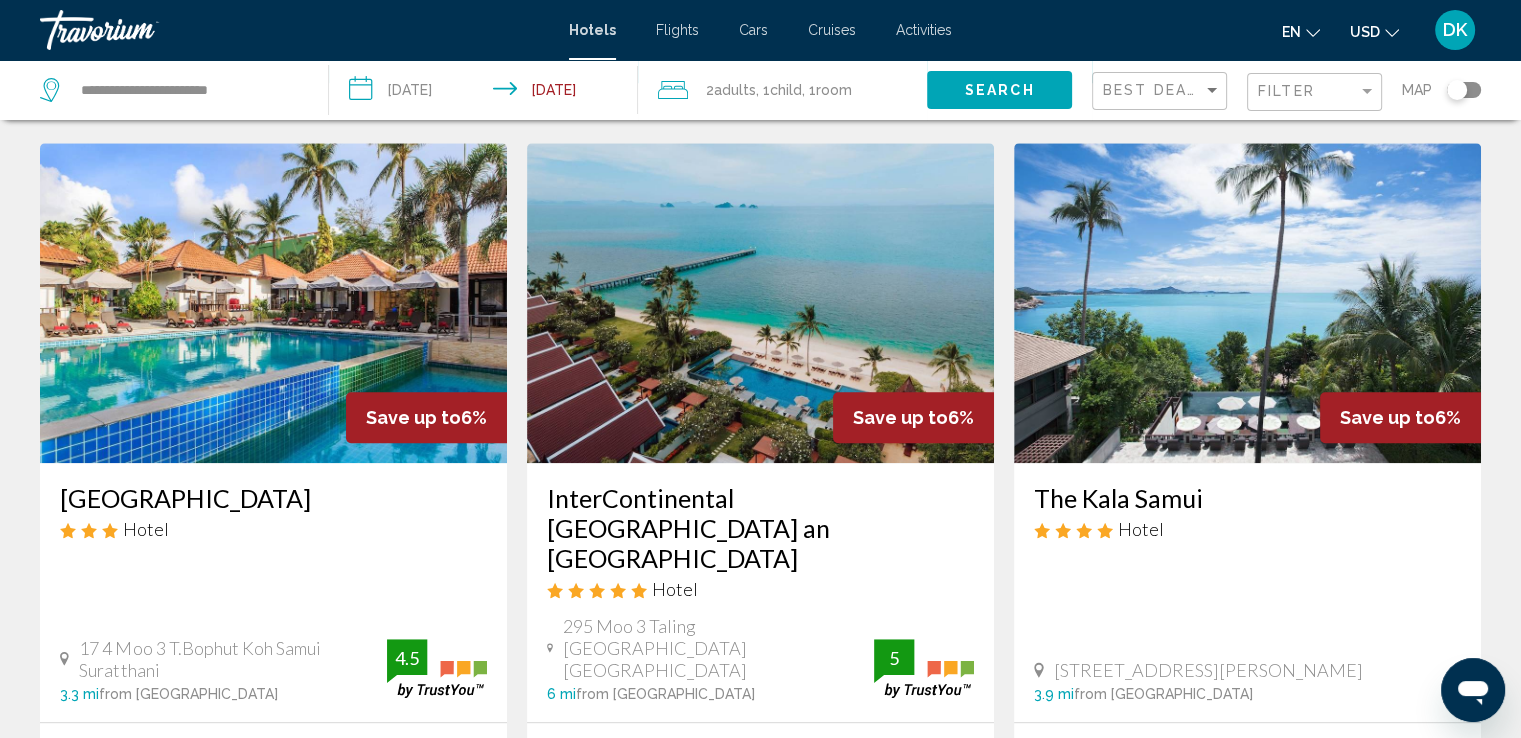 scroll, scrollTop: 1520, scrollLeft: 0, axis: vertical 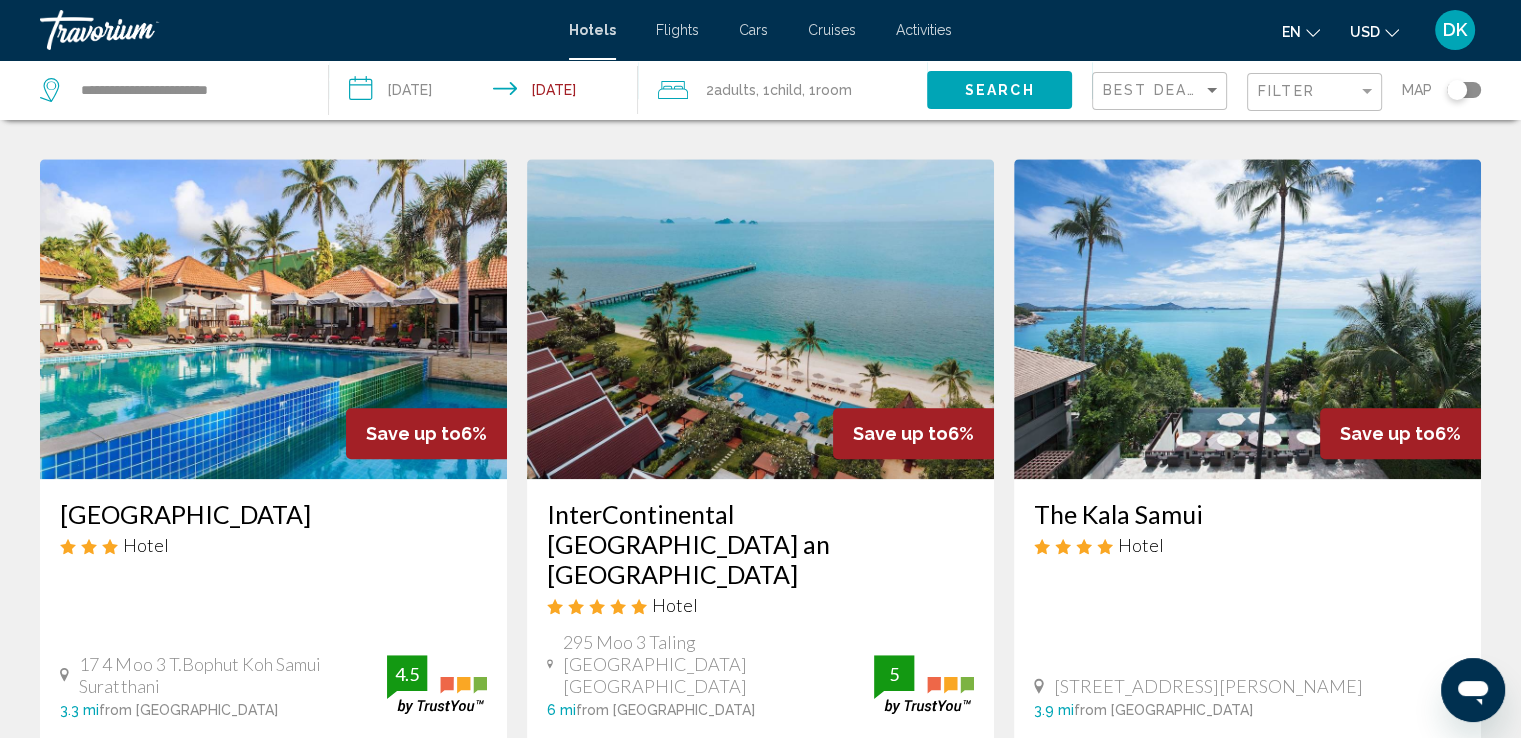 click at bounding box center (1247, 319) 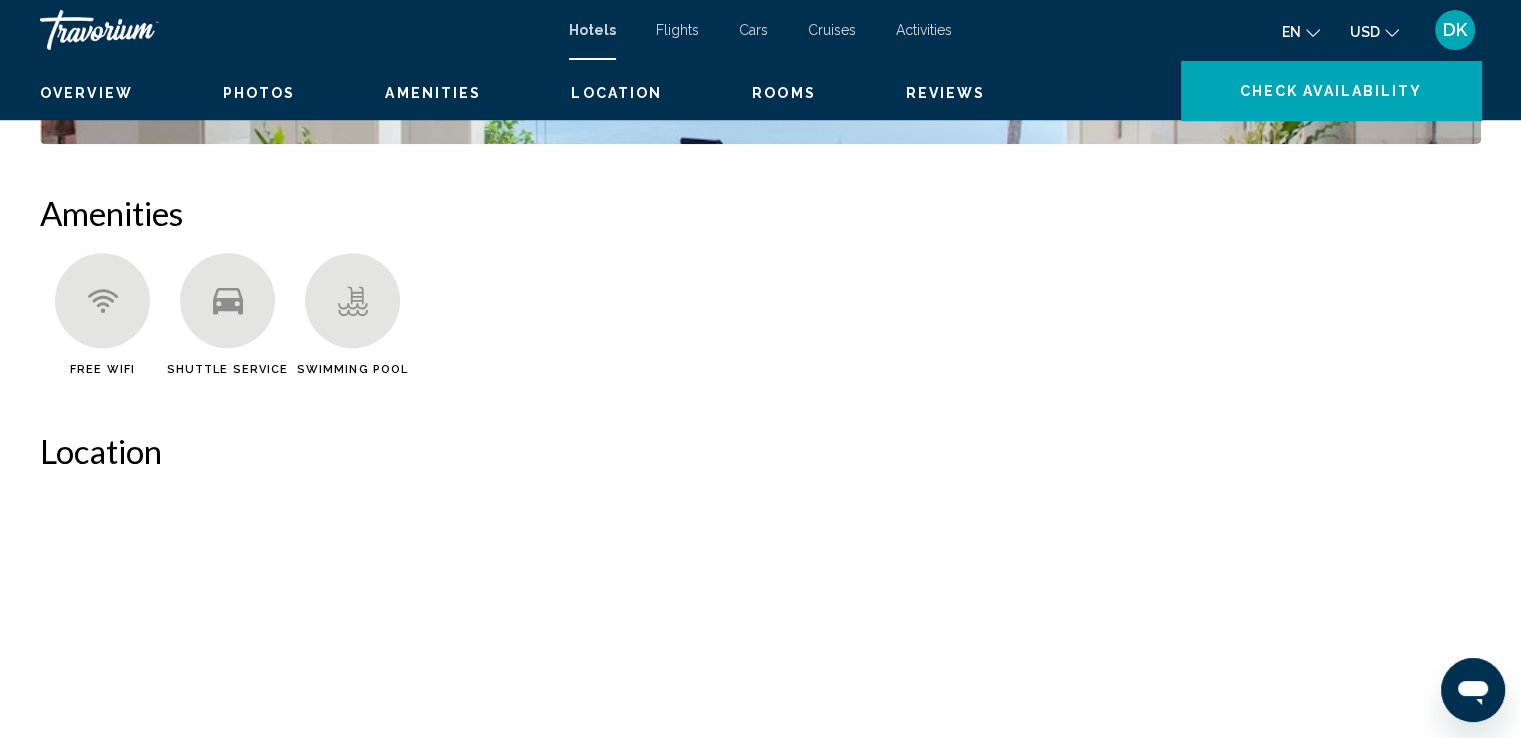 scroll, scrollTop: 0, scrollLeft: 0, axis: both 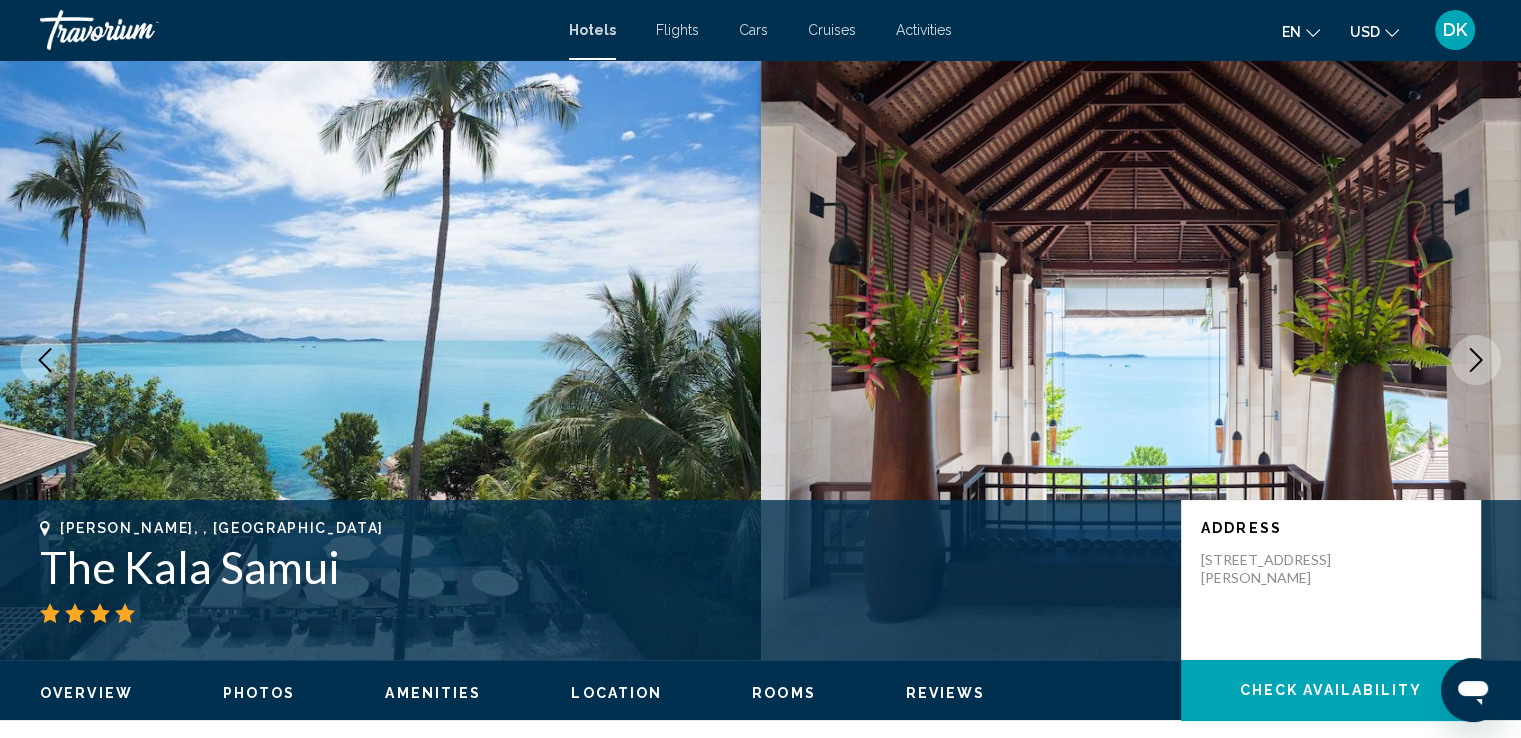 click 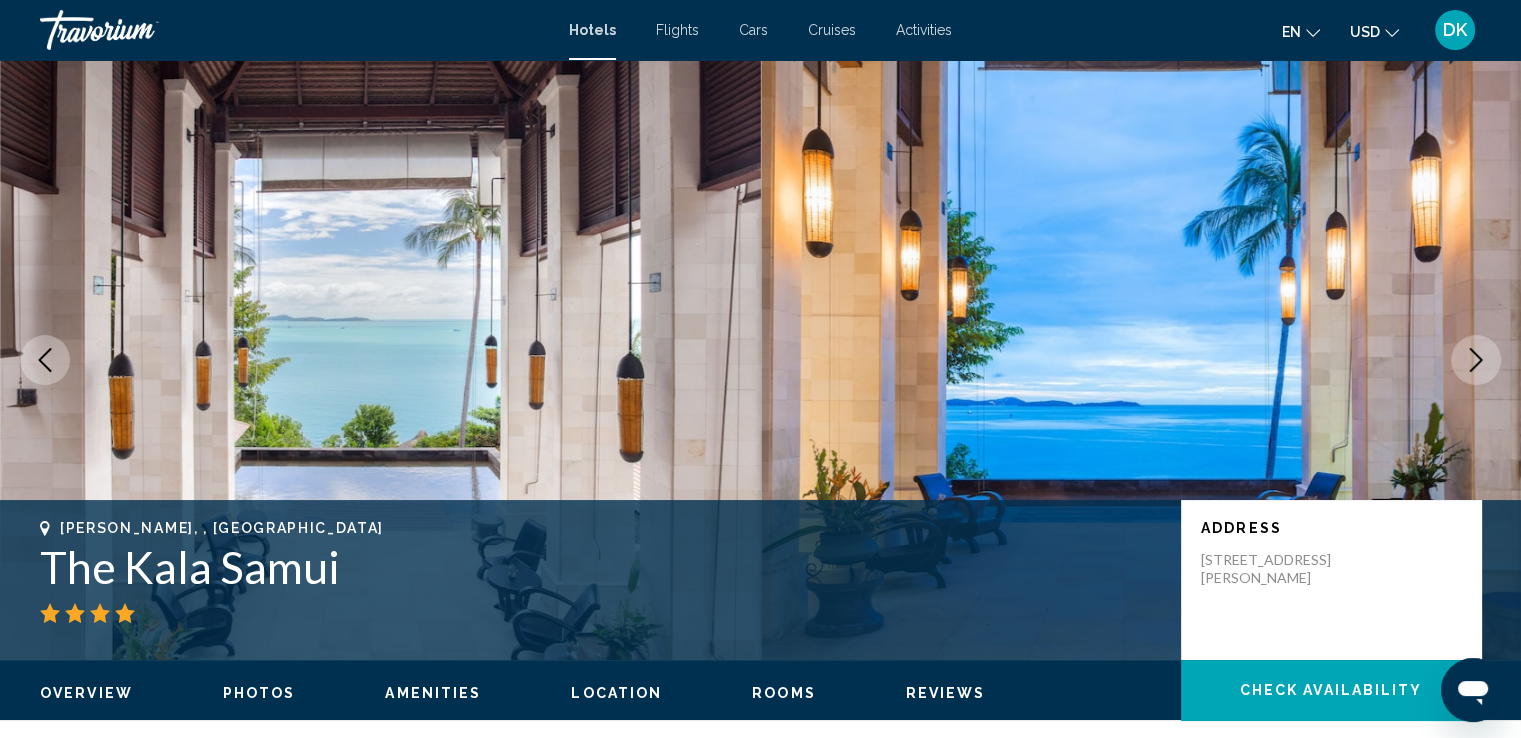click 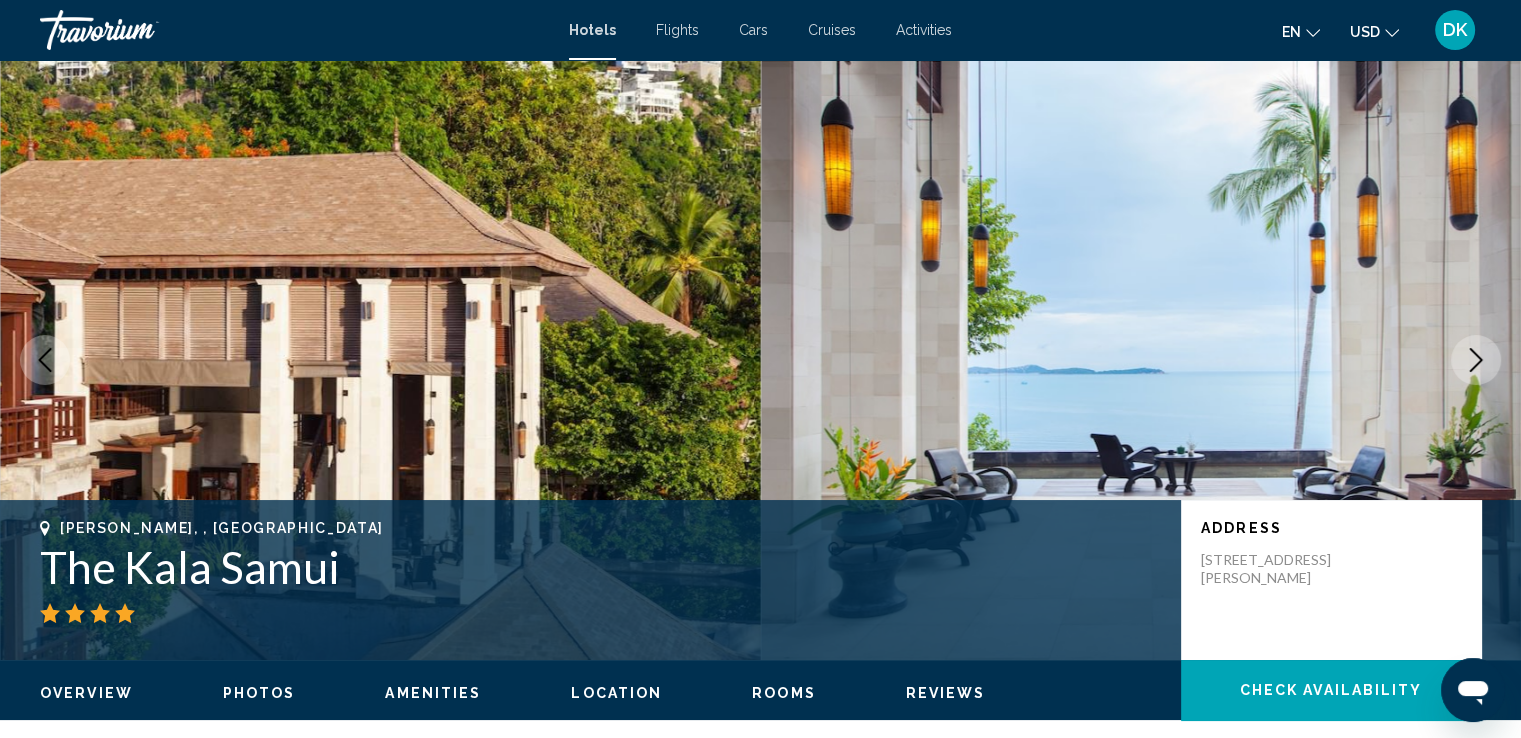 click 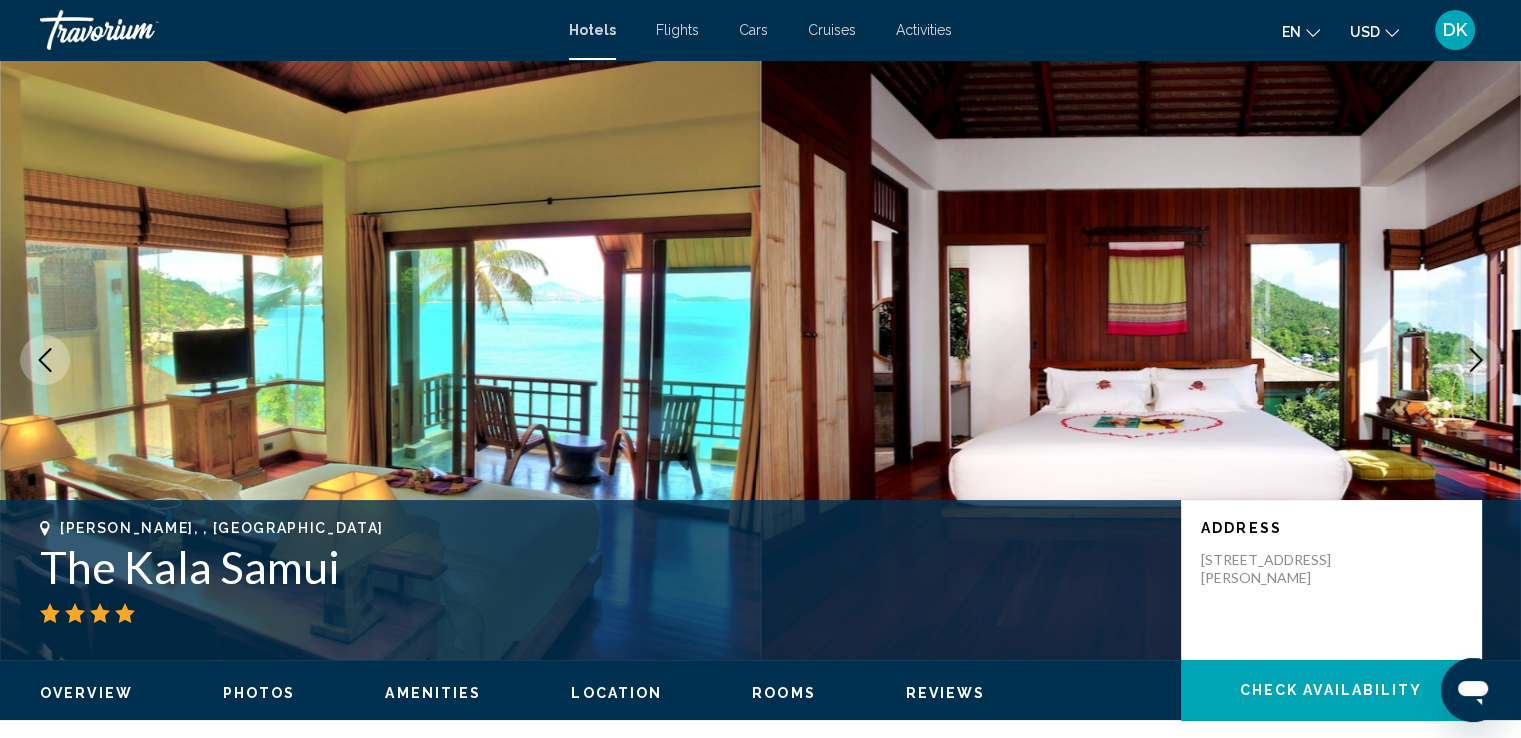 click 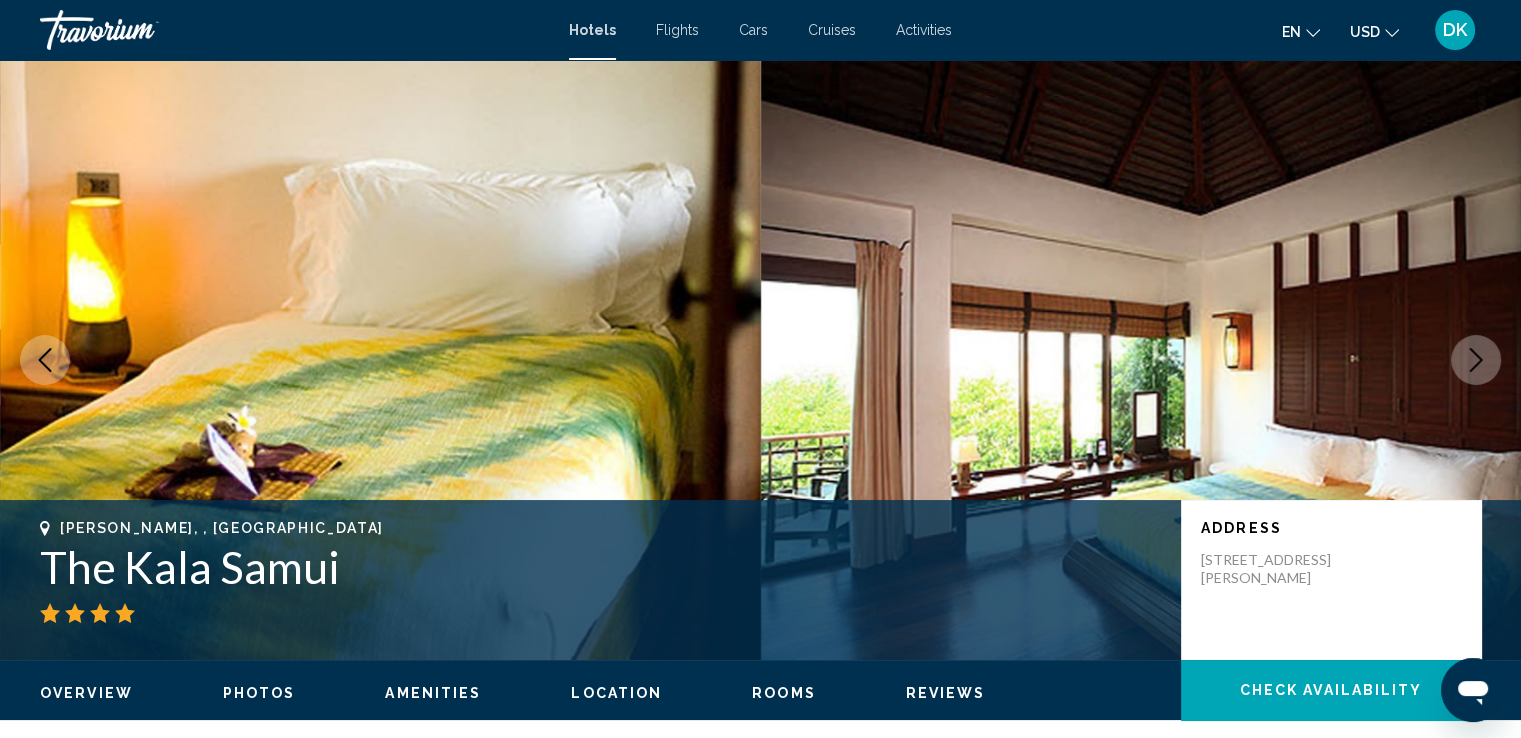 click 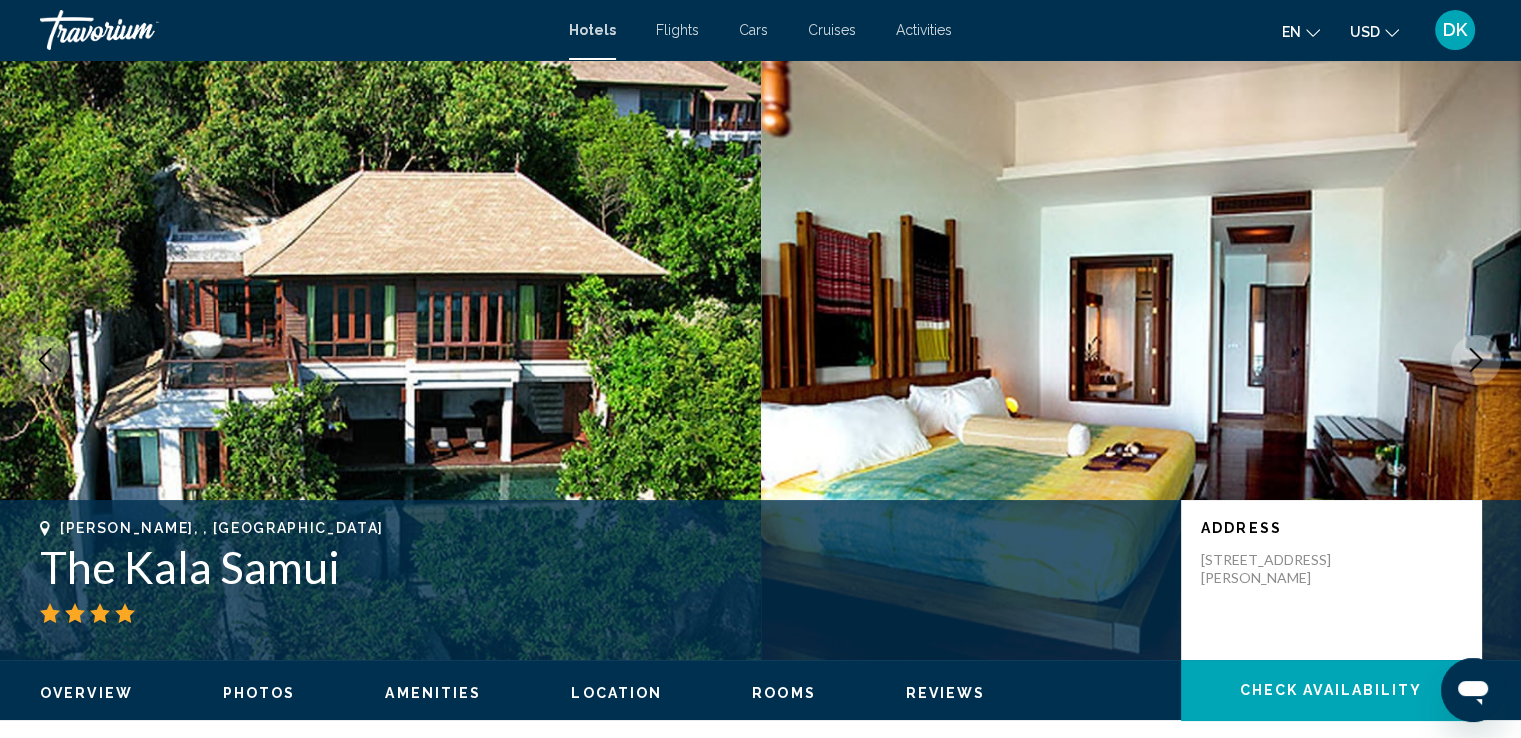 click 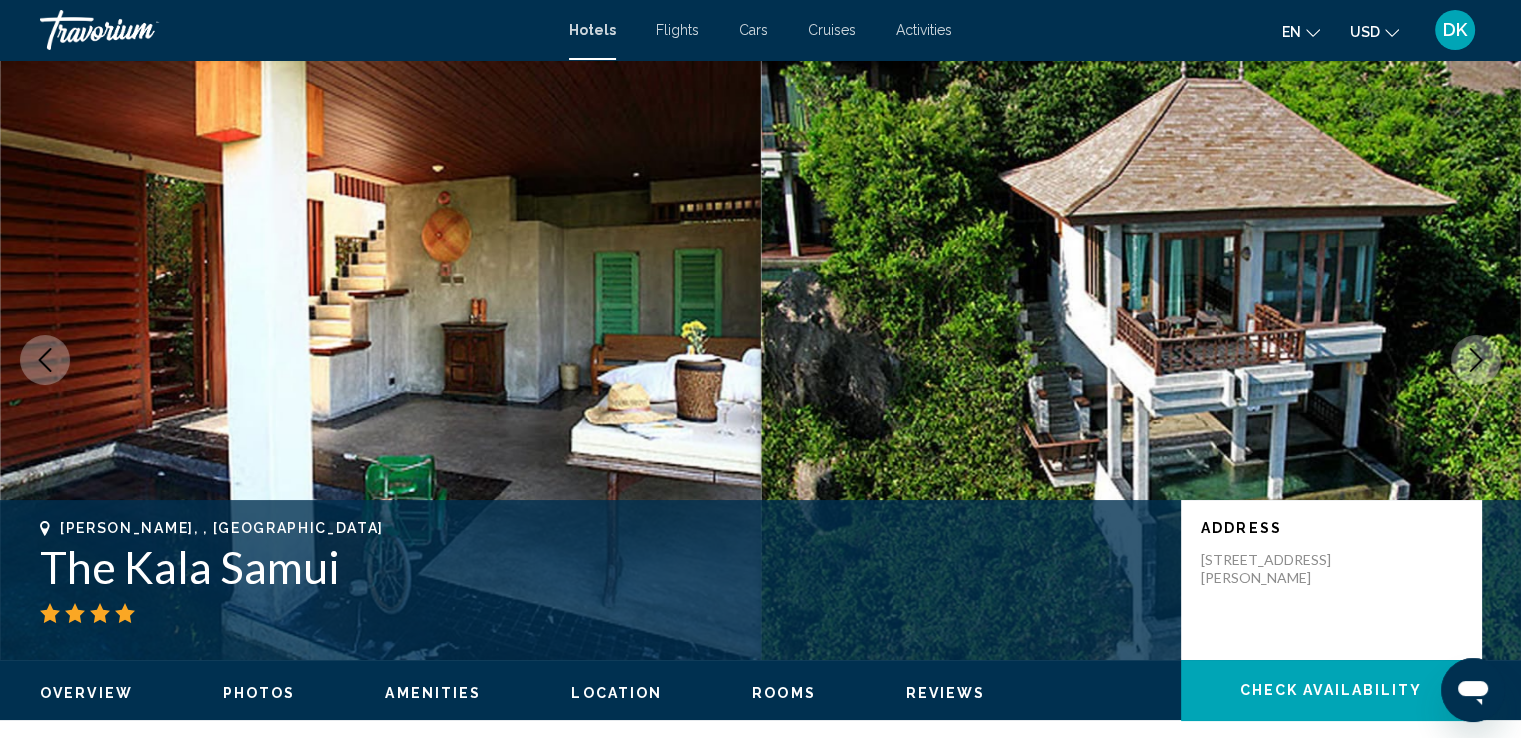 click 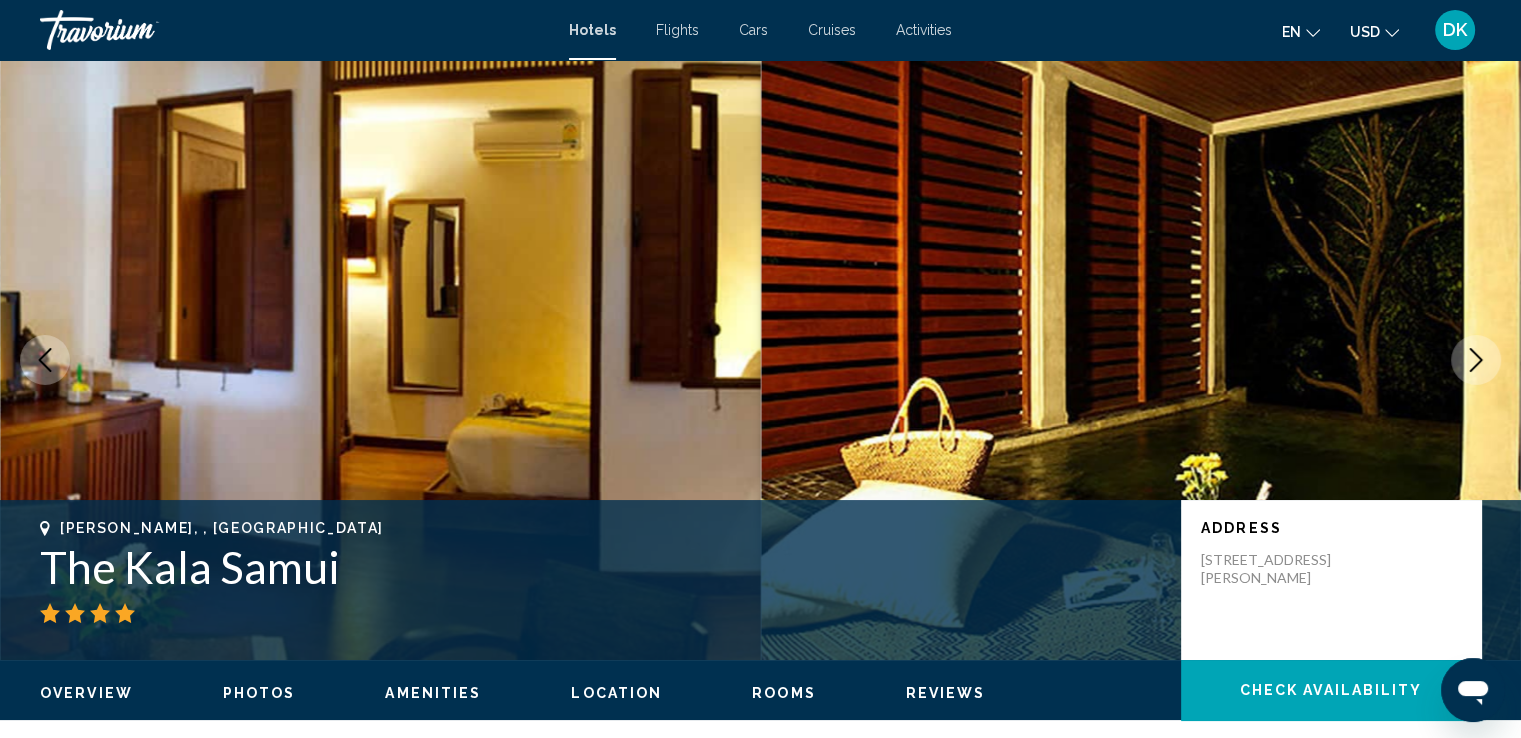 click 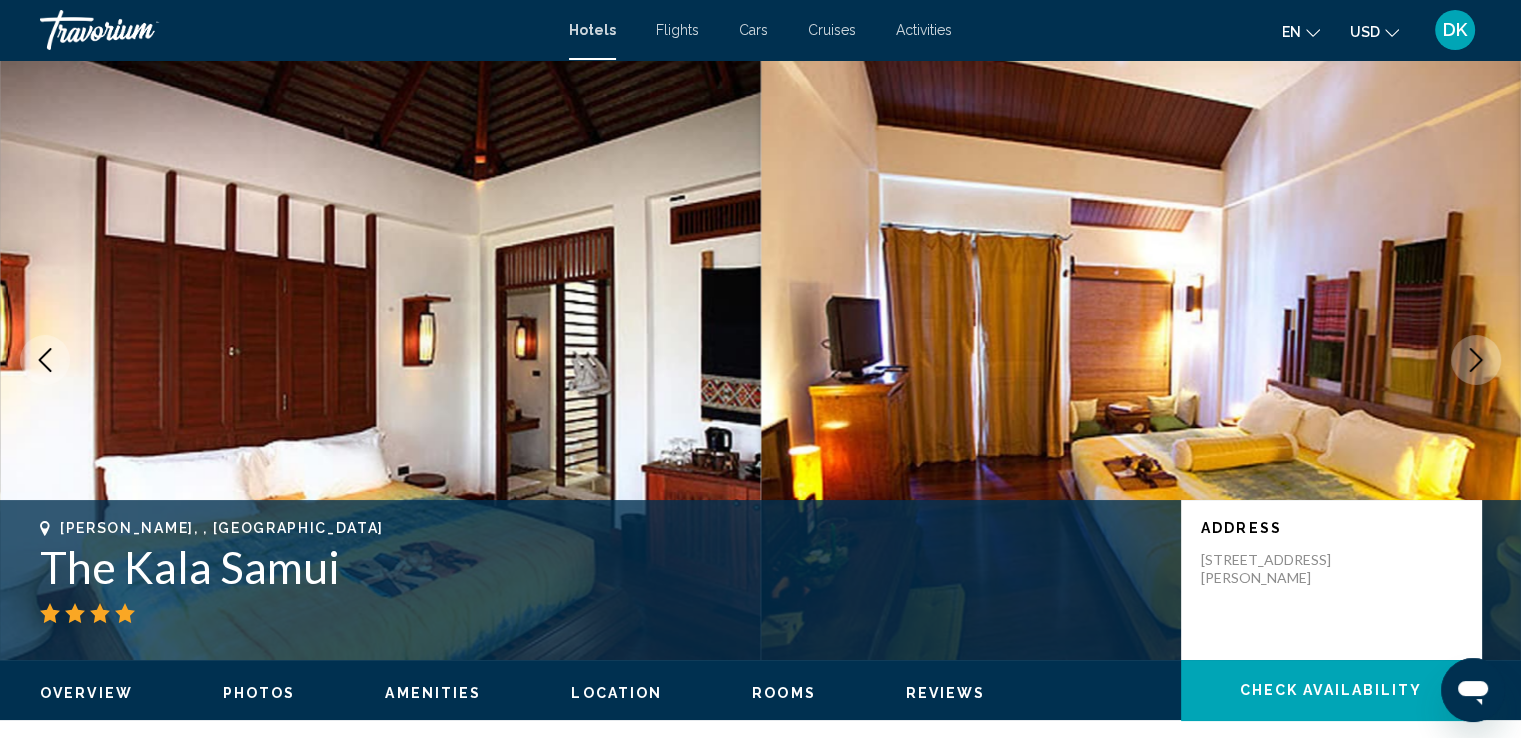 click 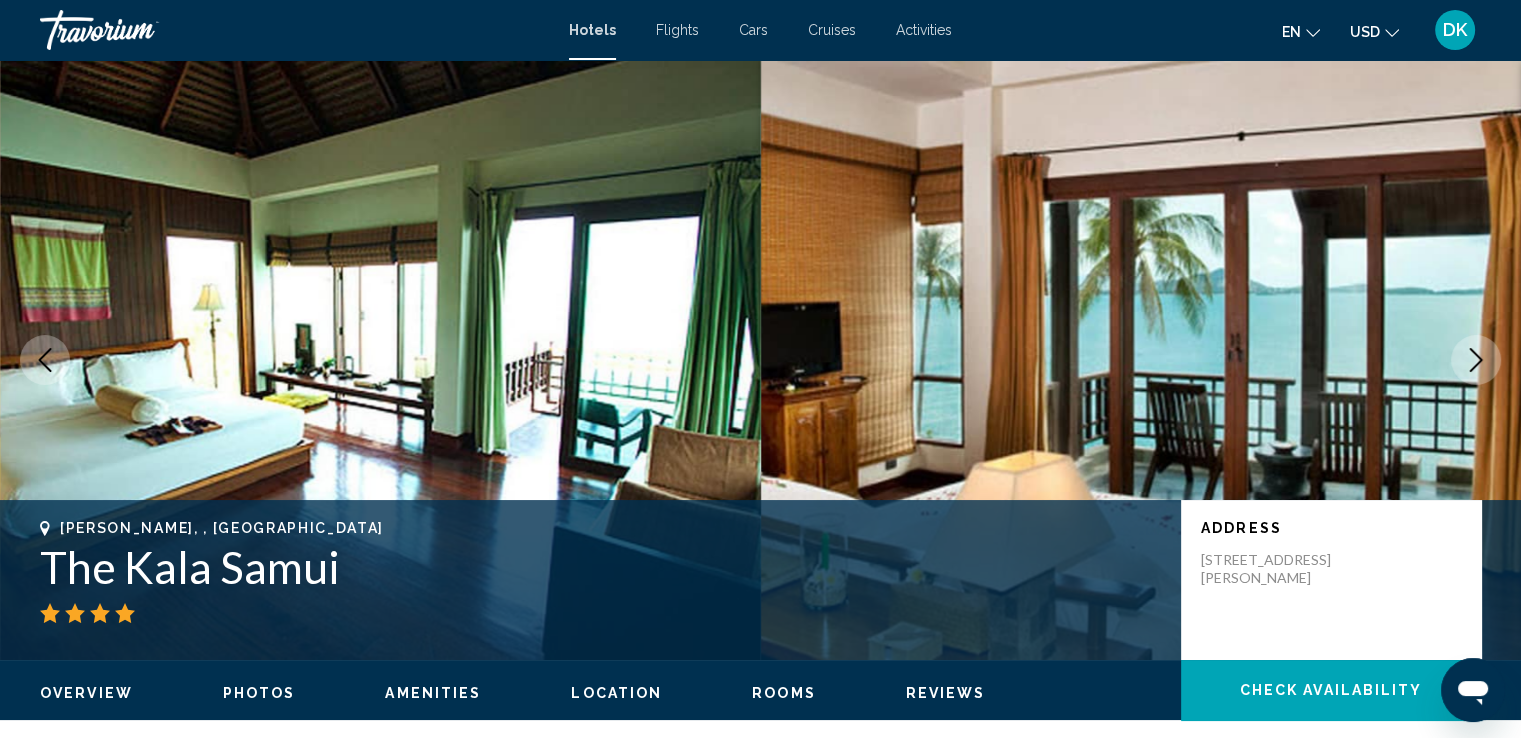 click 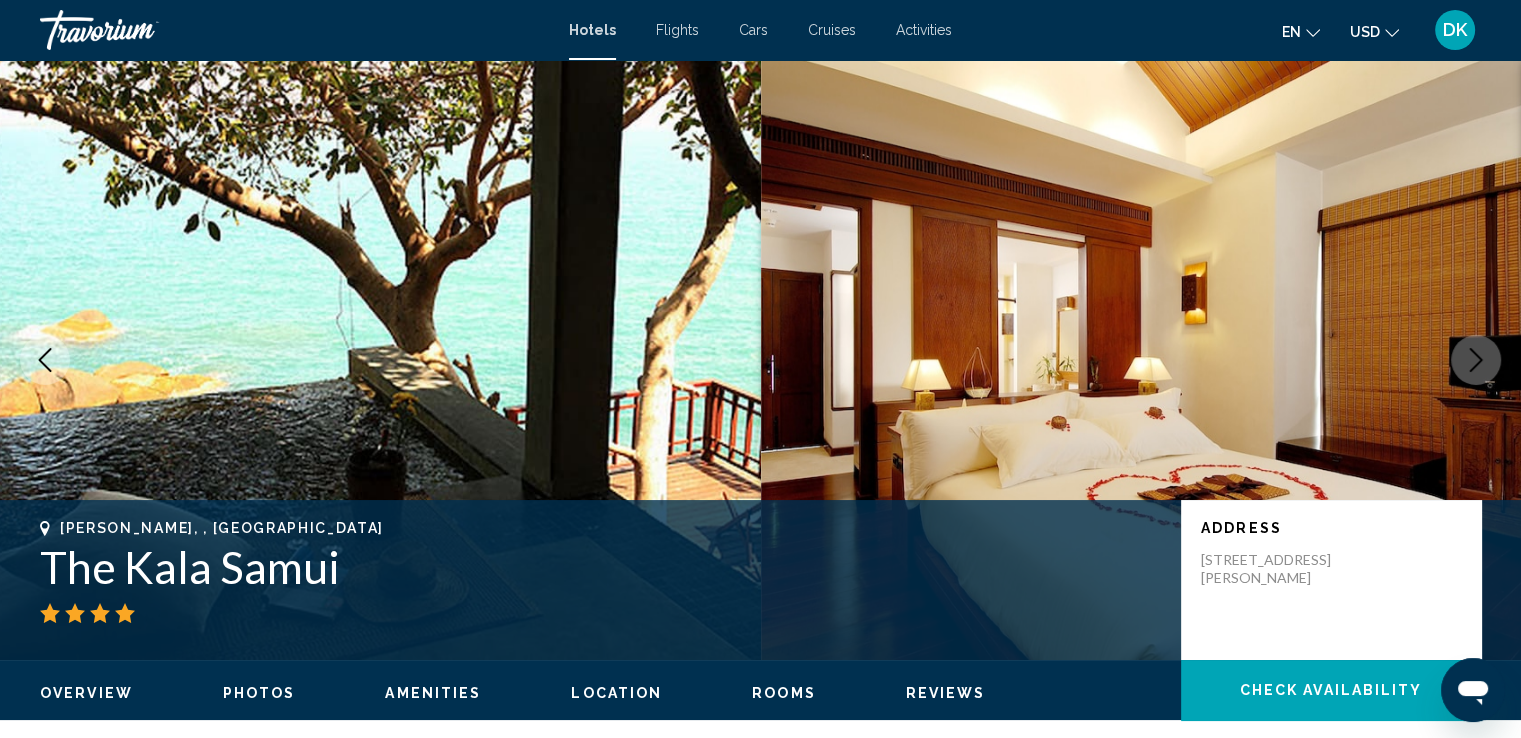 click 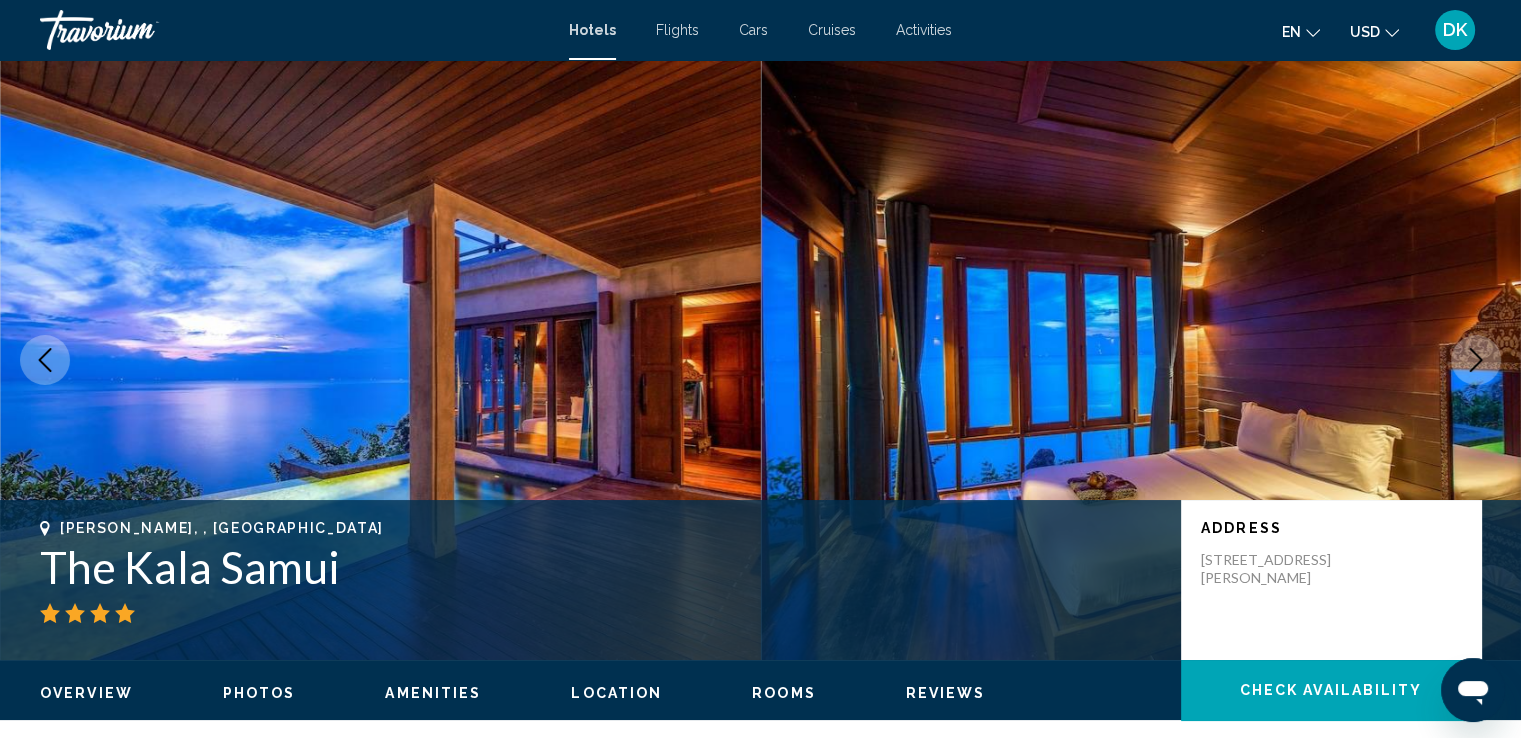 click 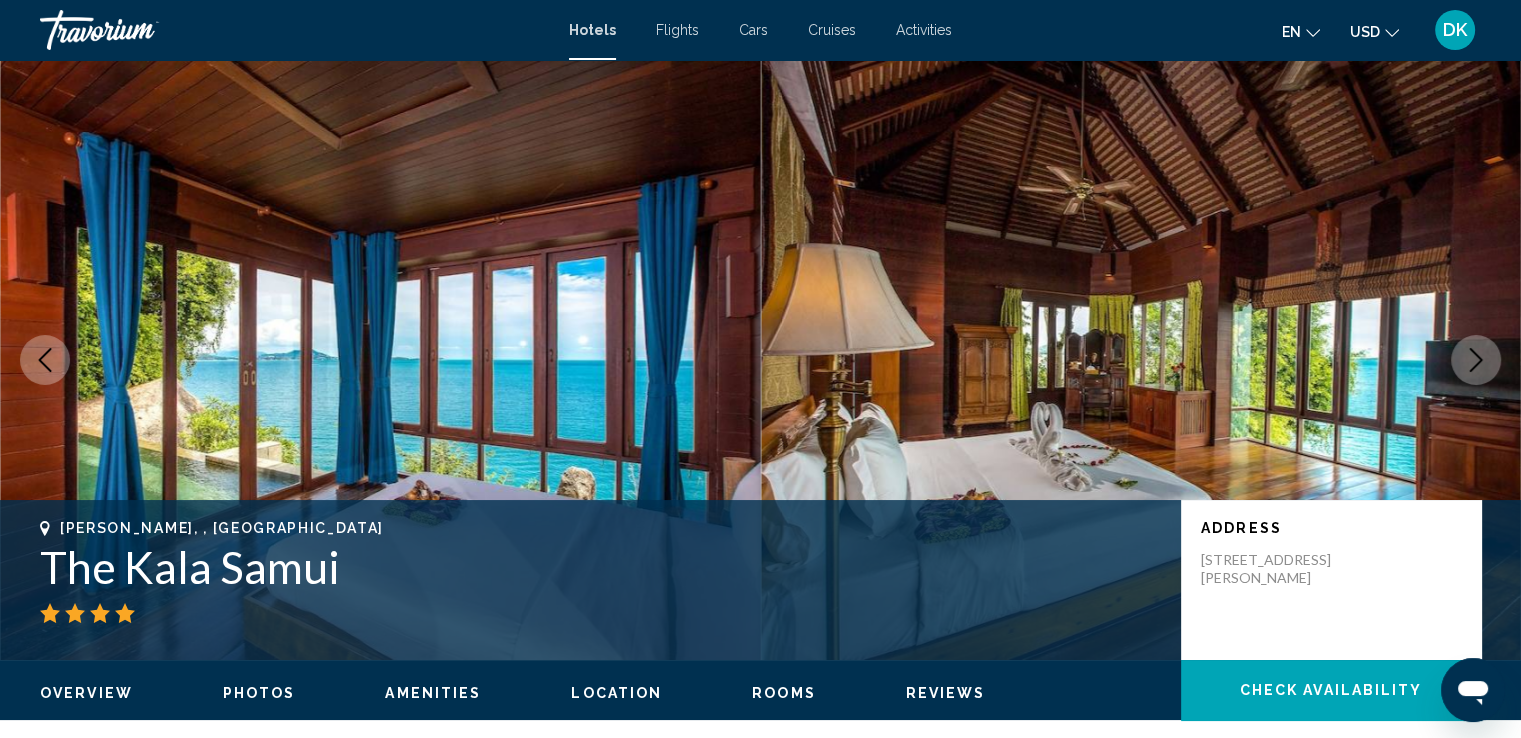 click 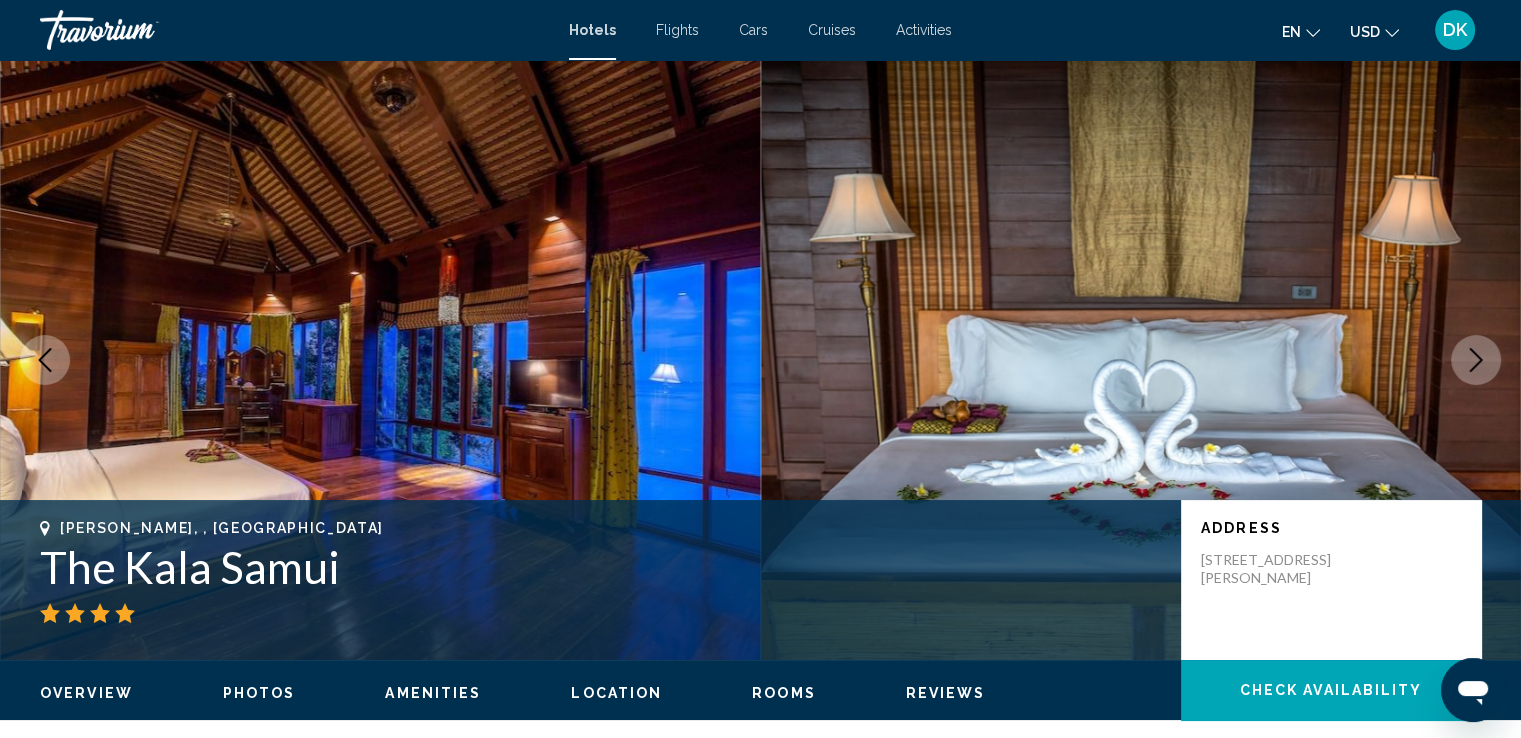 click 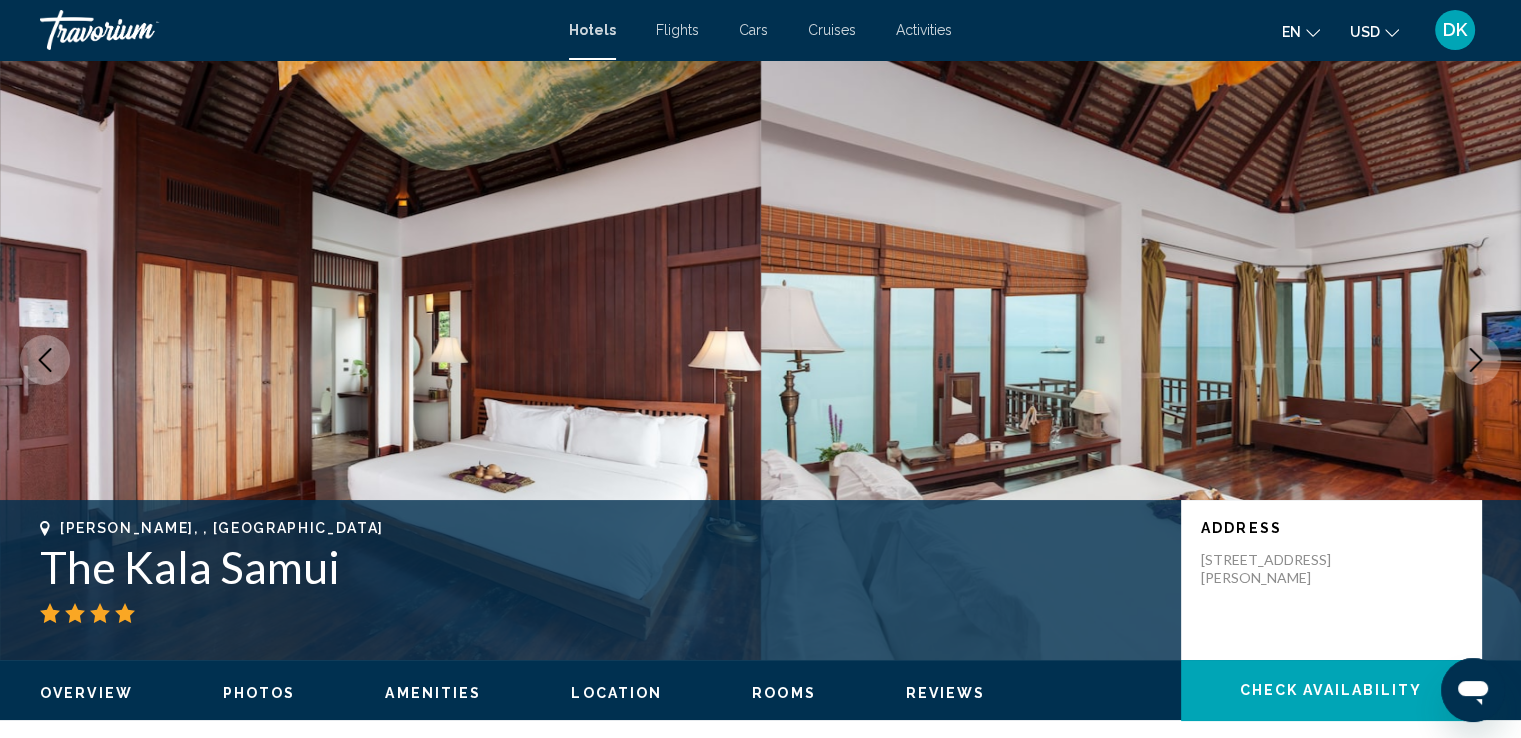 click 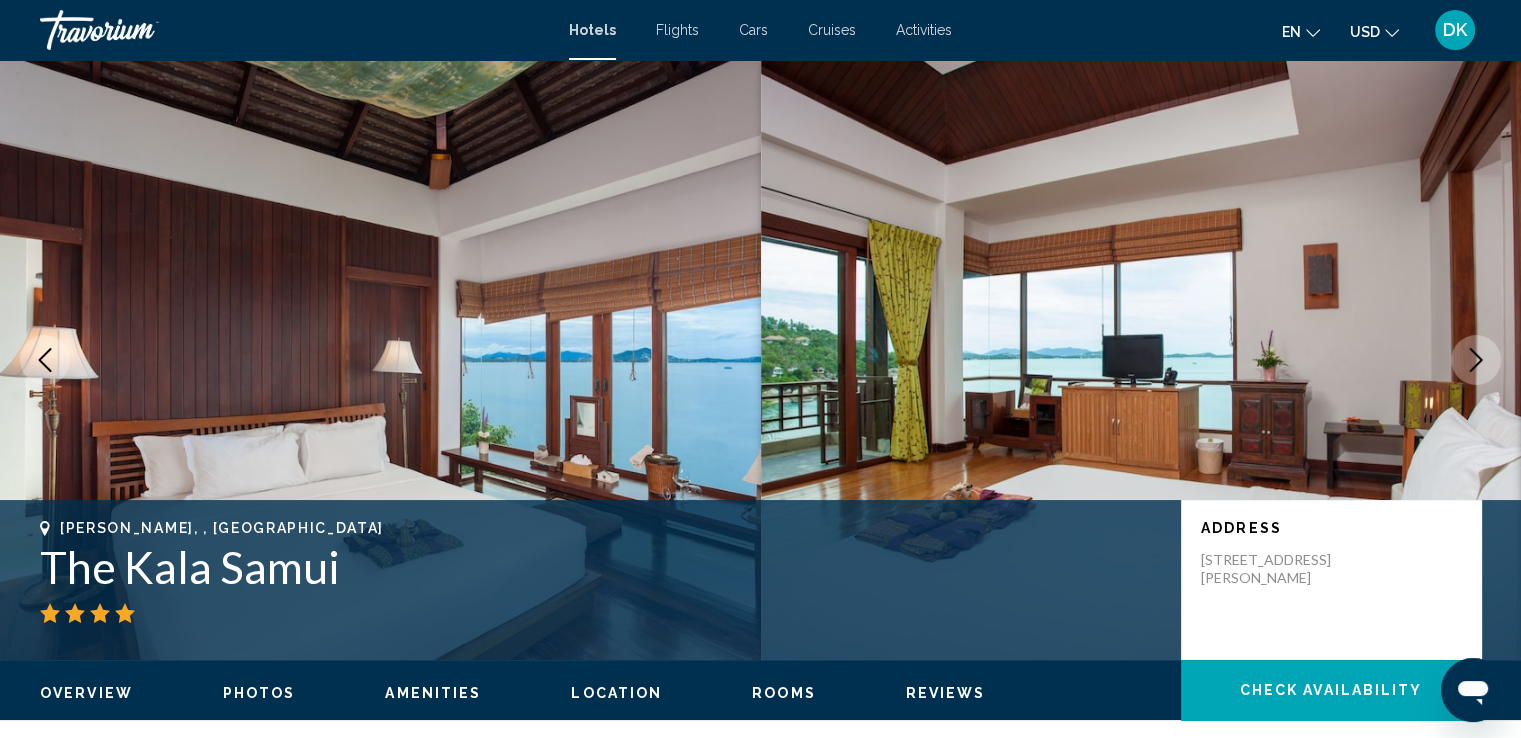 click 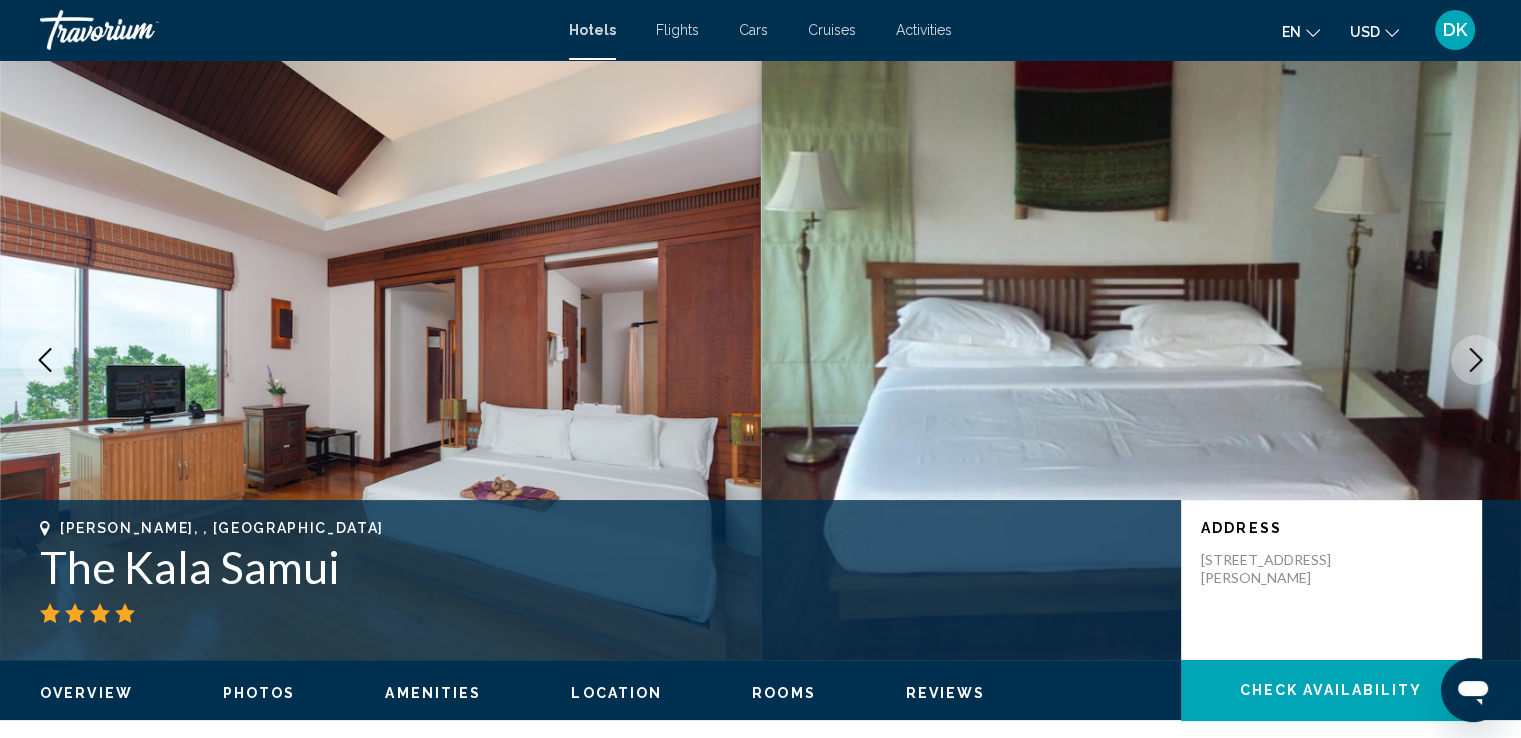 click 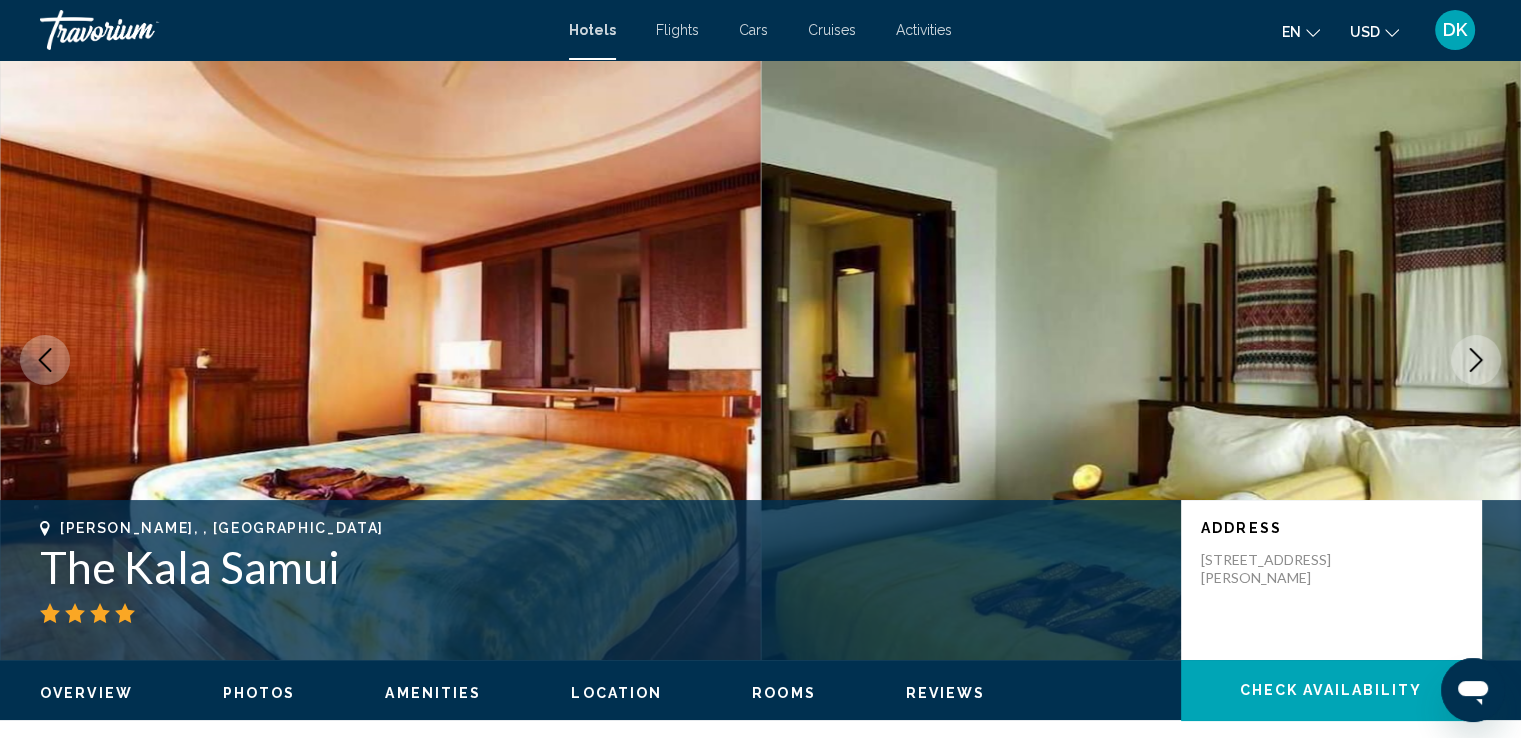click 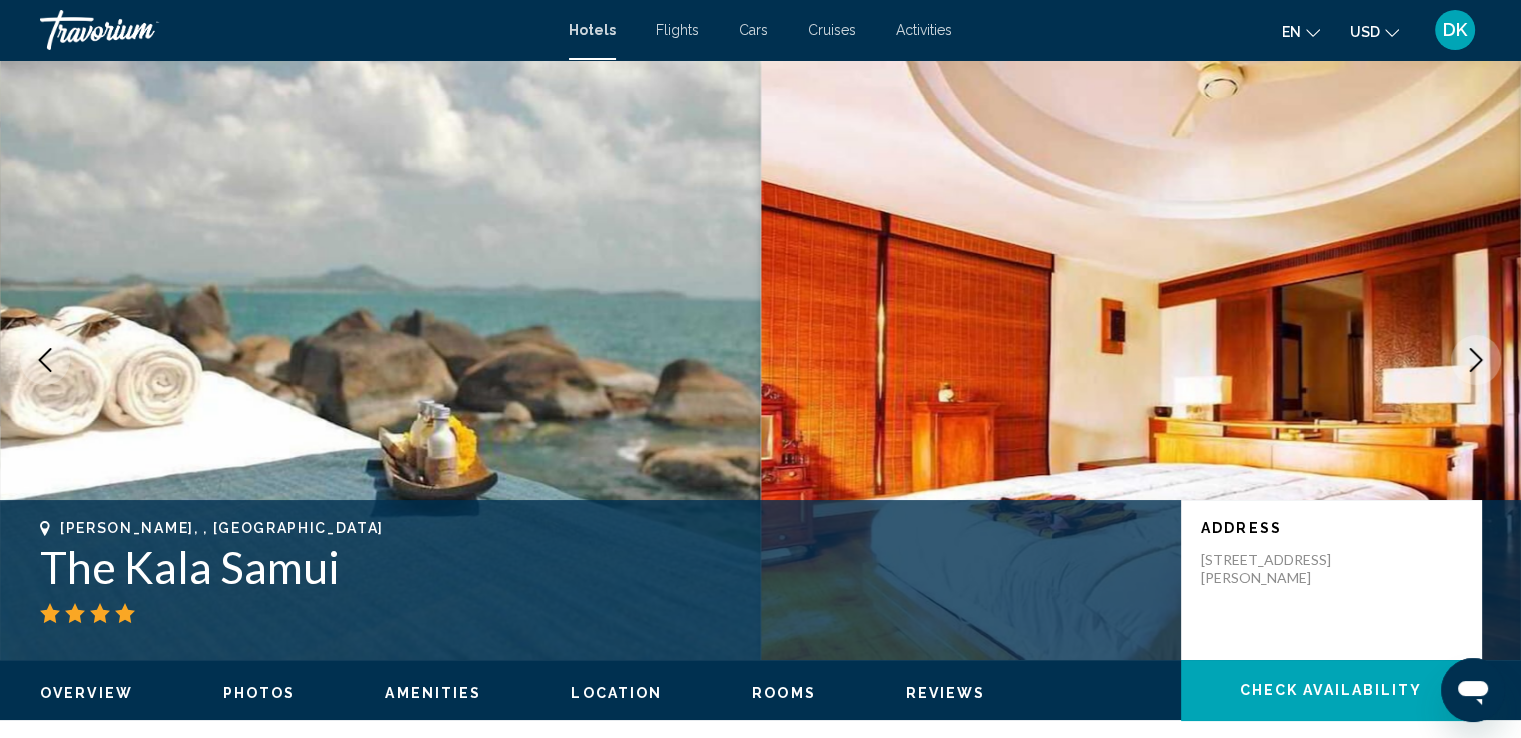 click 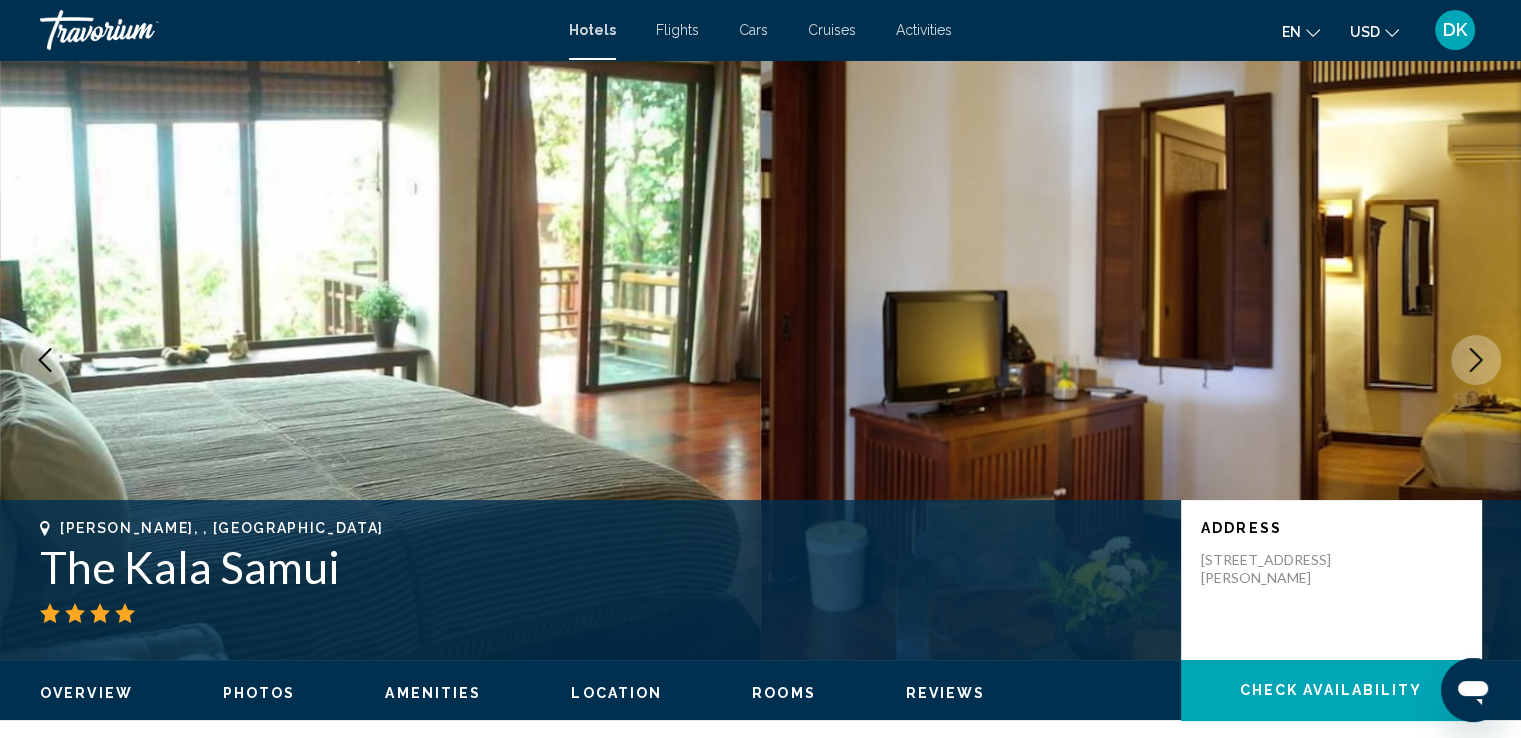 click 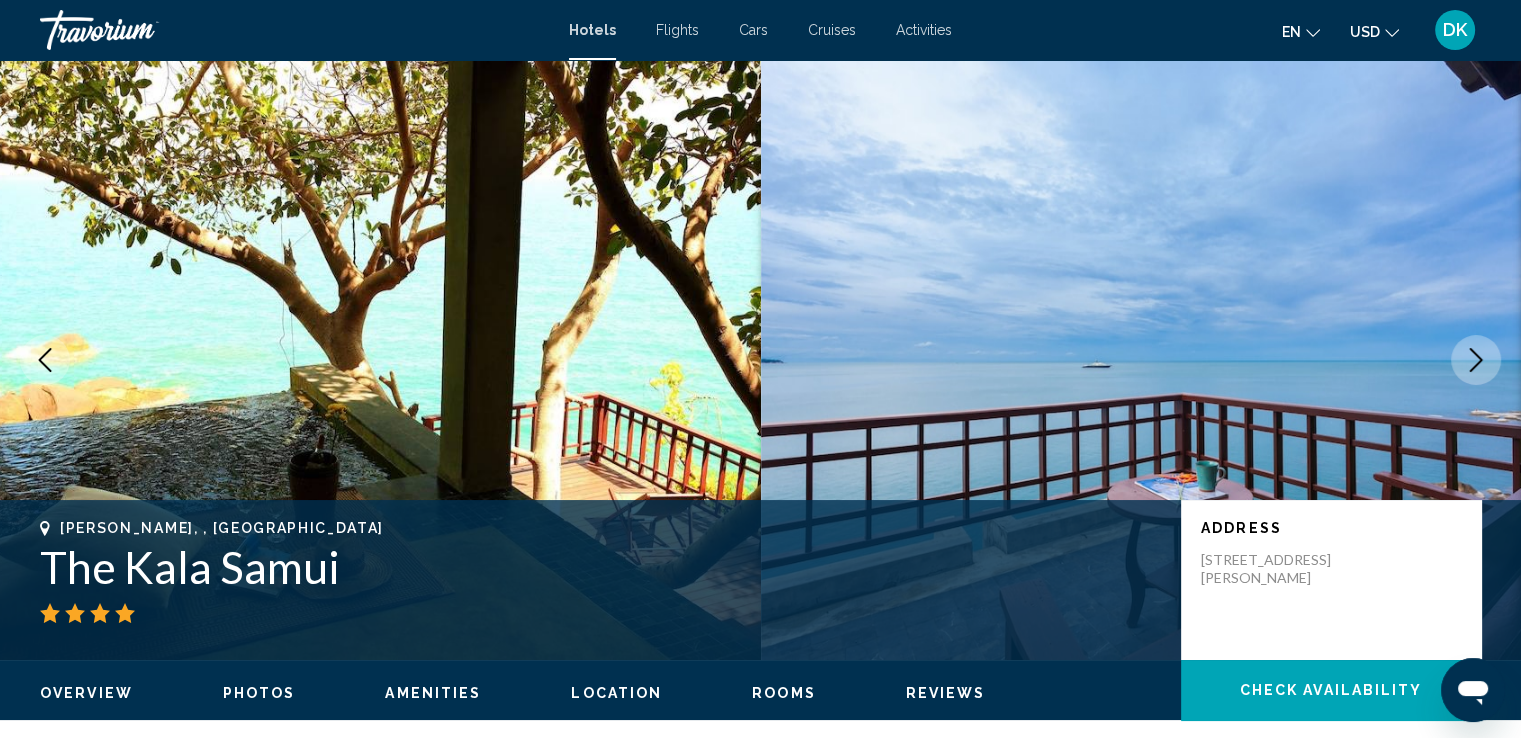 click 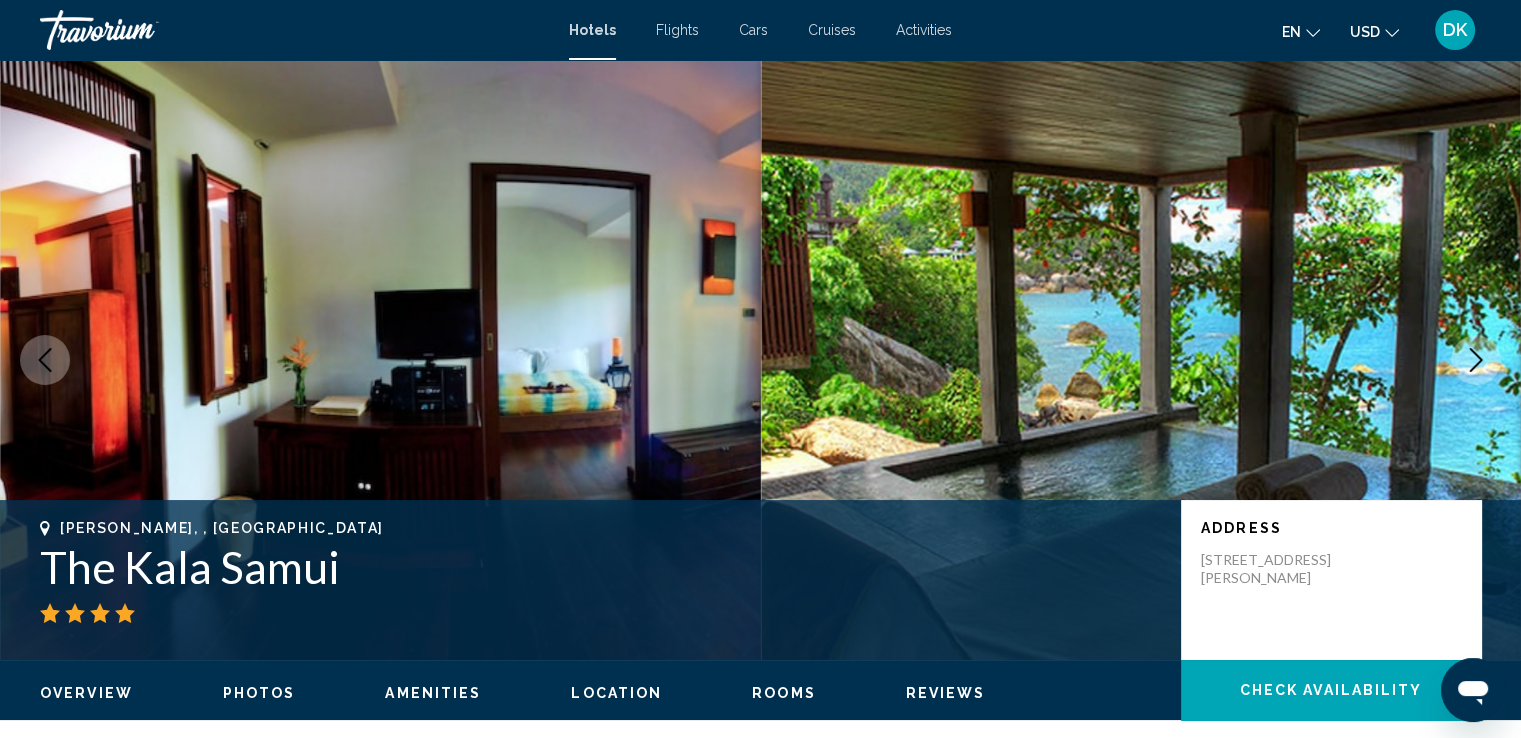 click 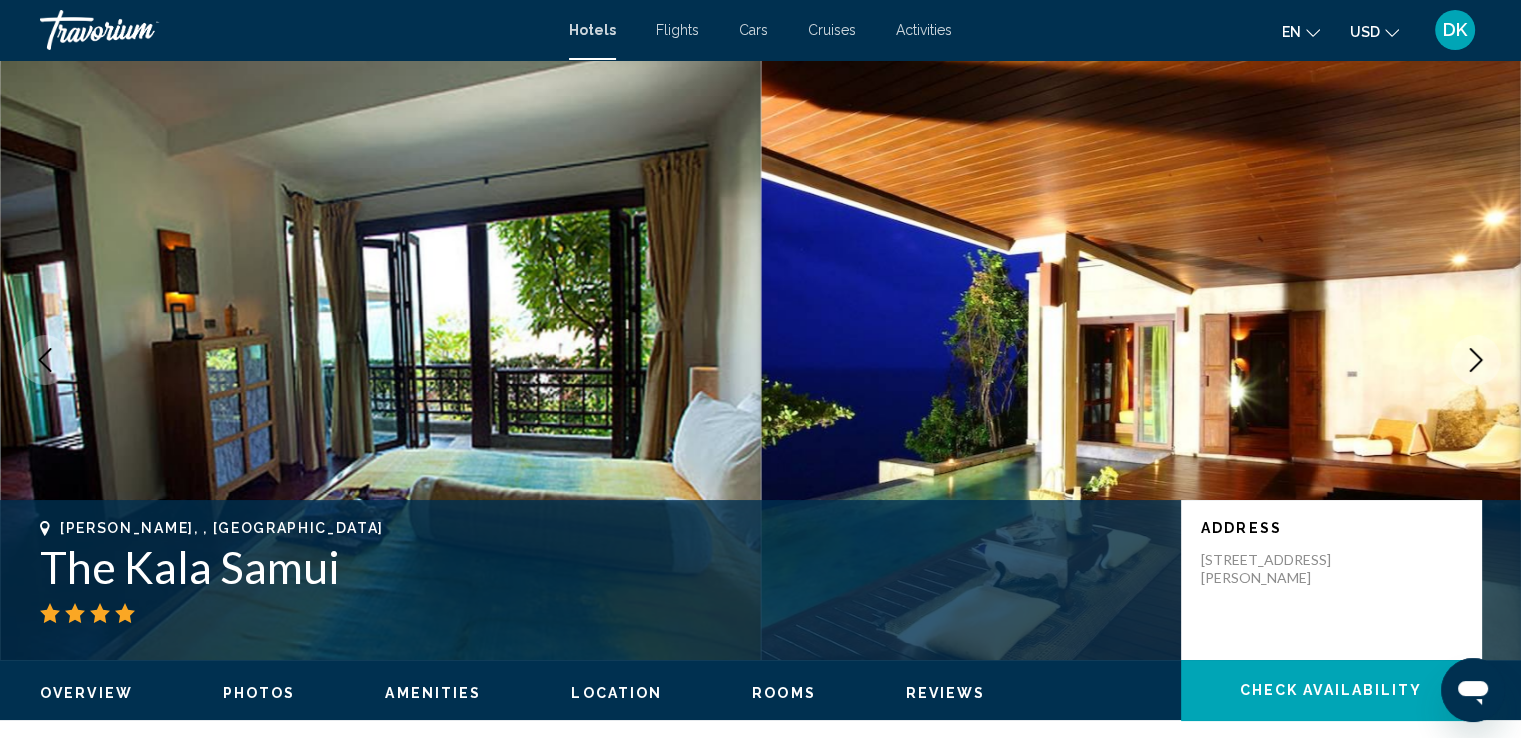 click 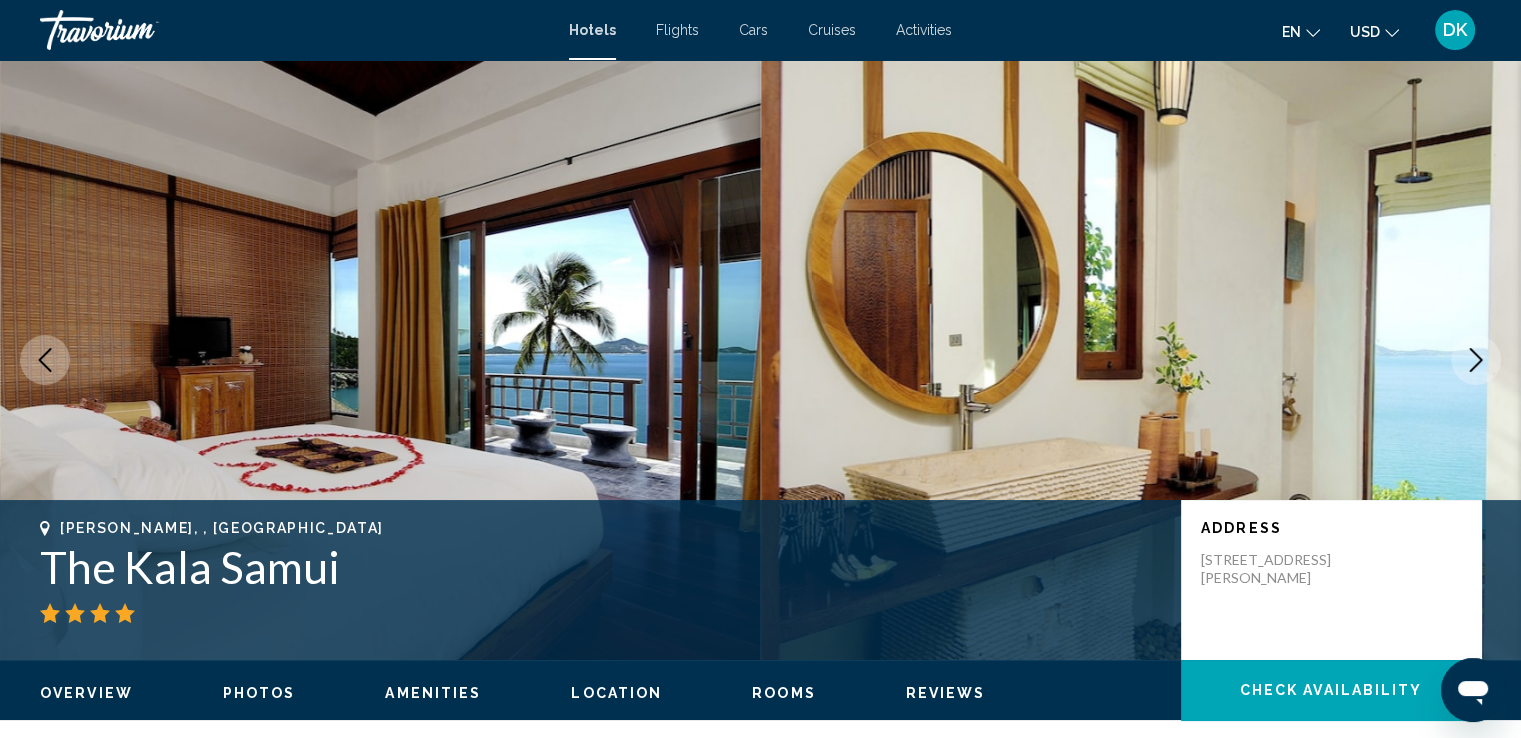 click 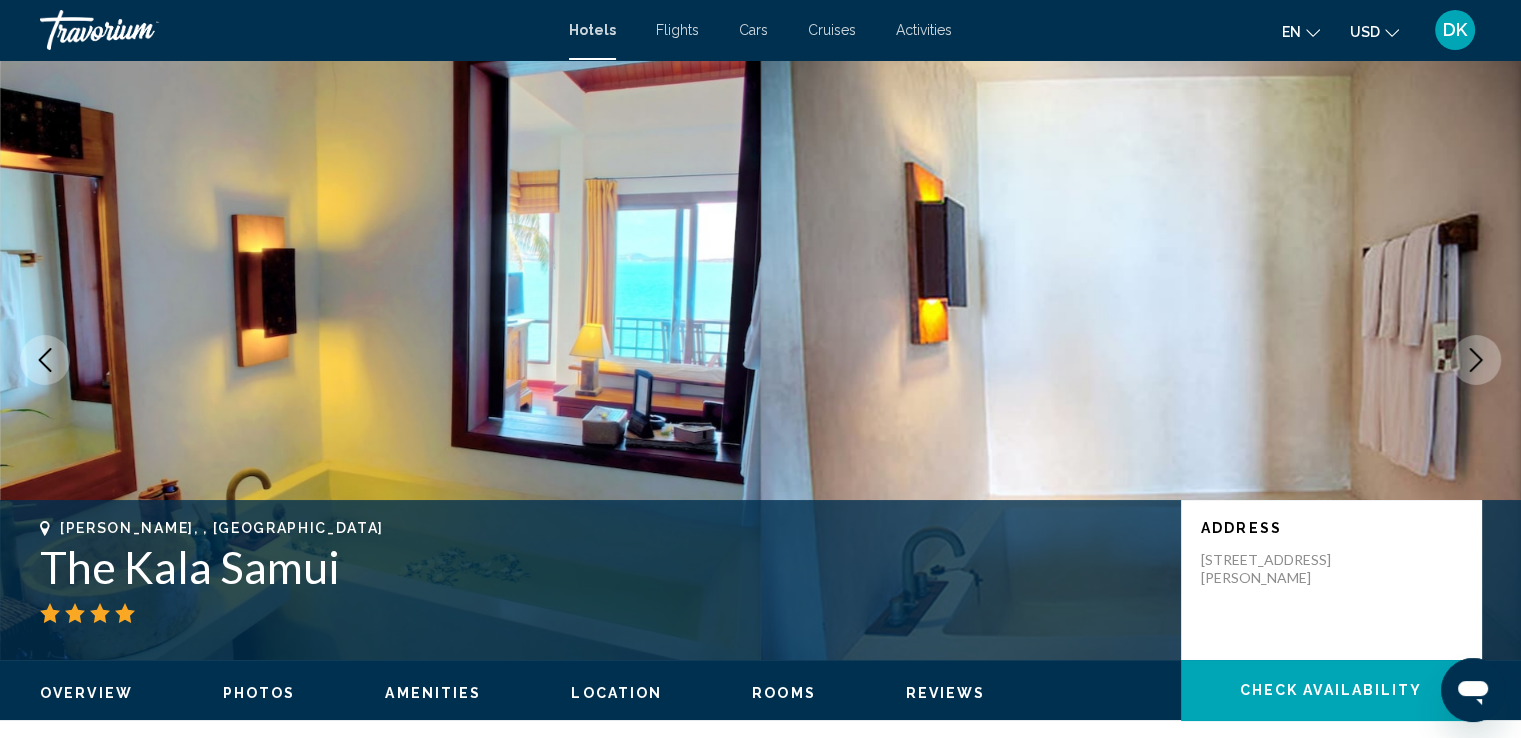 click 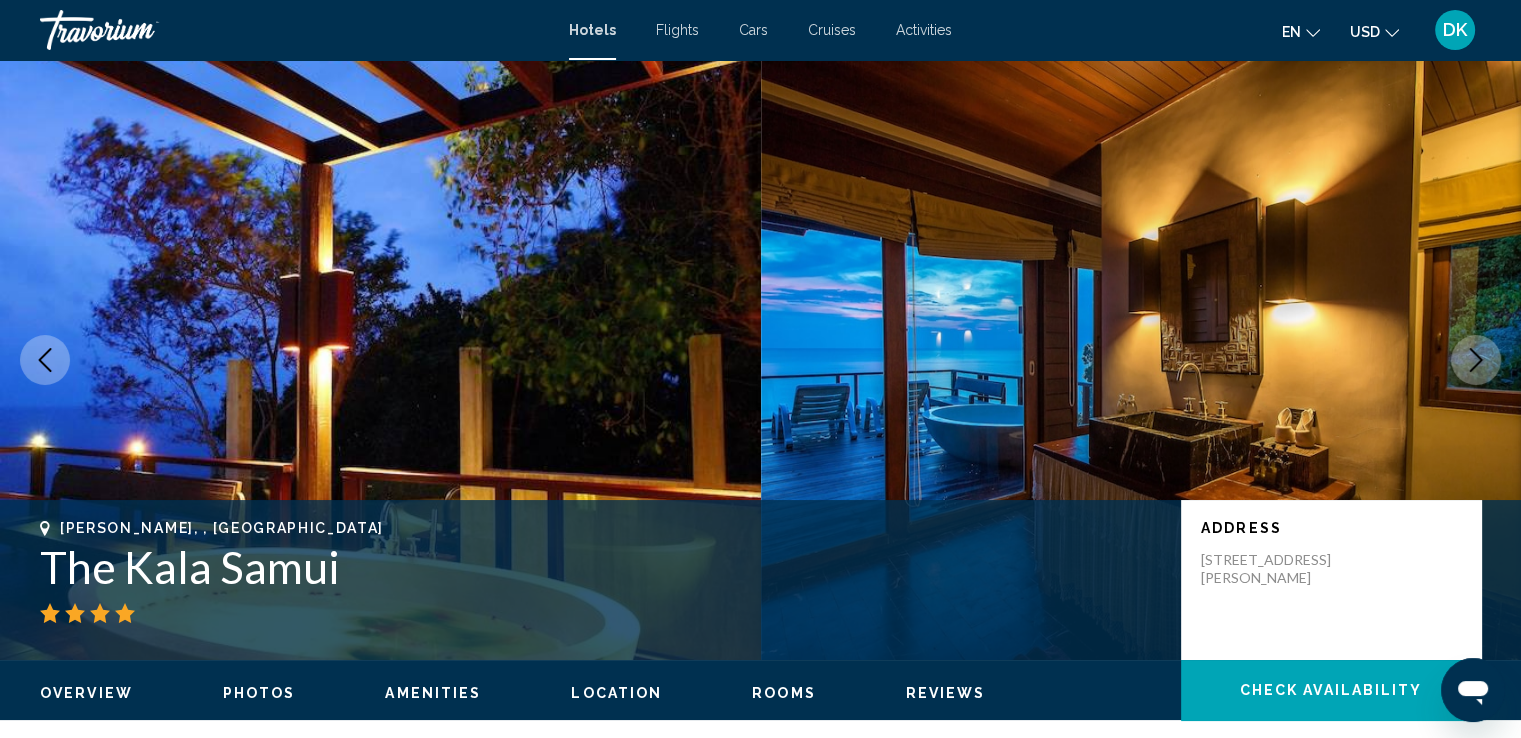 click 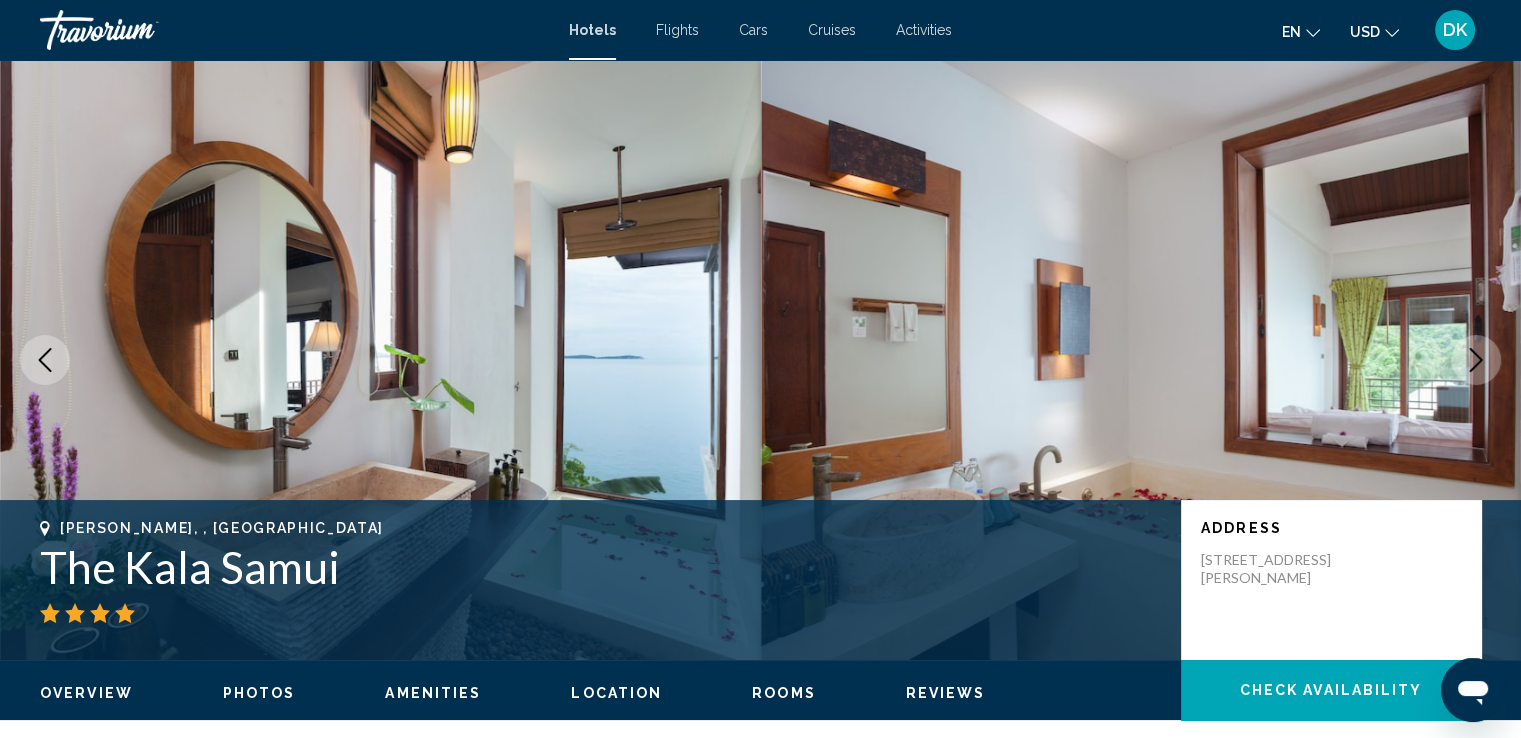 click 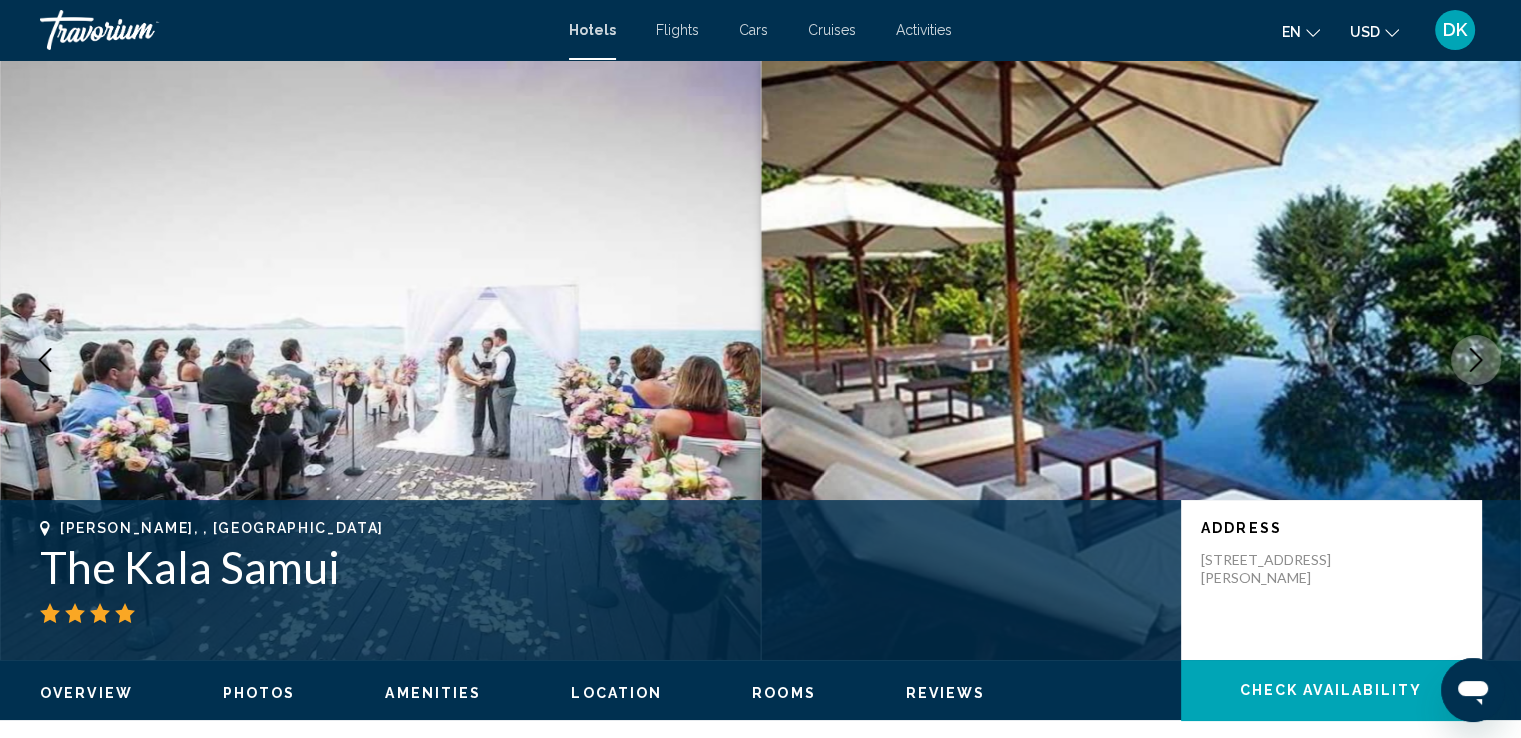 click 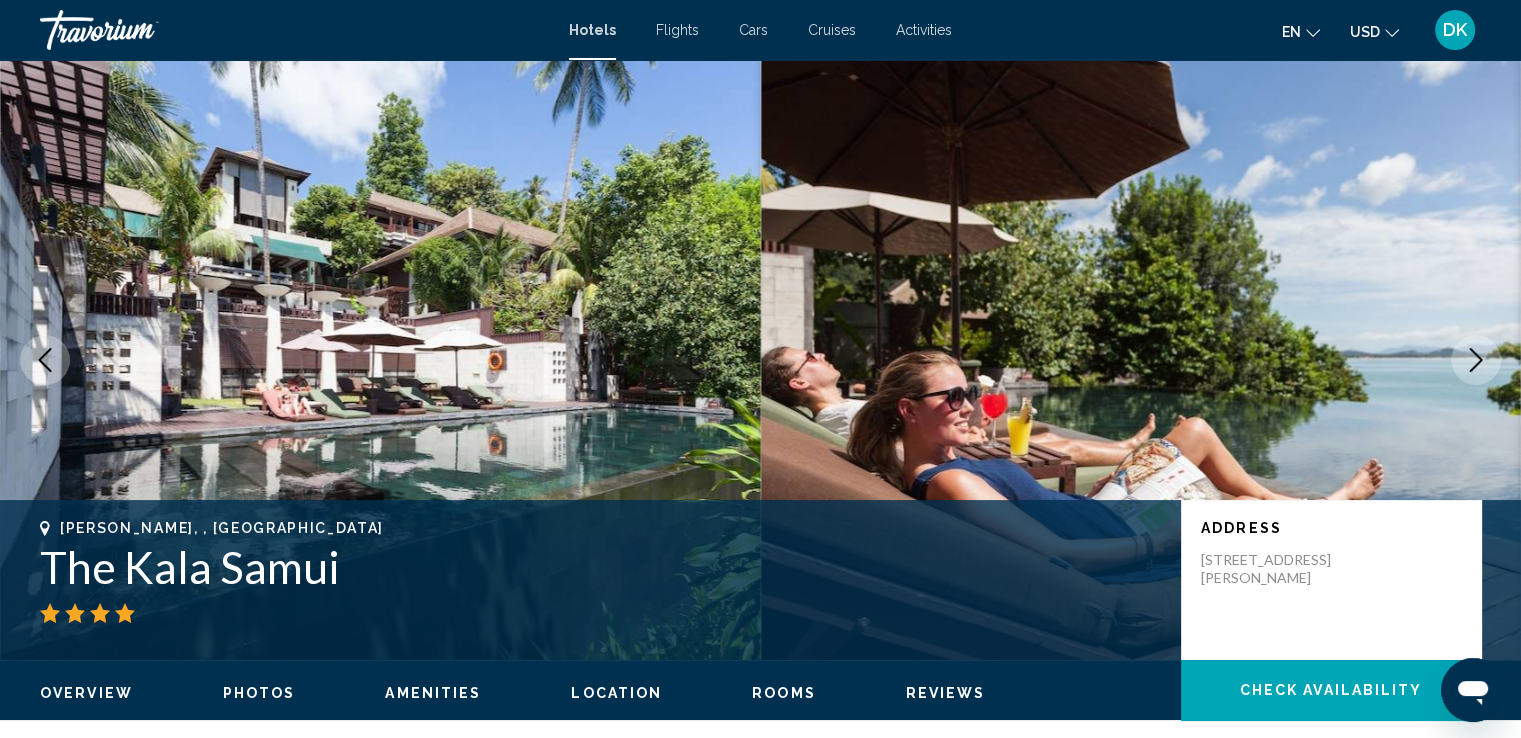 click 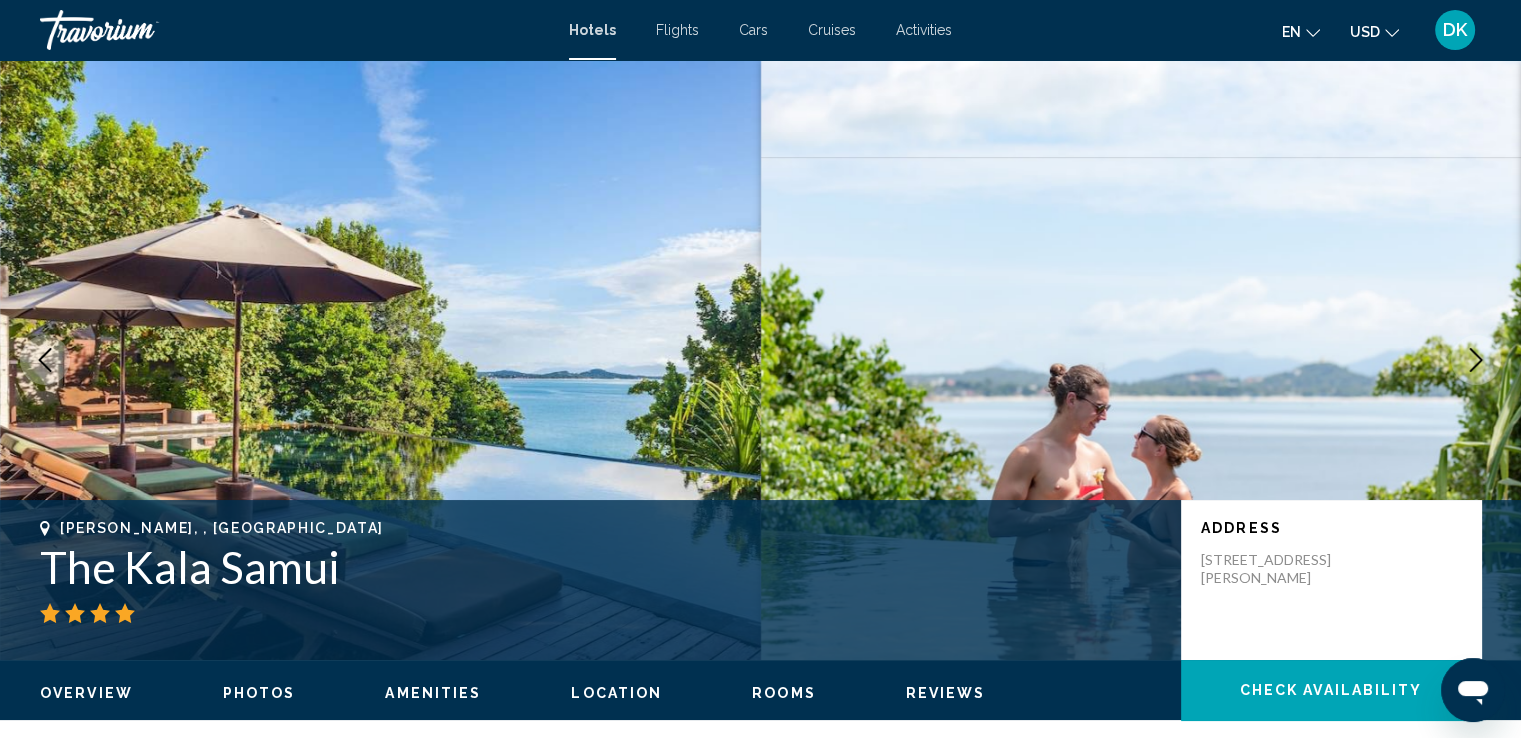 click 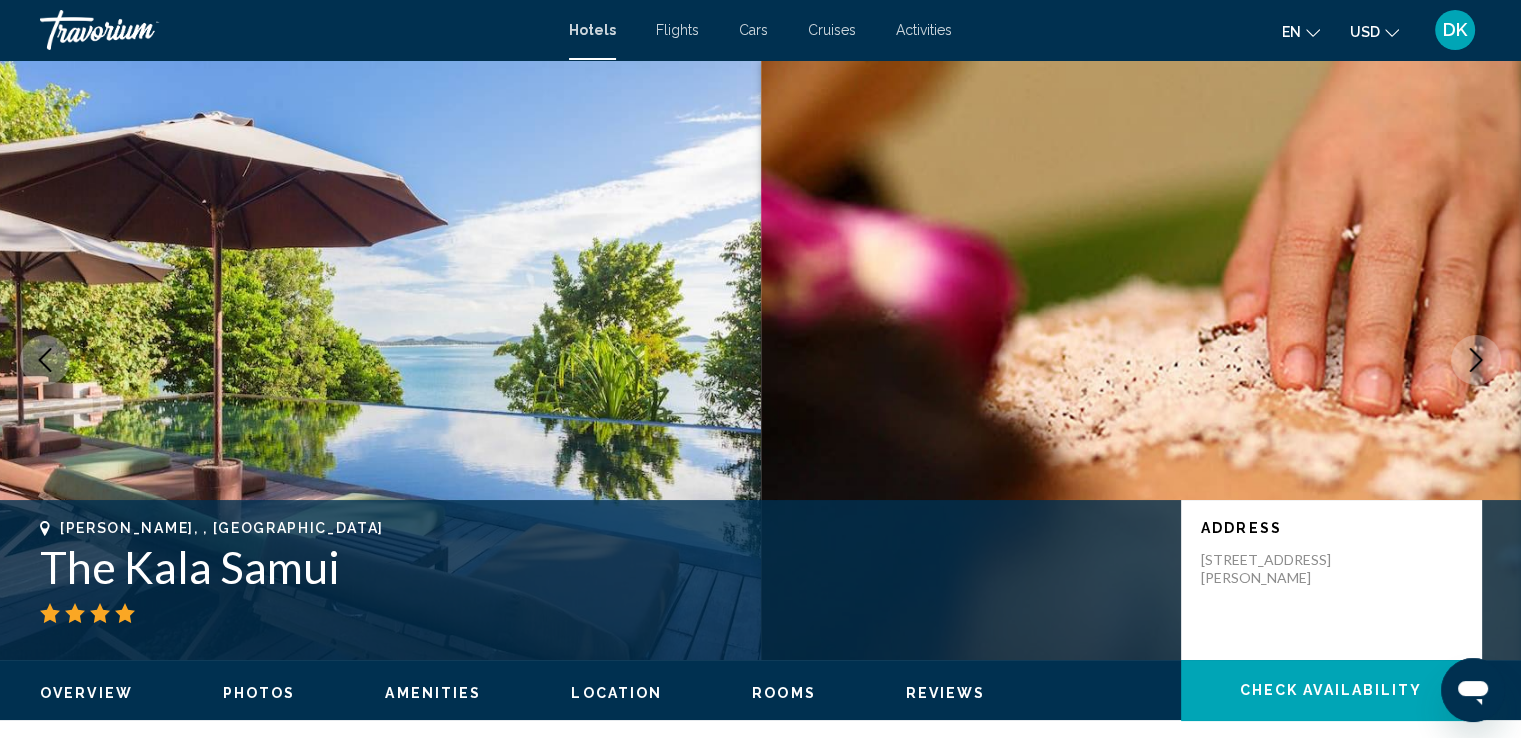 click 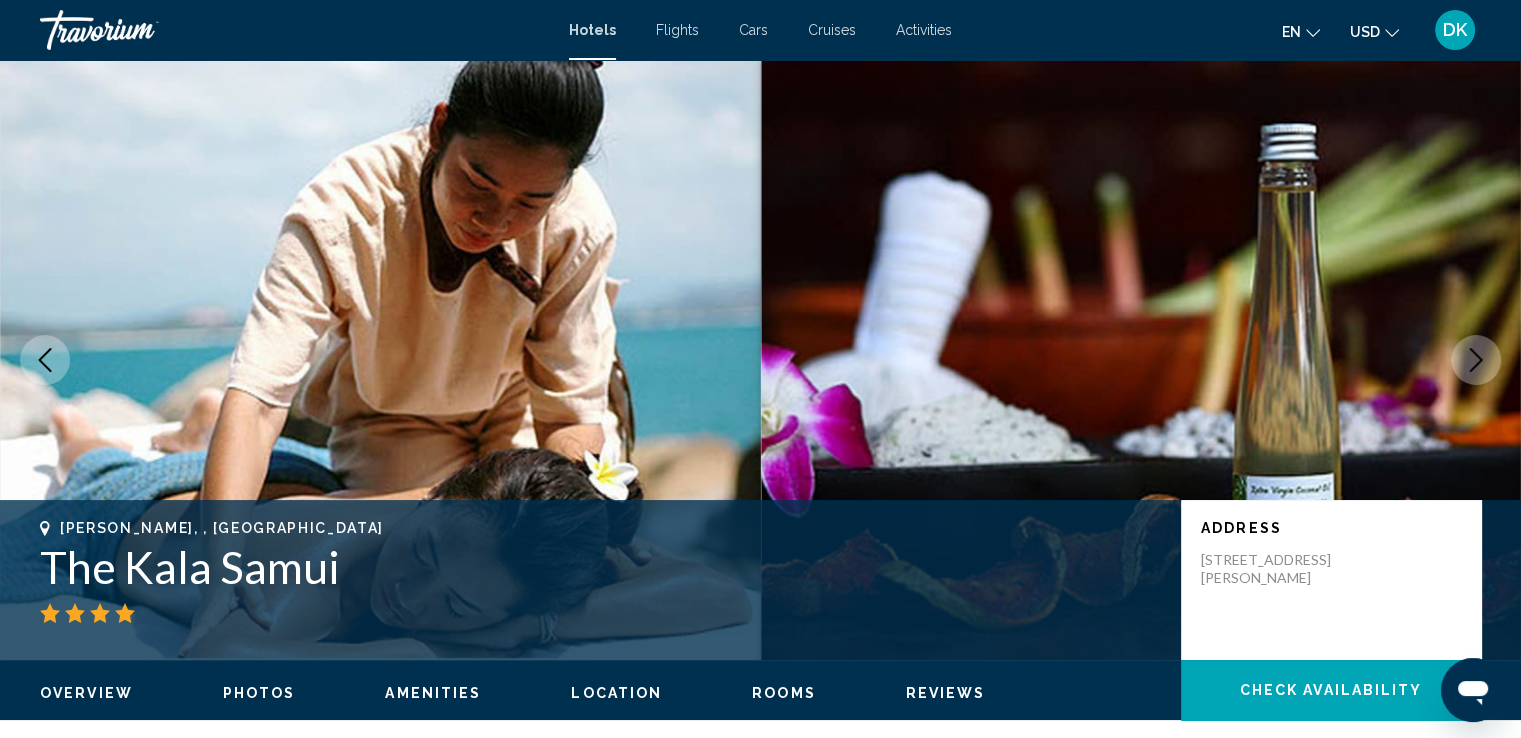 click 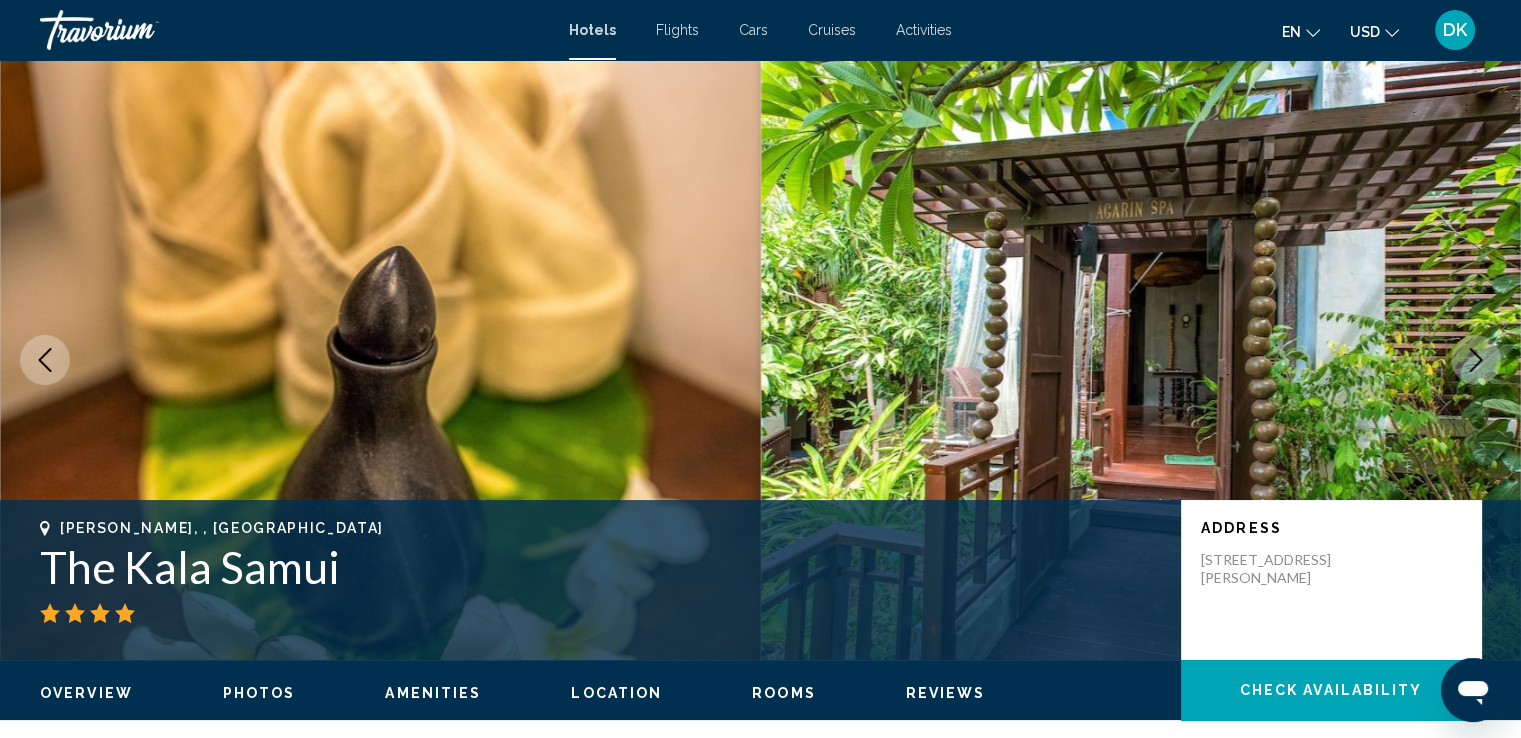 click 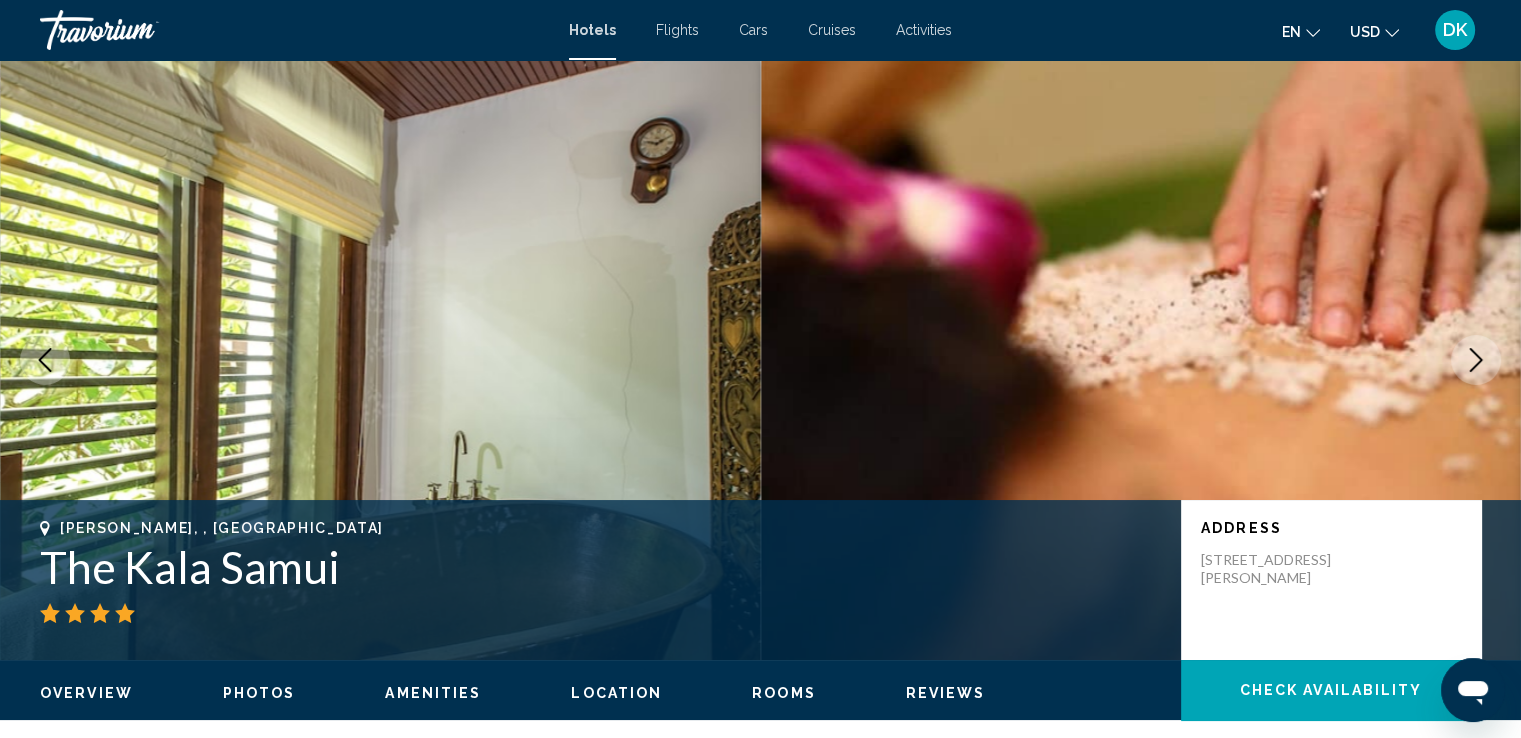 click 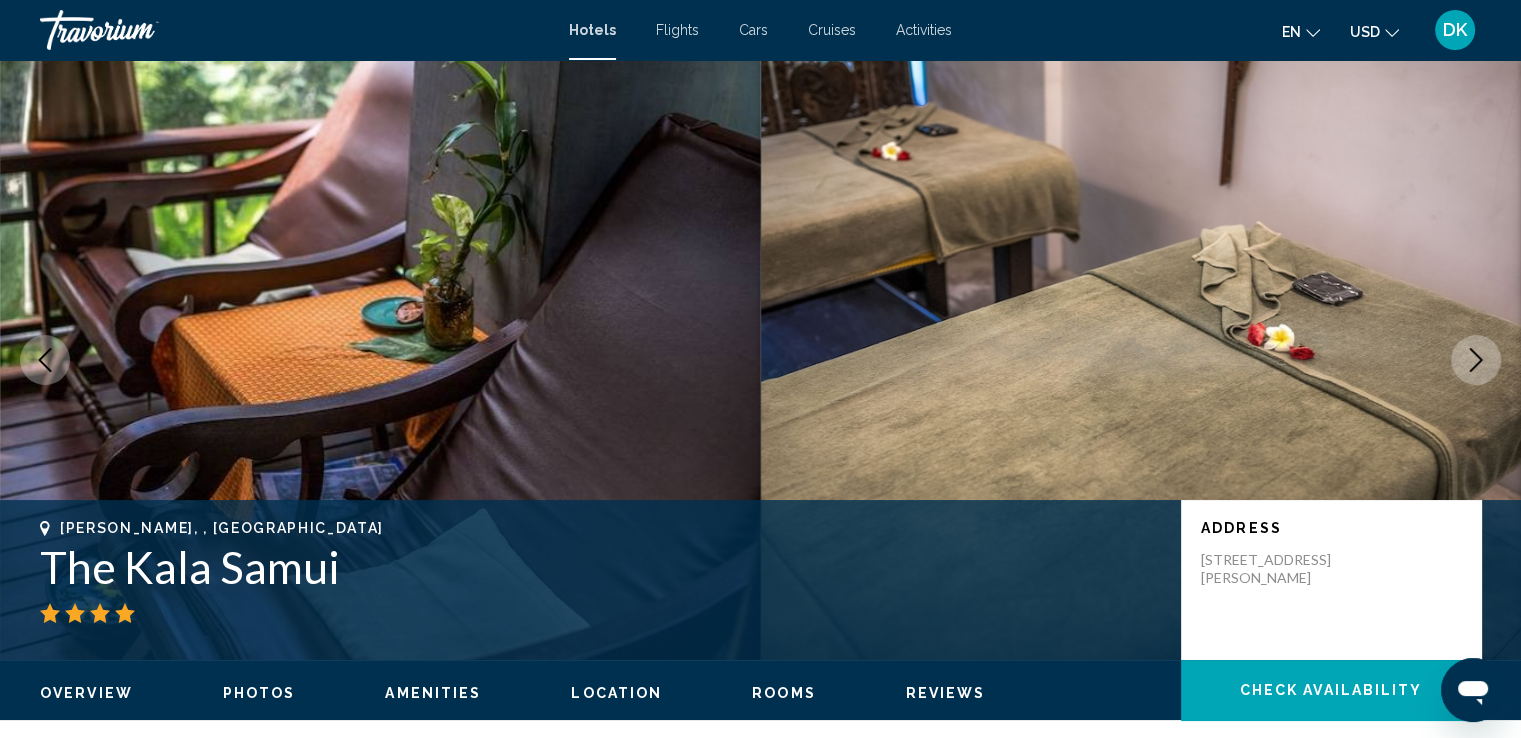 click 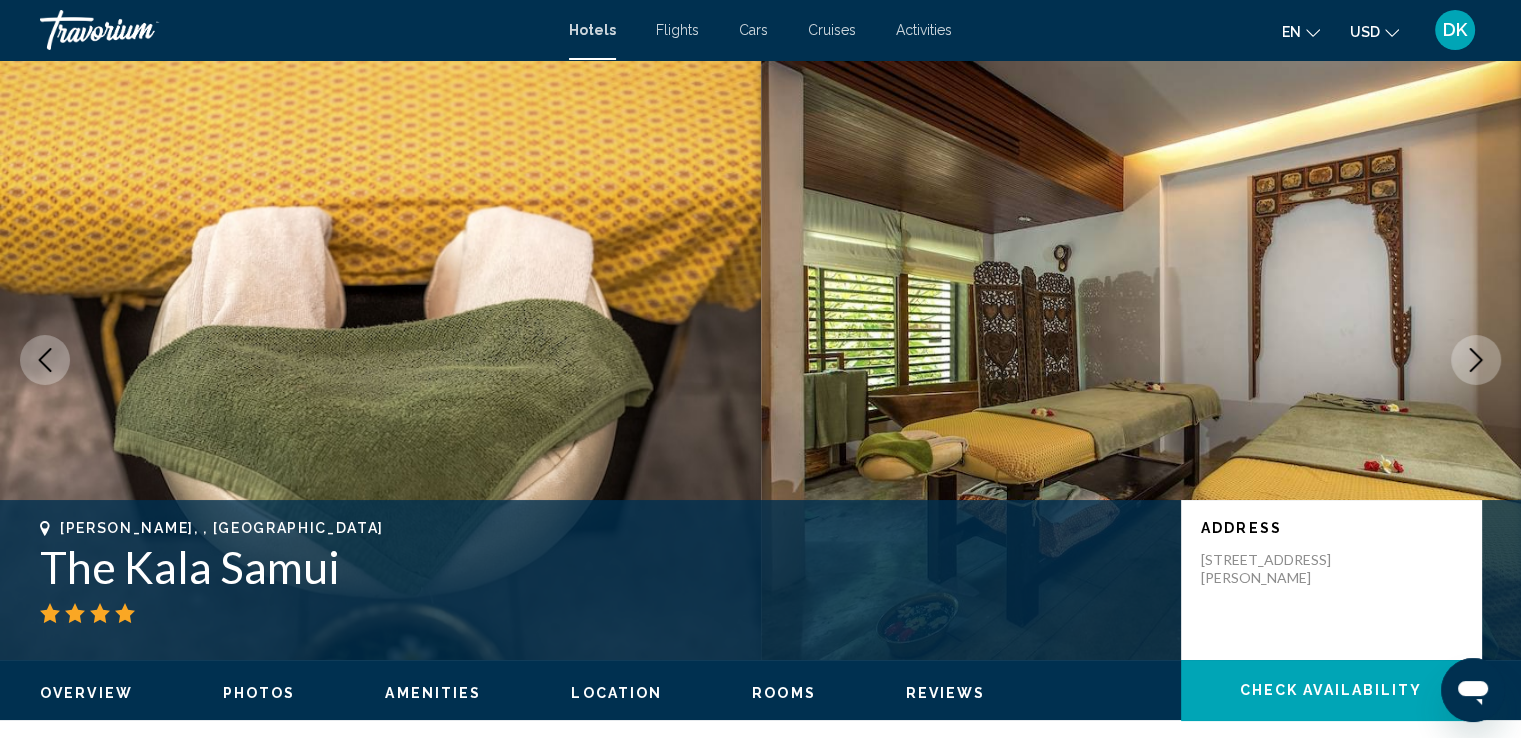 click 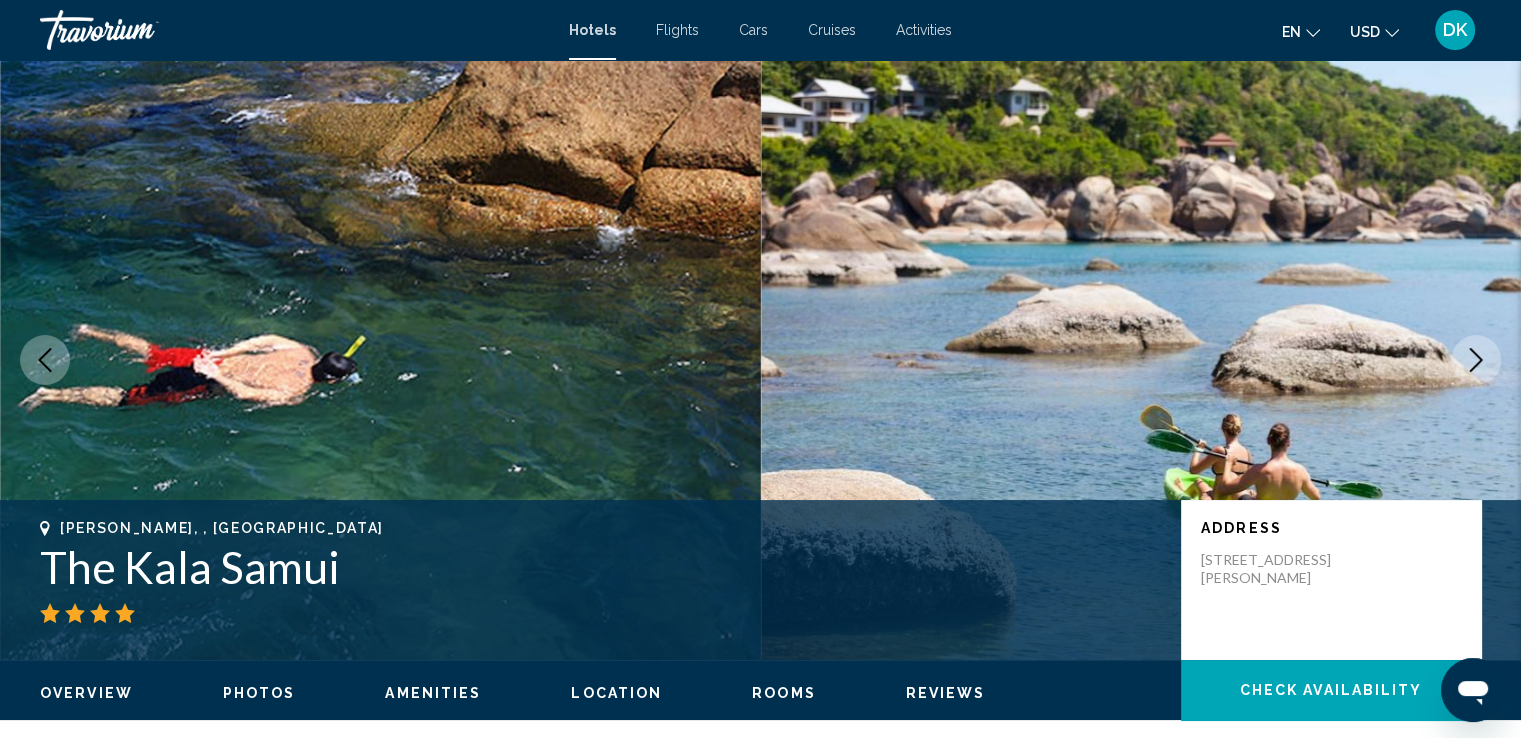 click 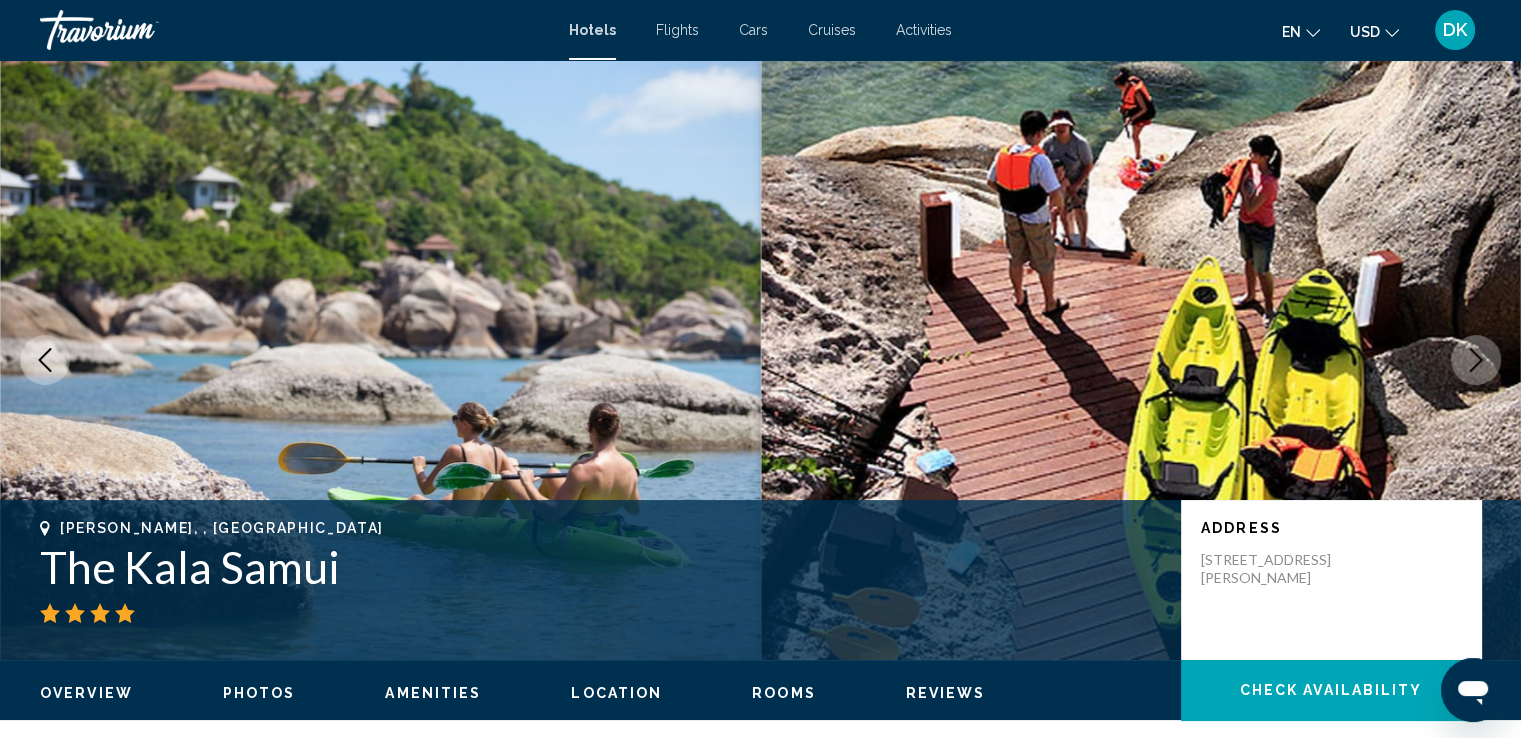click 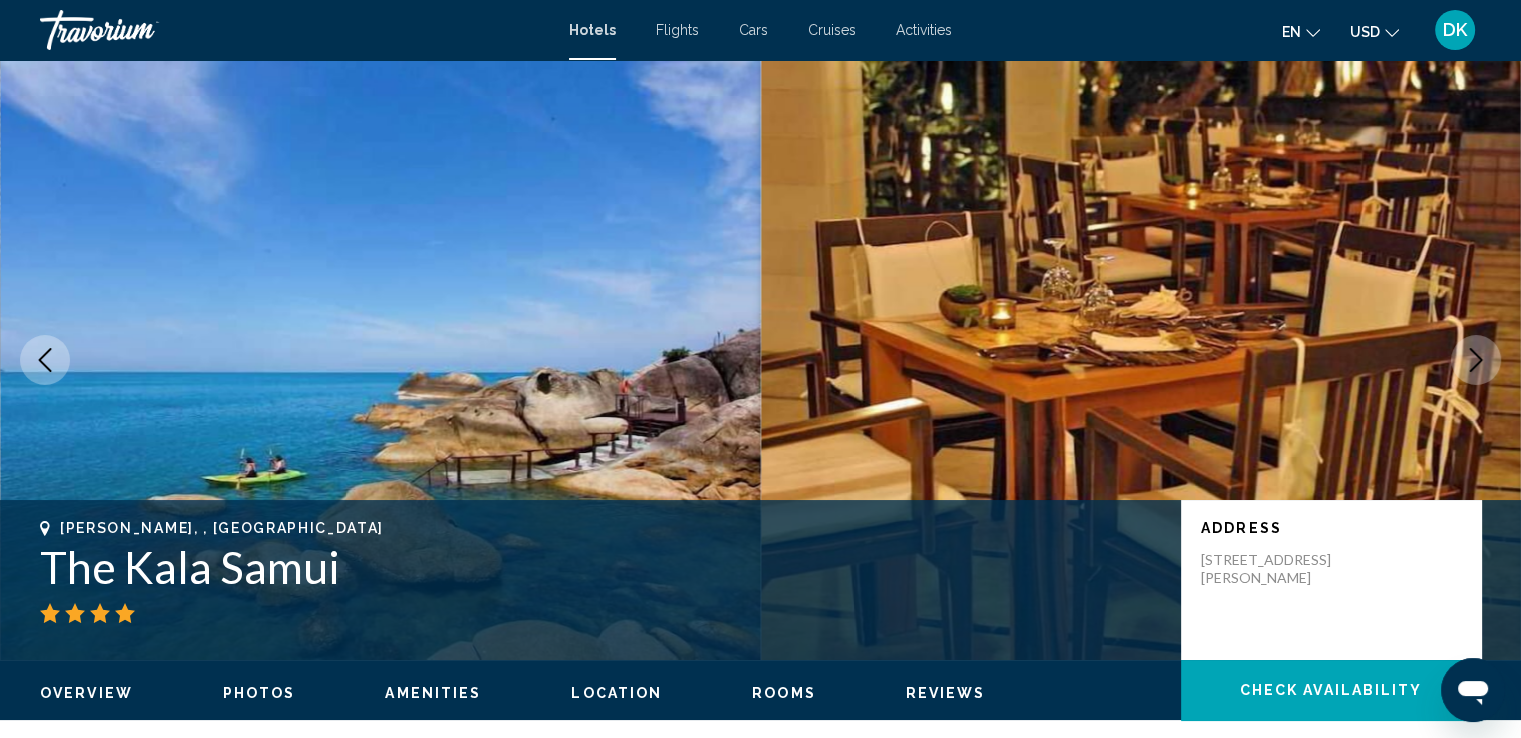 click 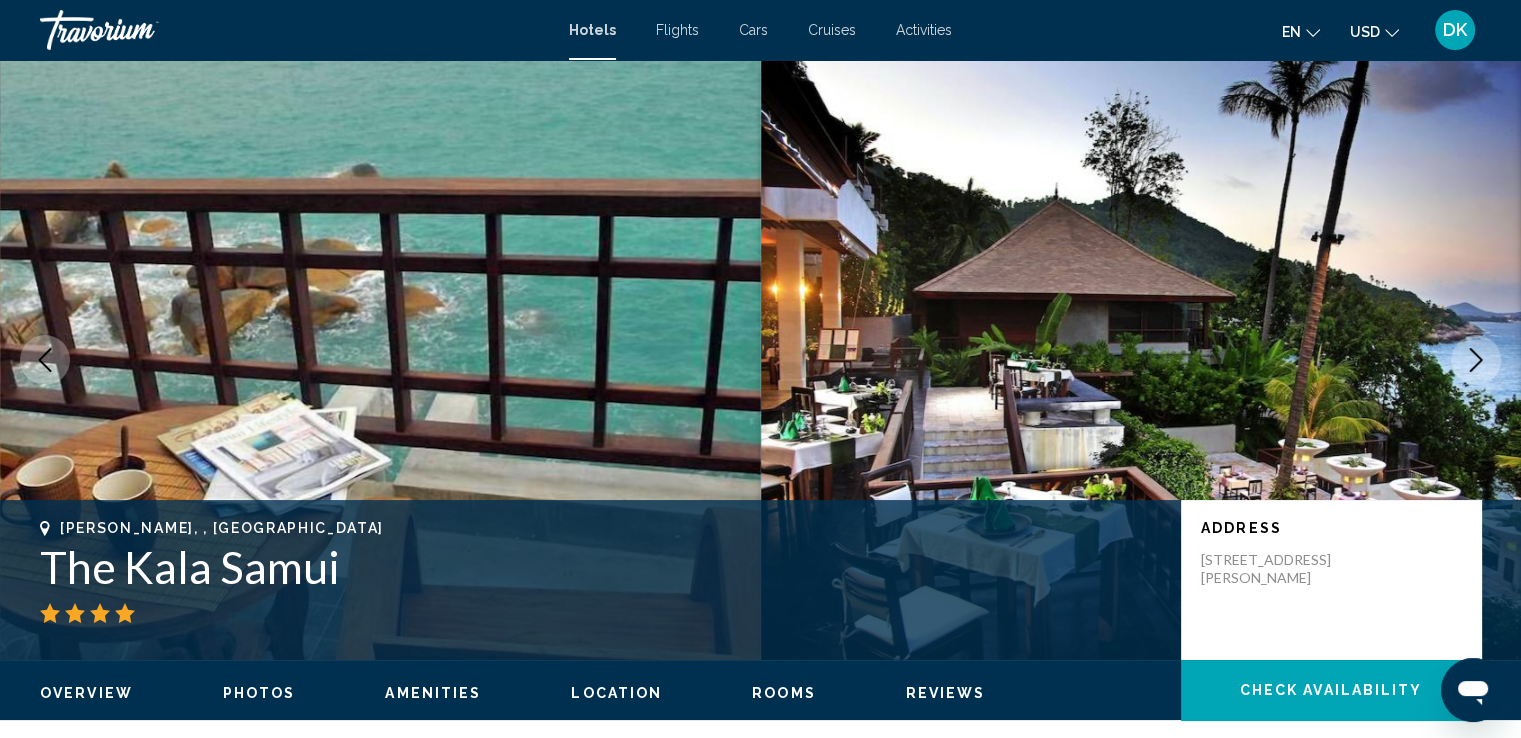 click 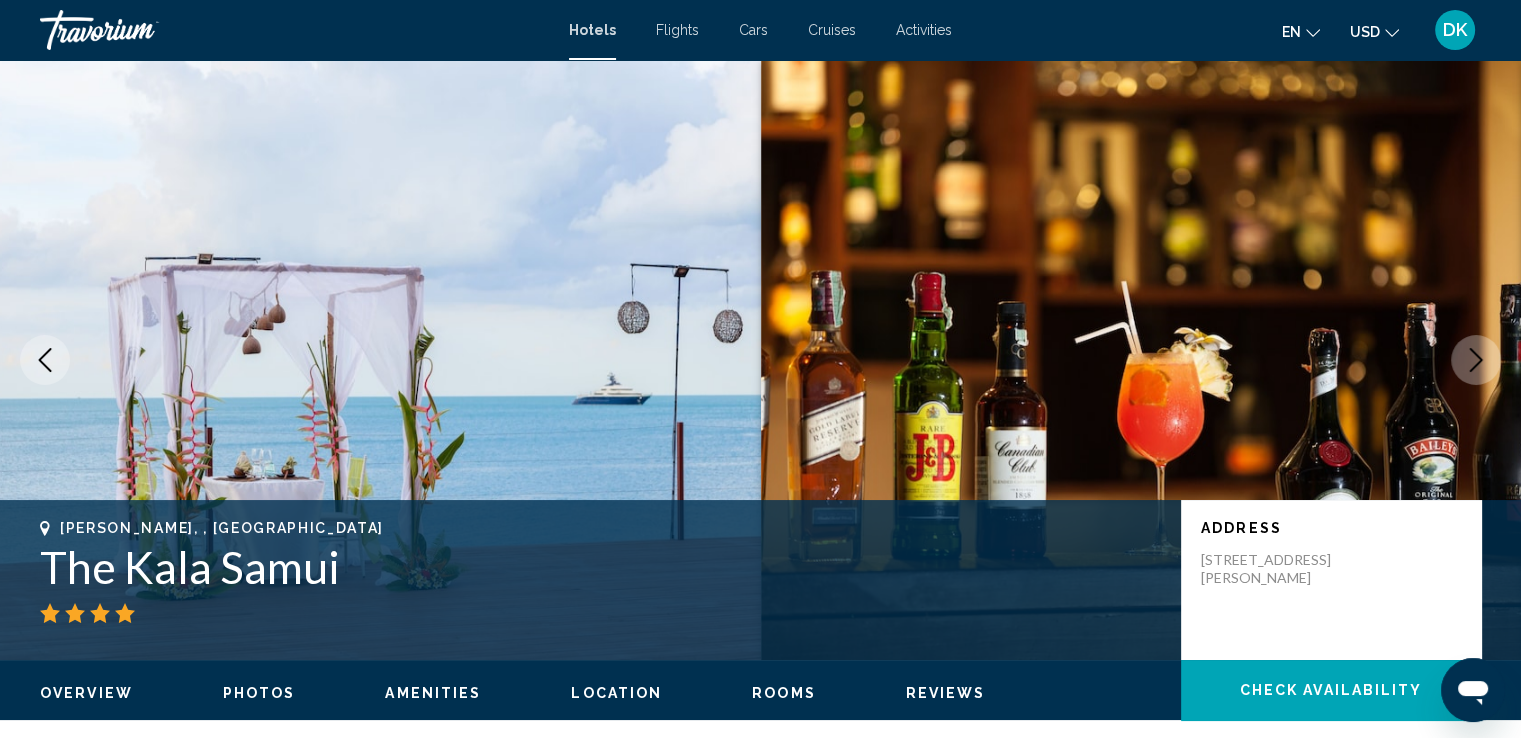 click 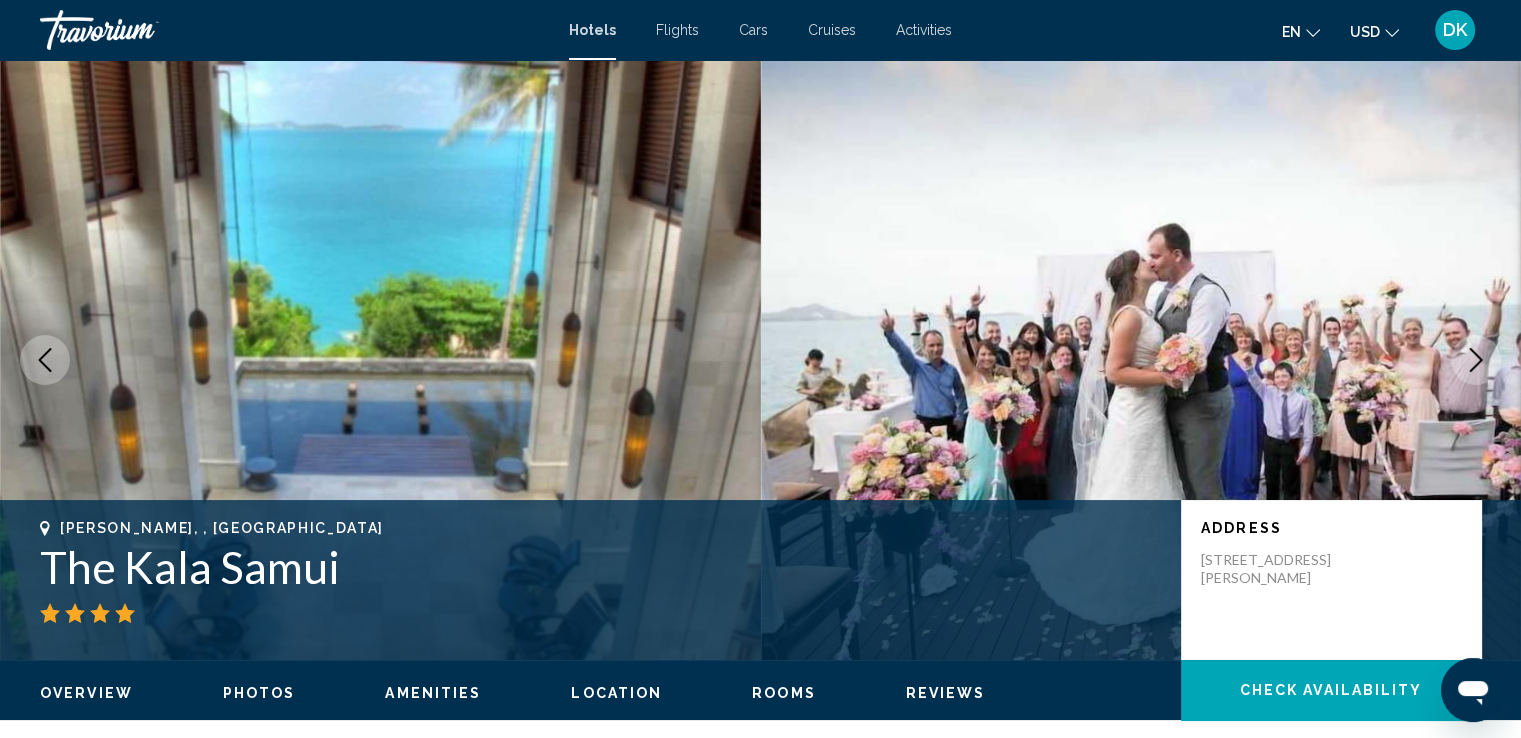 click 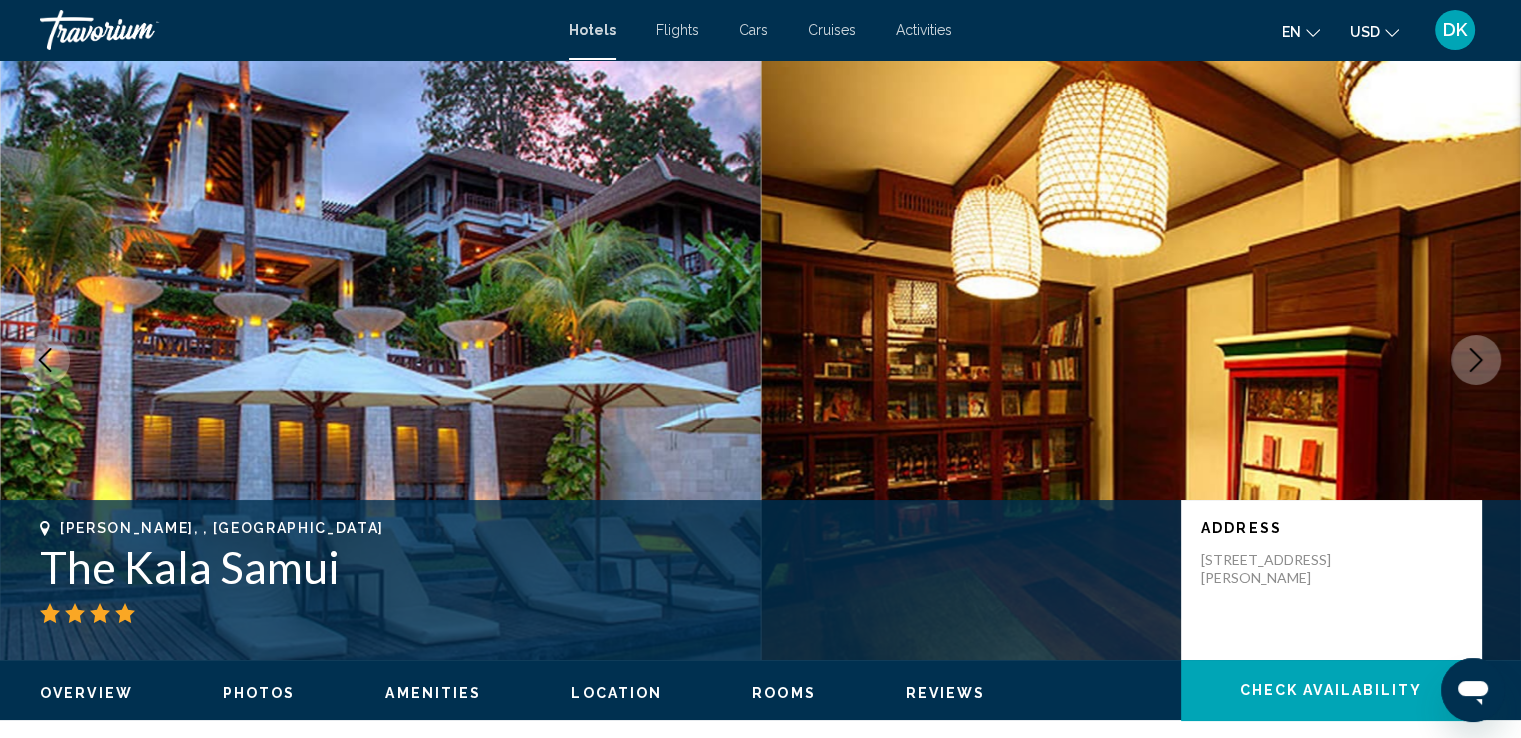 click 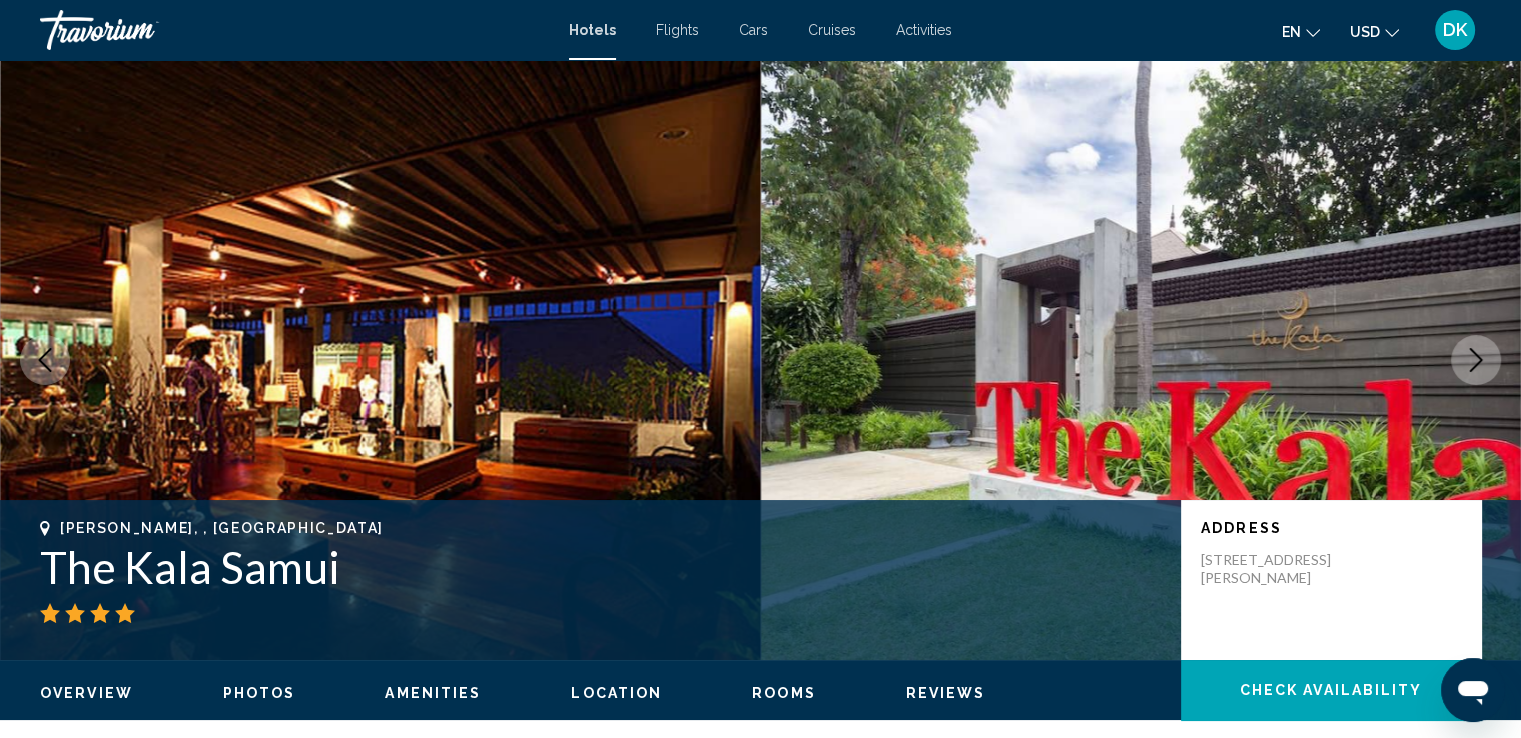 click 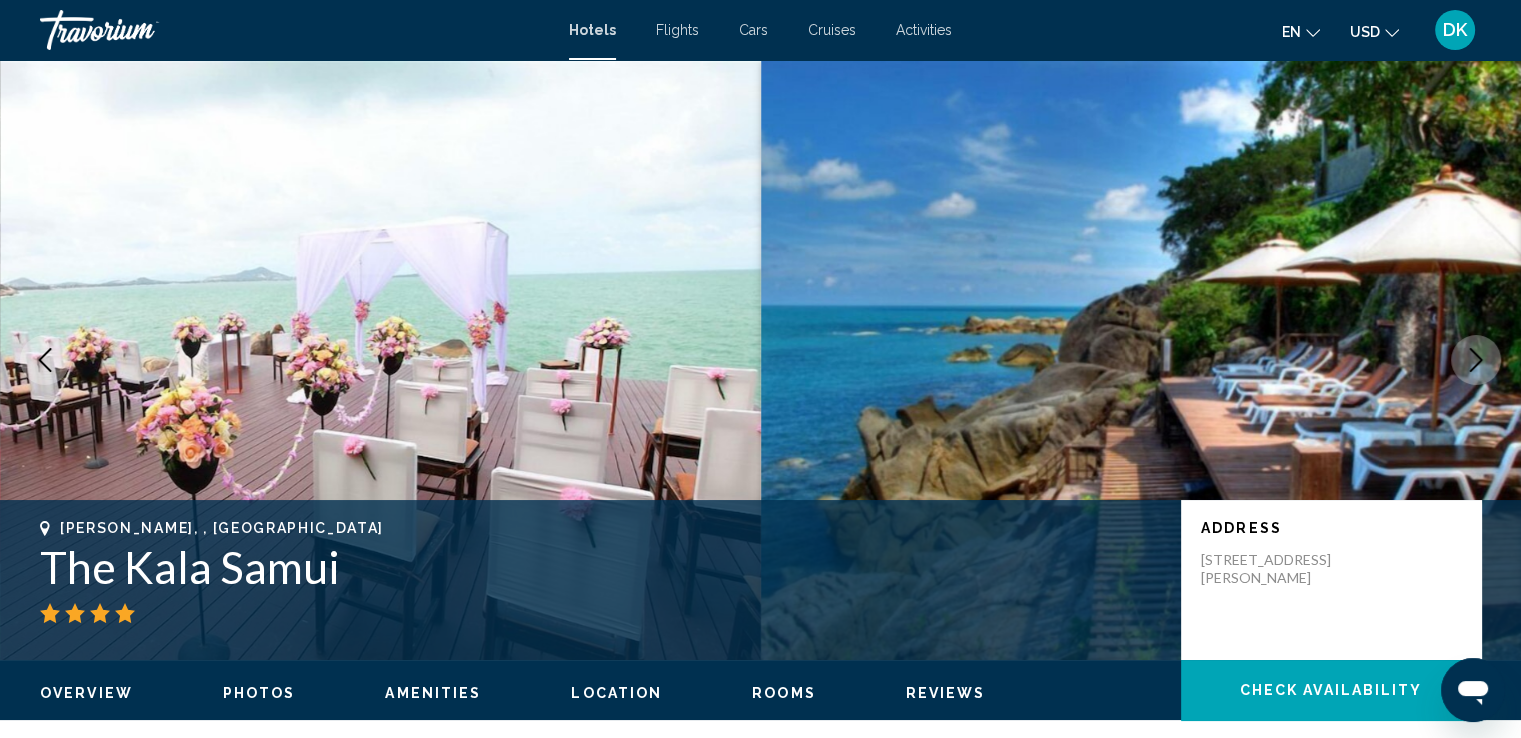 click 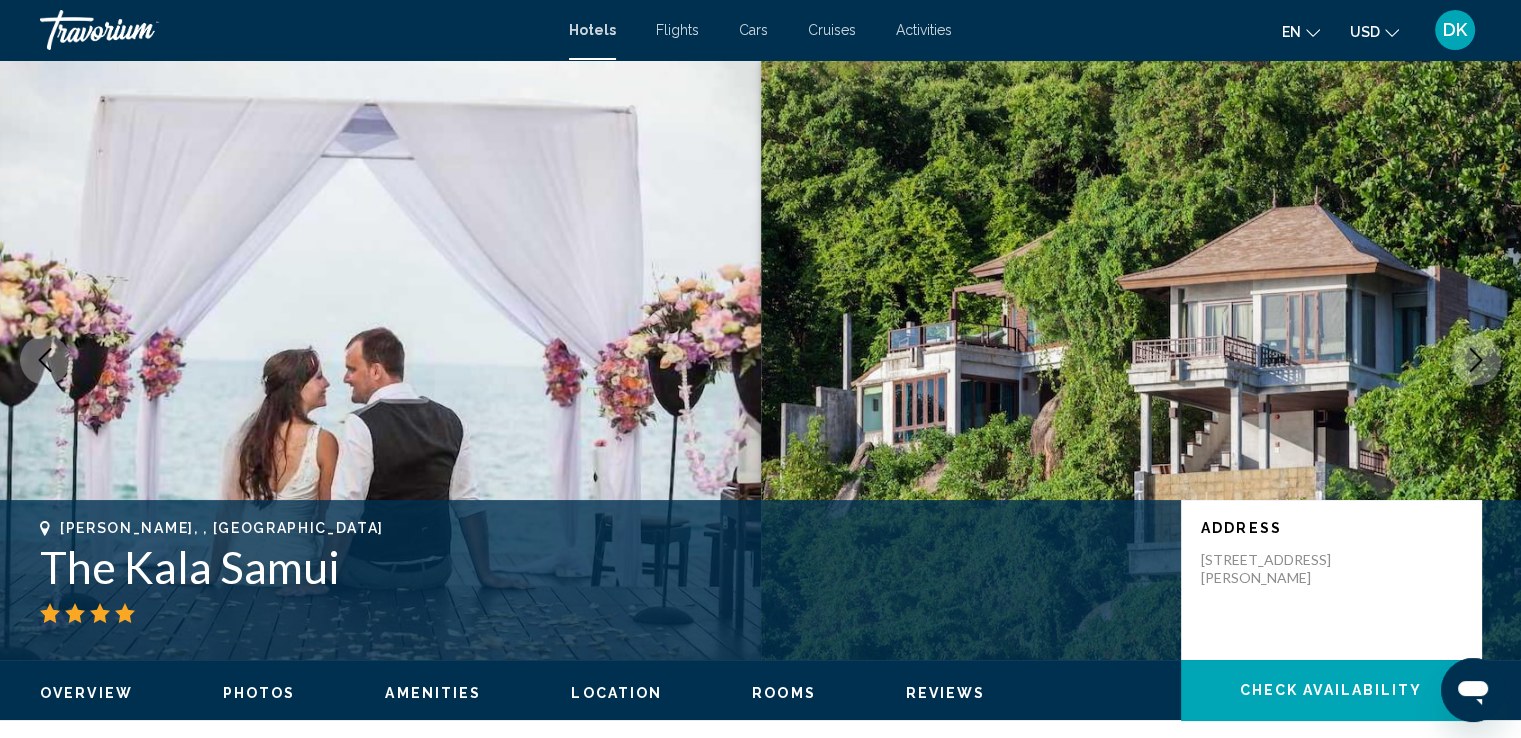 click 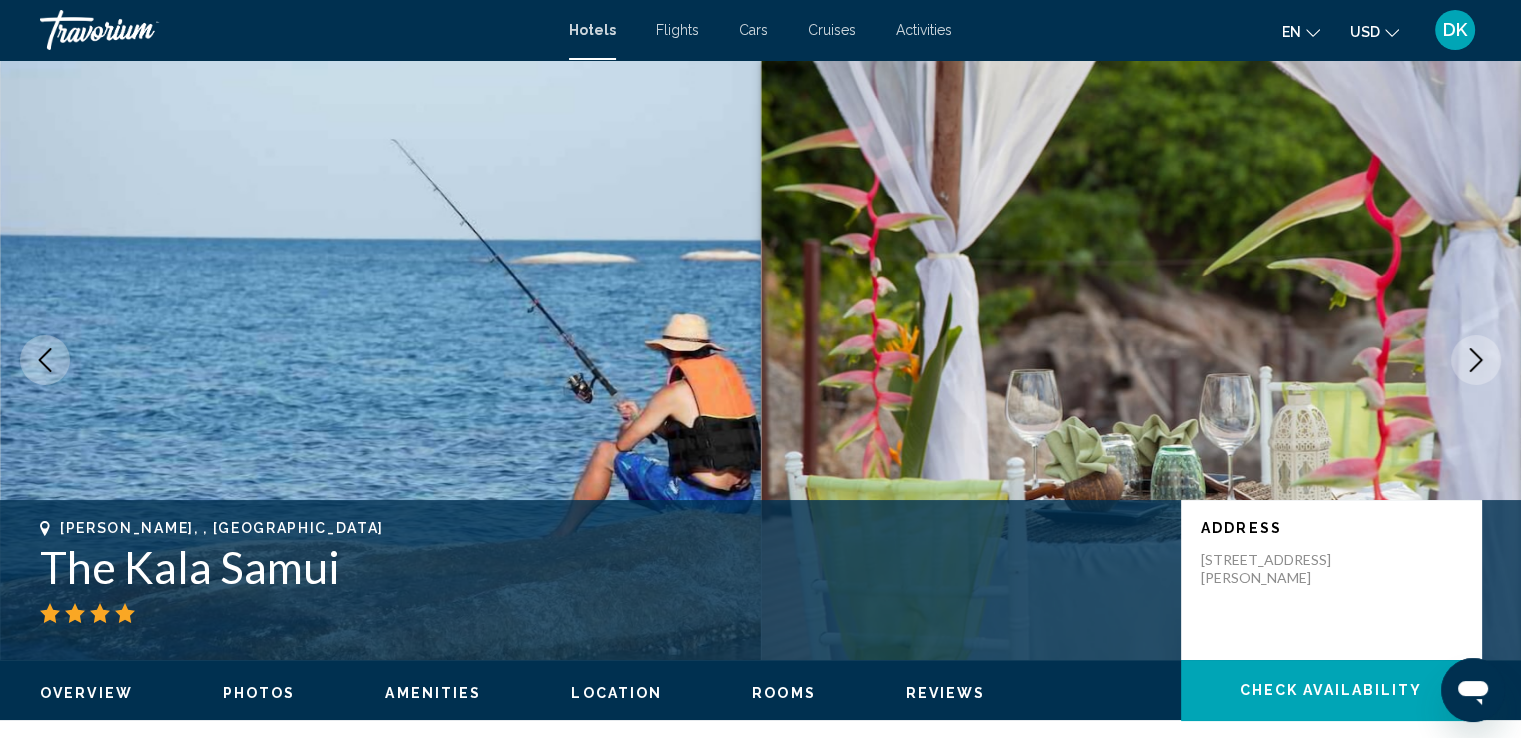 click 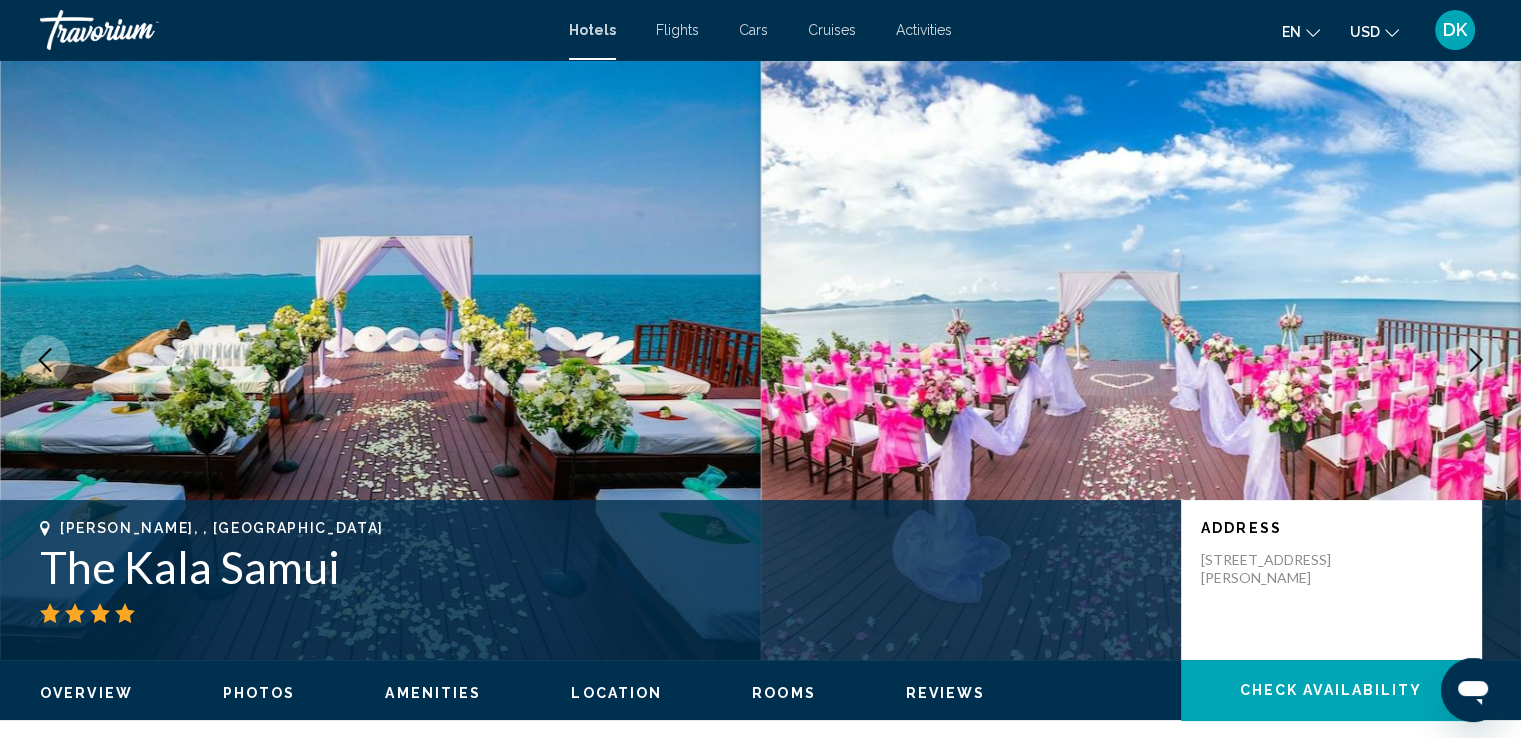 click 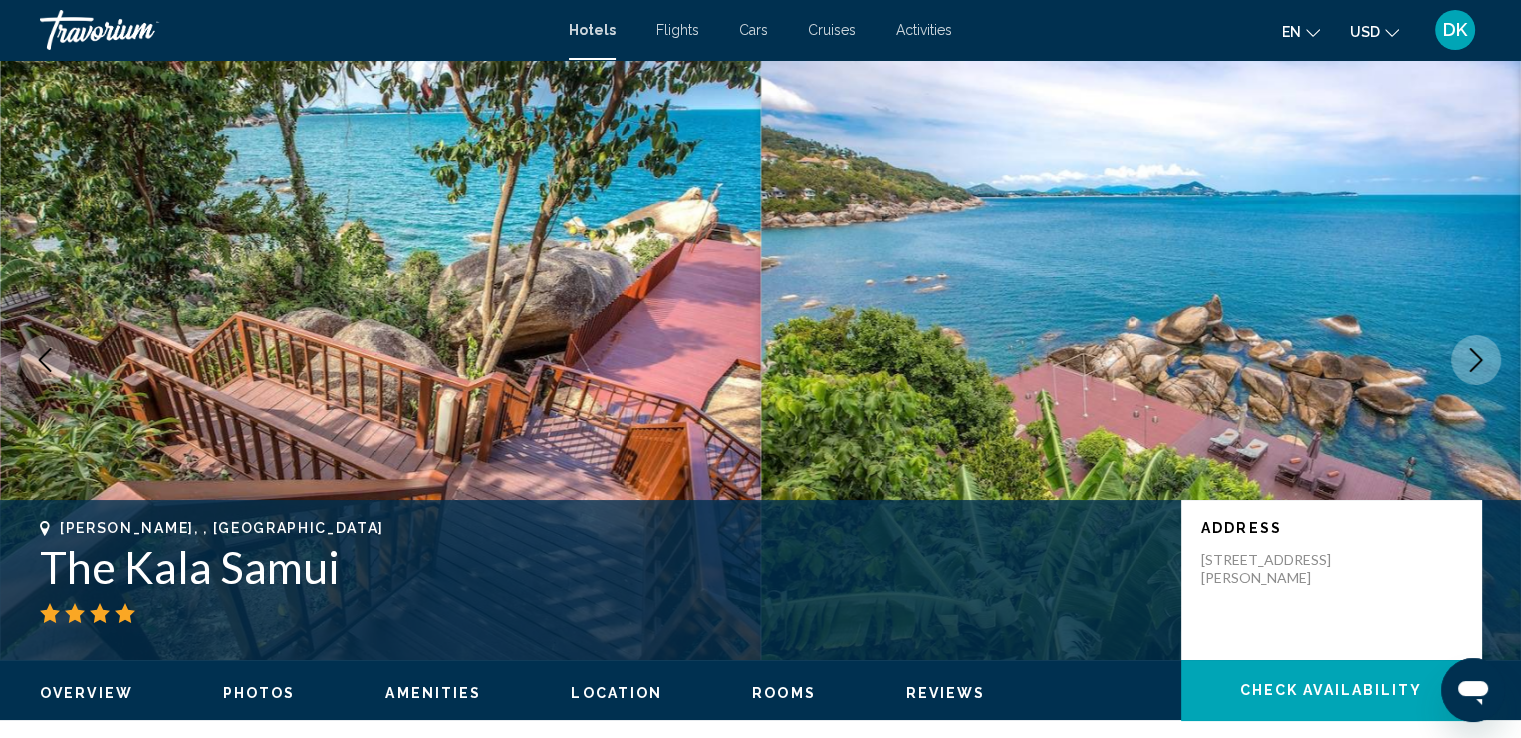 click 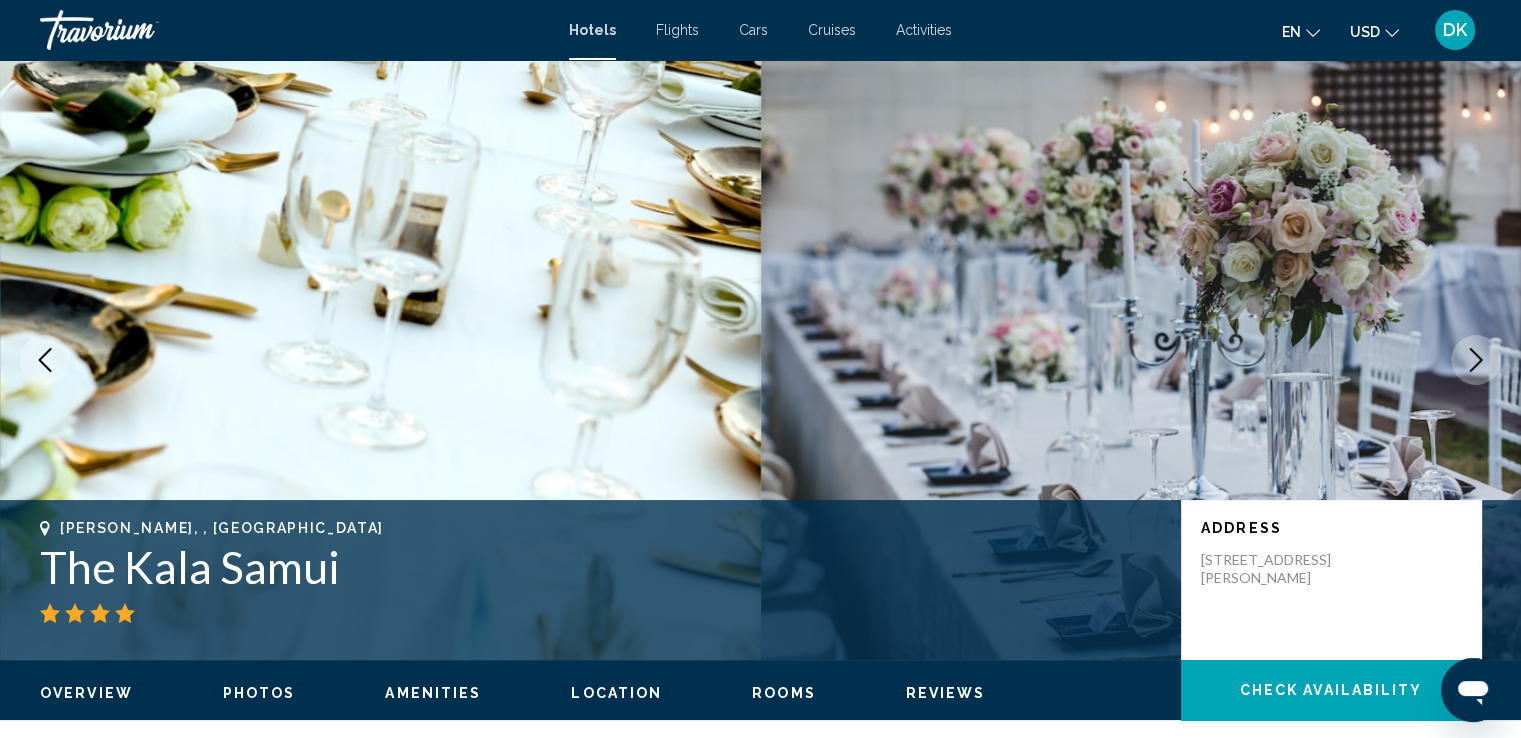 click 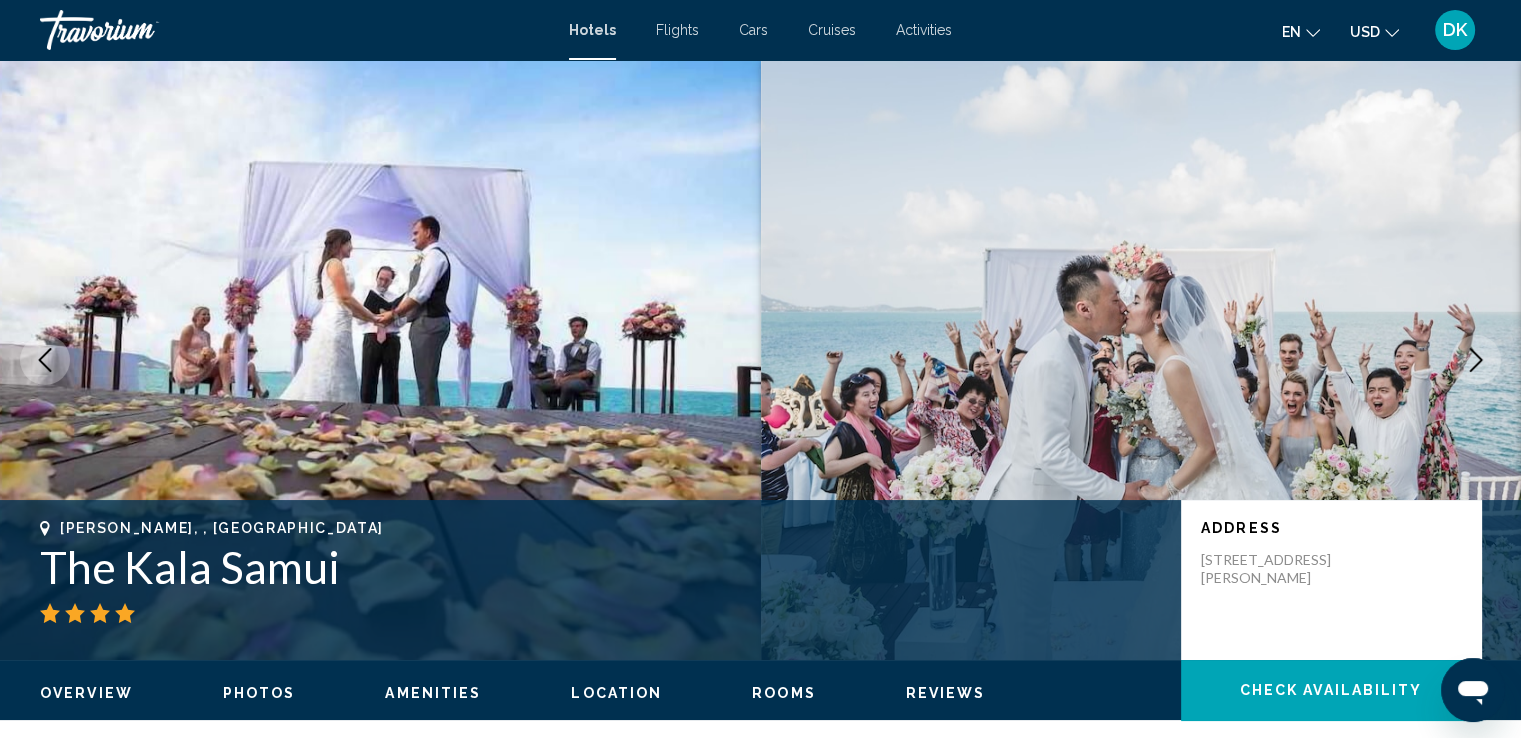 click 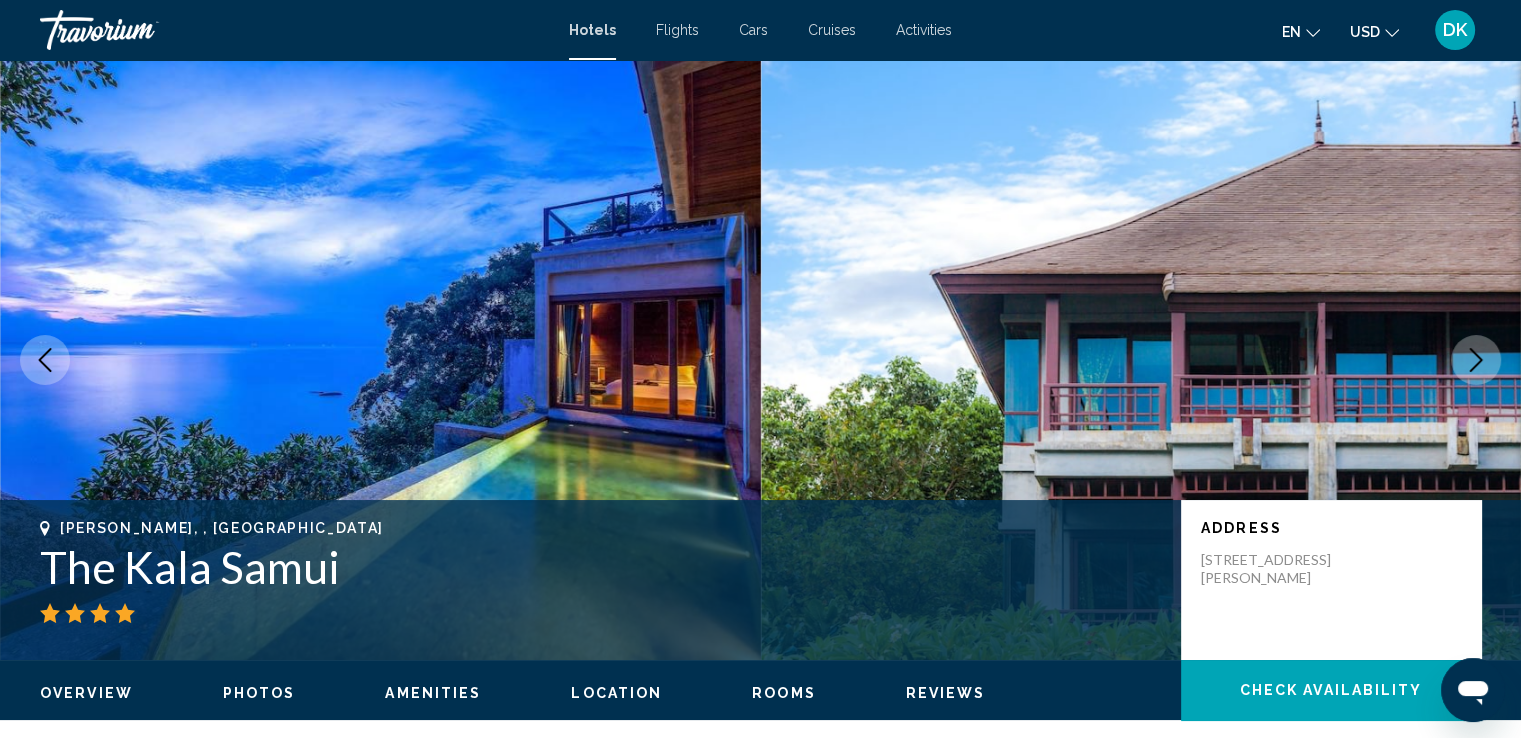 click 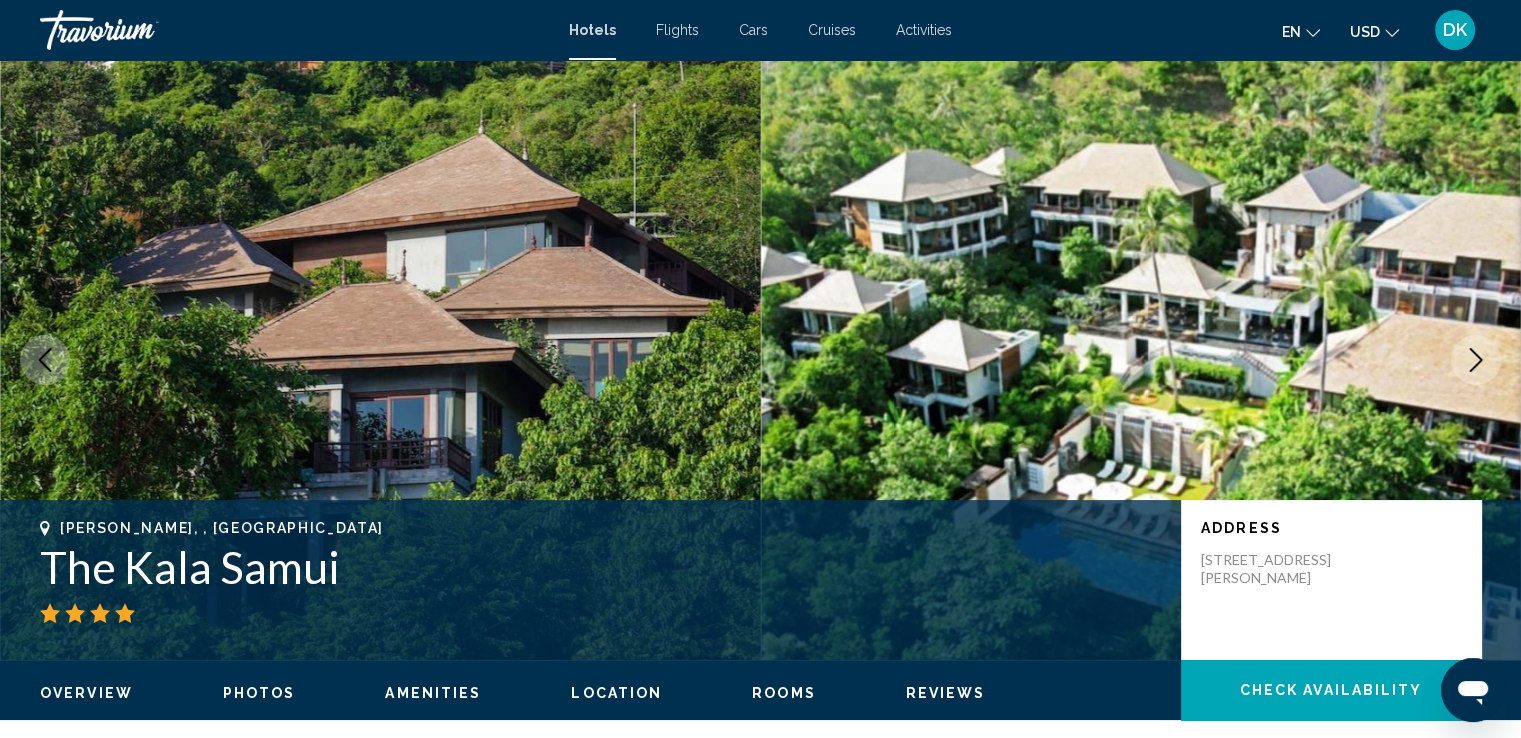 click 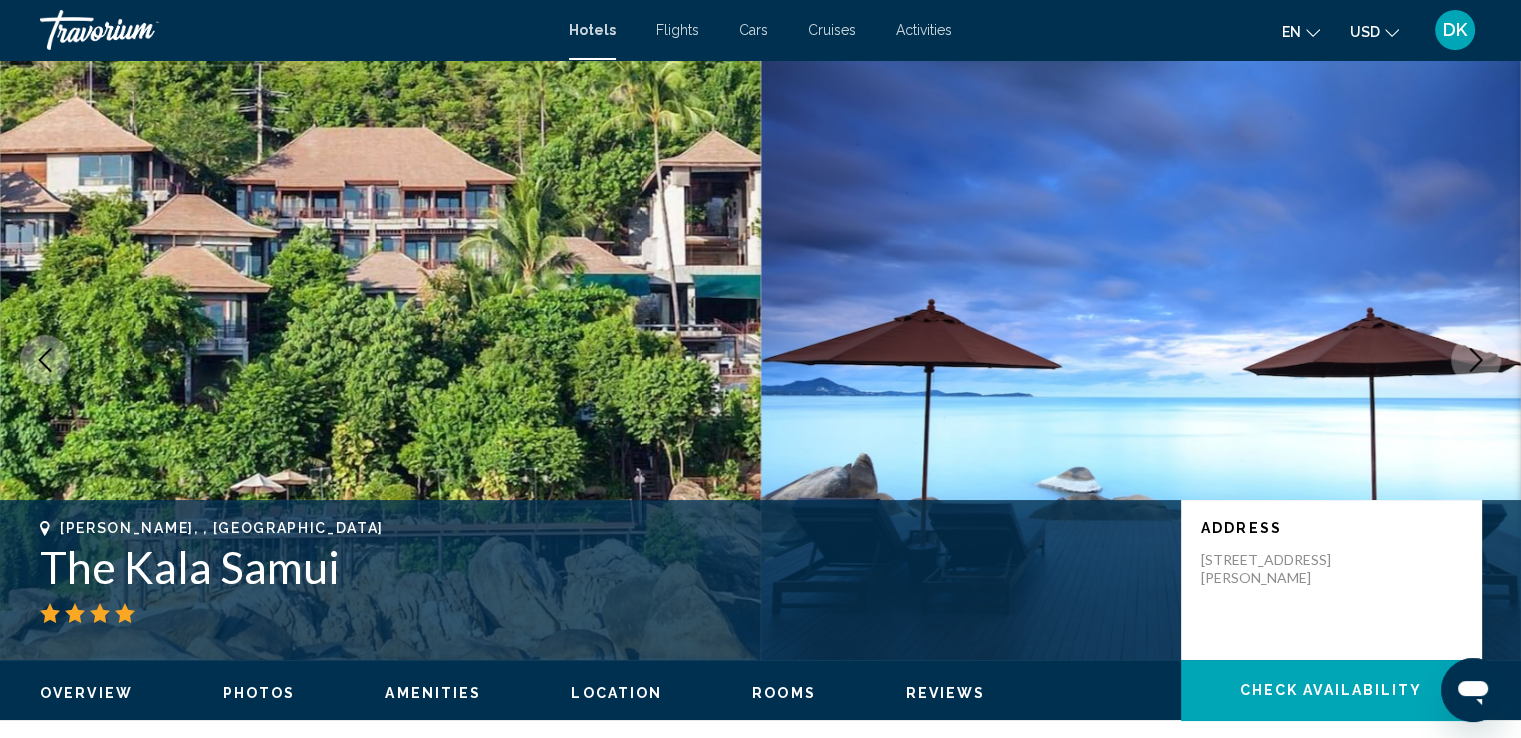click 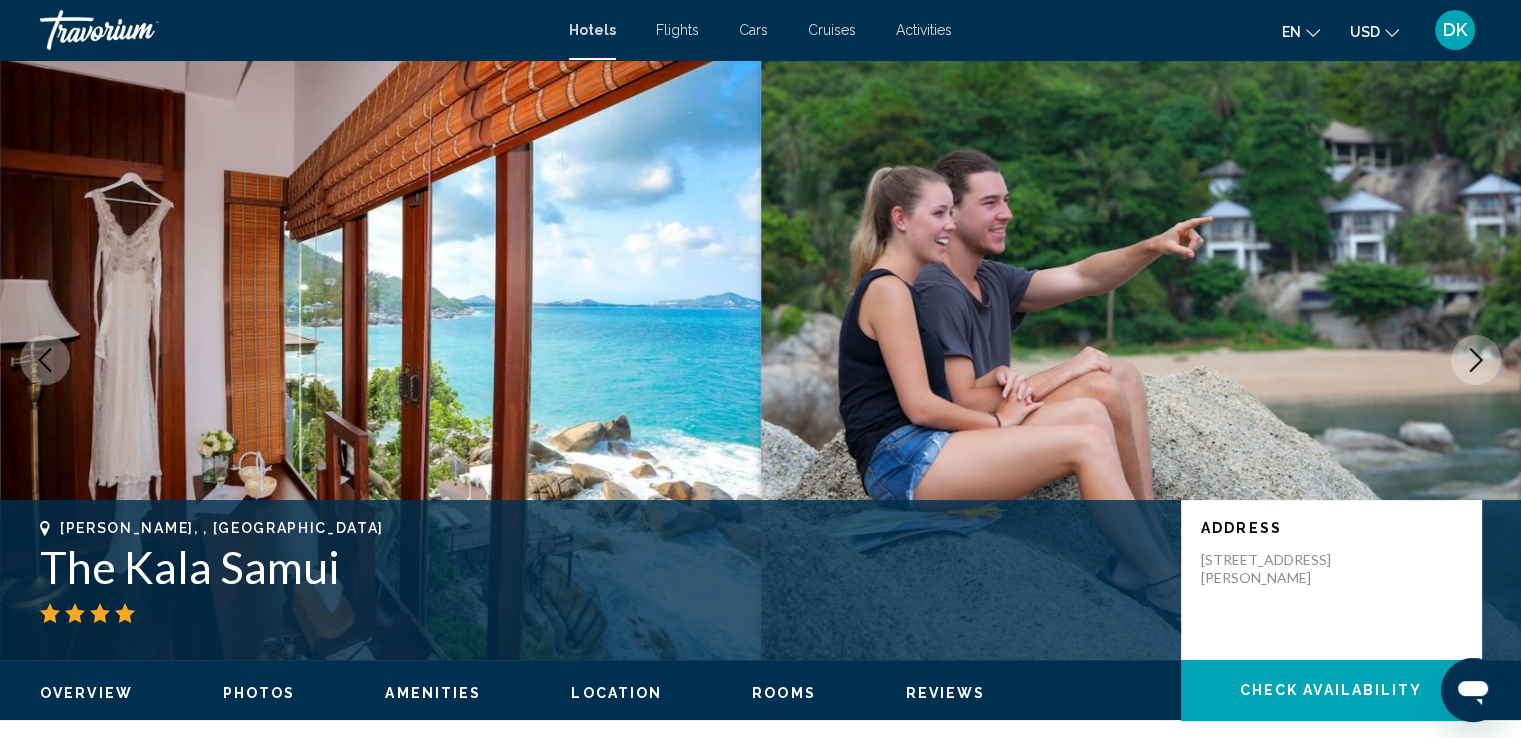 click 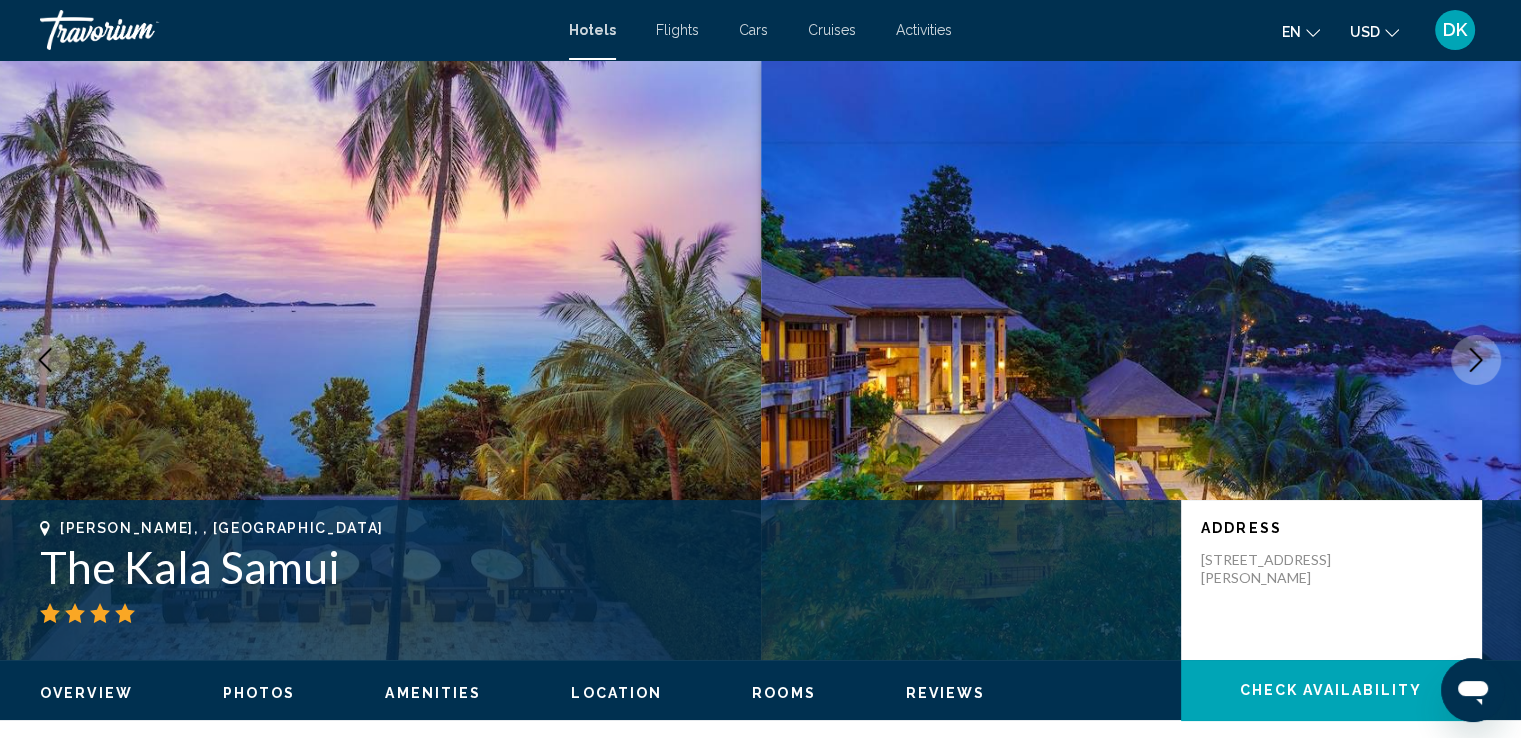 click 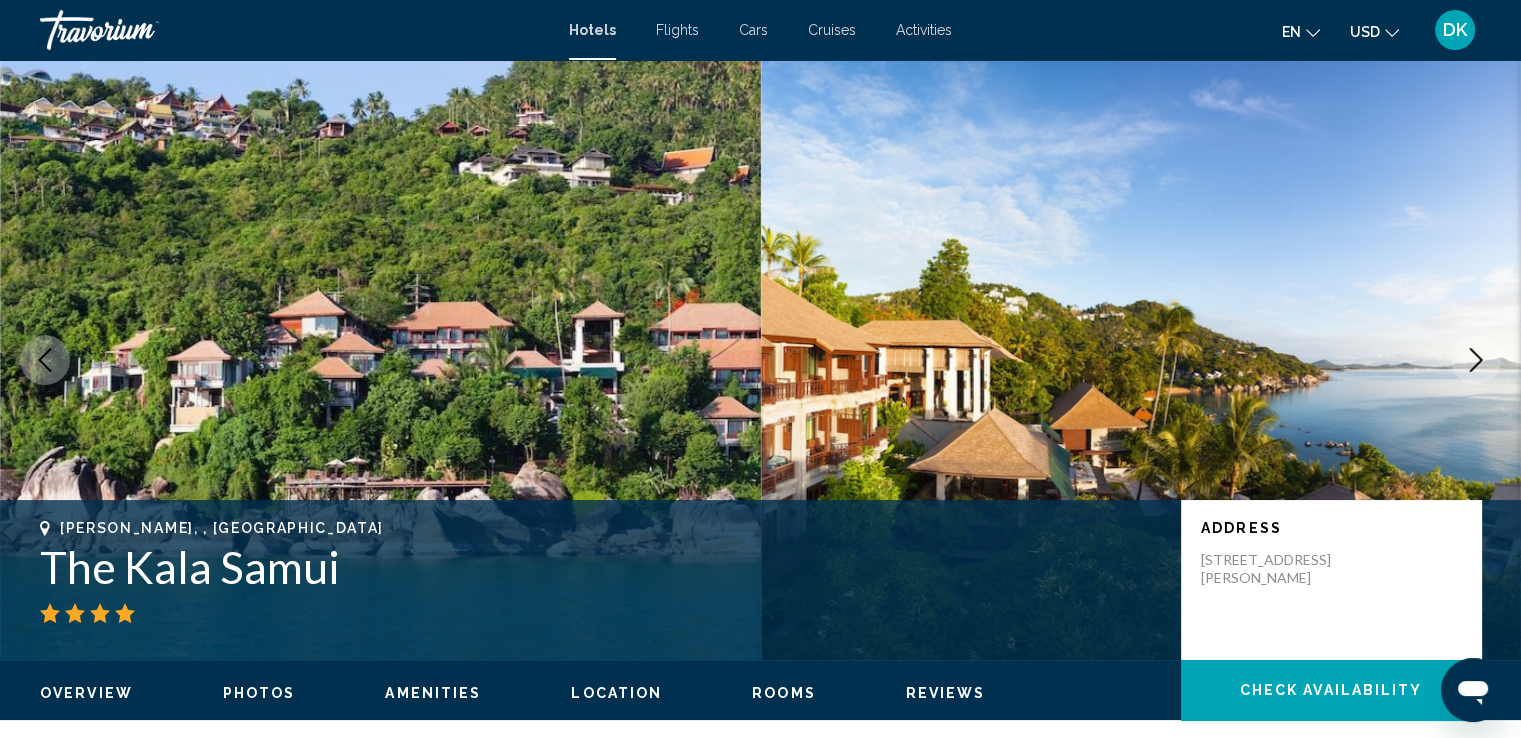 click 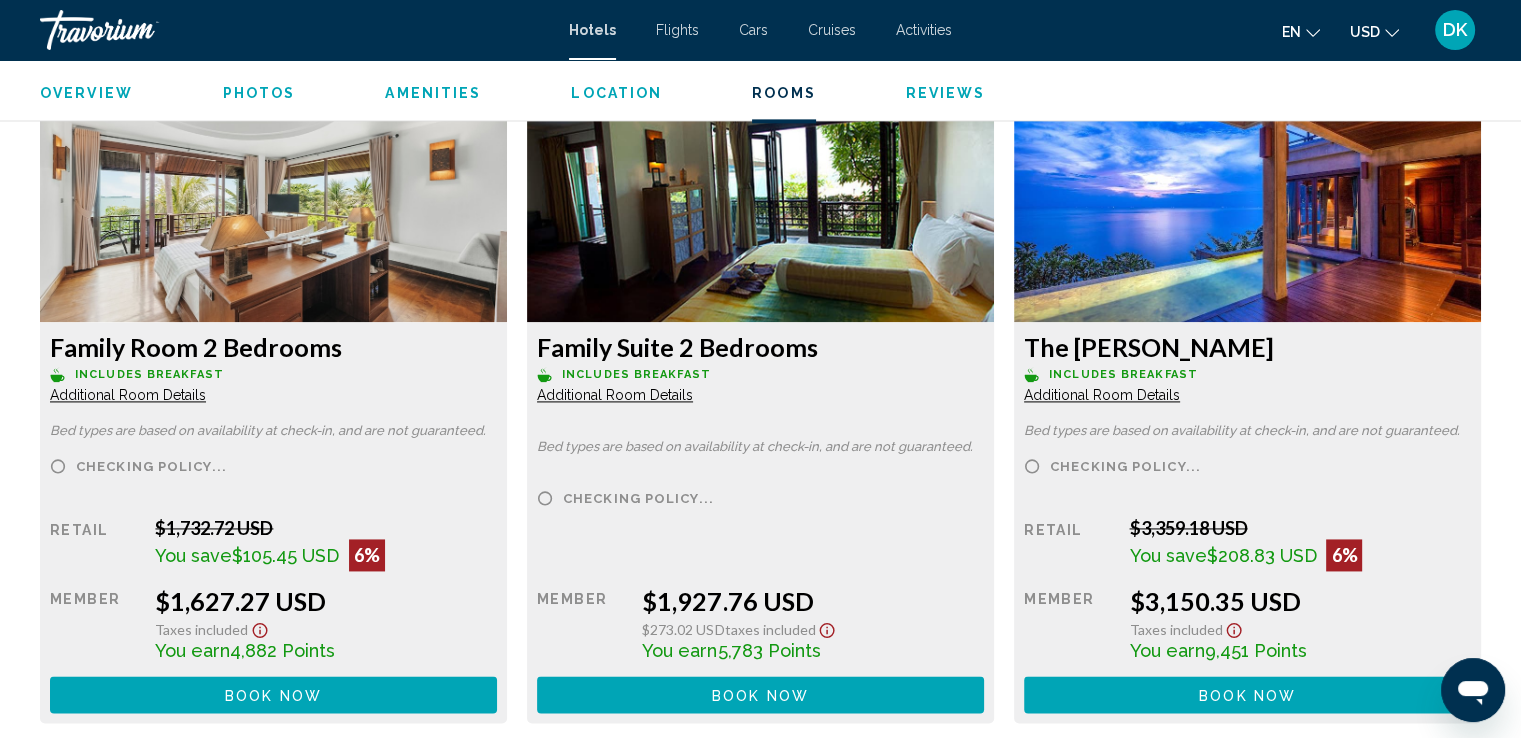 scroll, scrollTop: 2791, scrollLeft: 0, axis: vertical 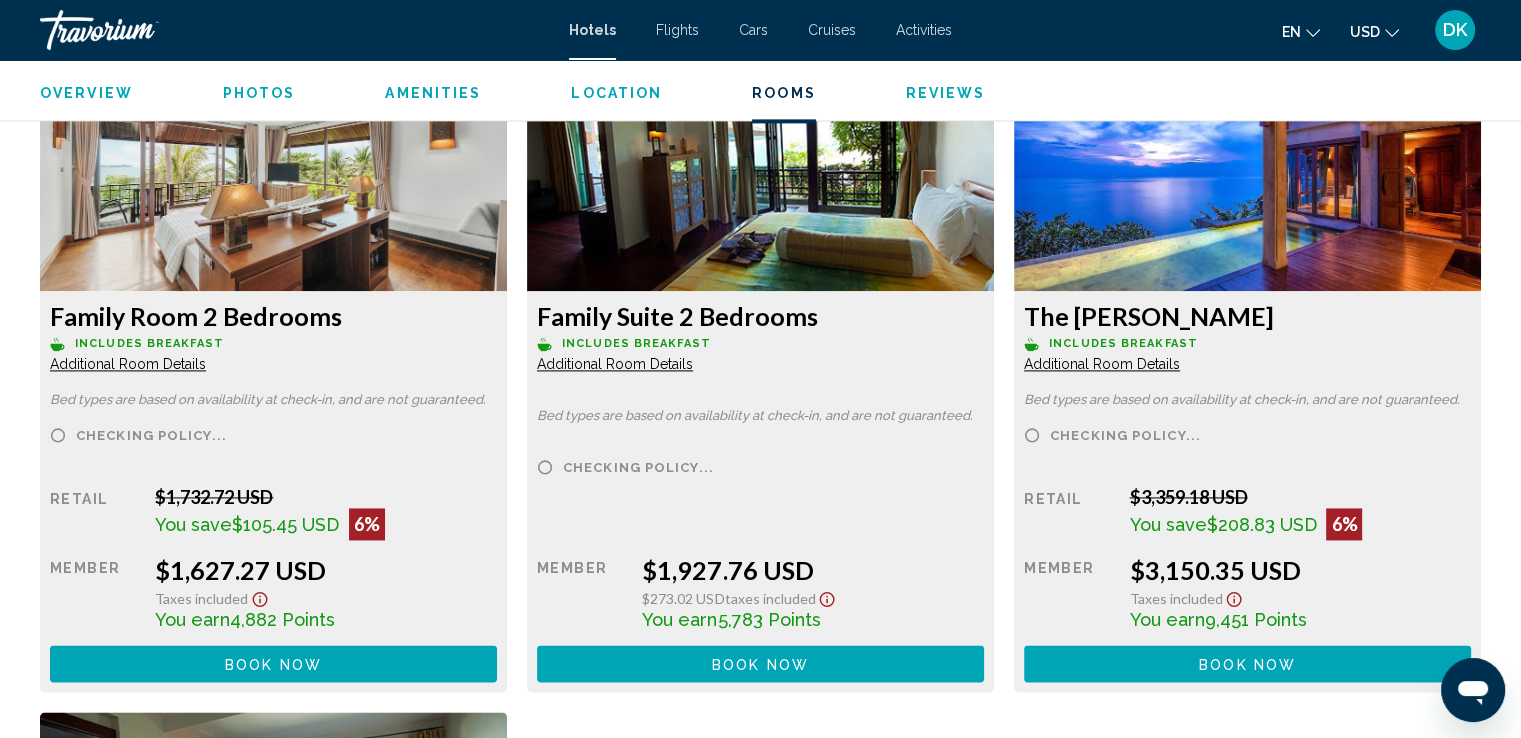 click on "Additional Room Details" at bounding box center (128, 364) 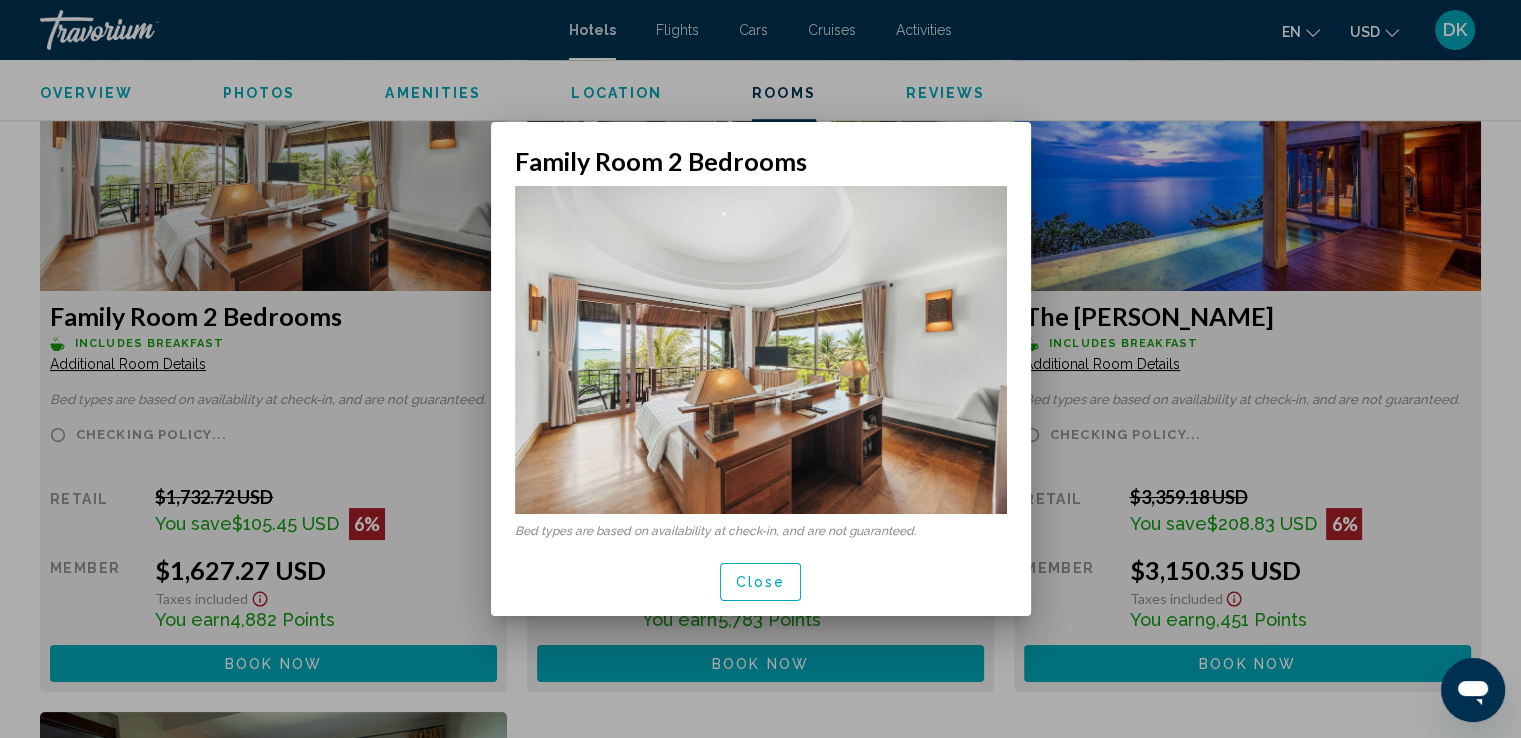 scroll, scrollTop: 0, scrollLeft: 0, axis: both 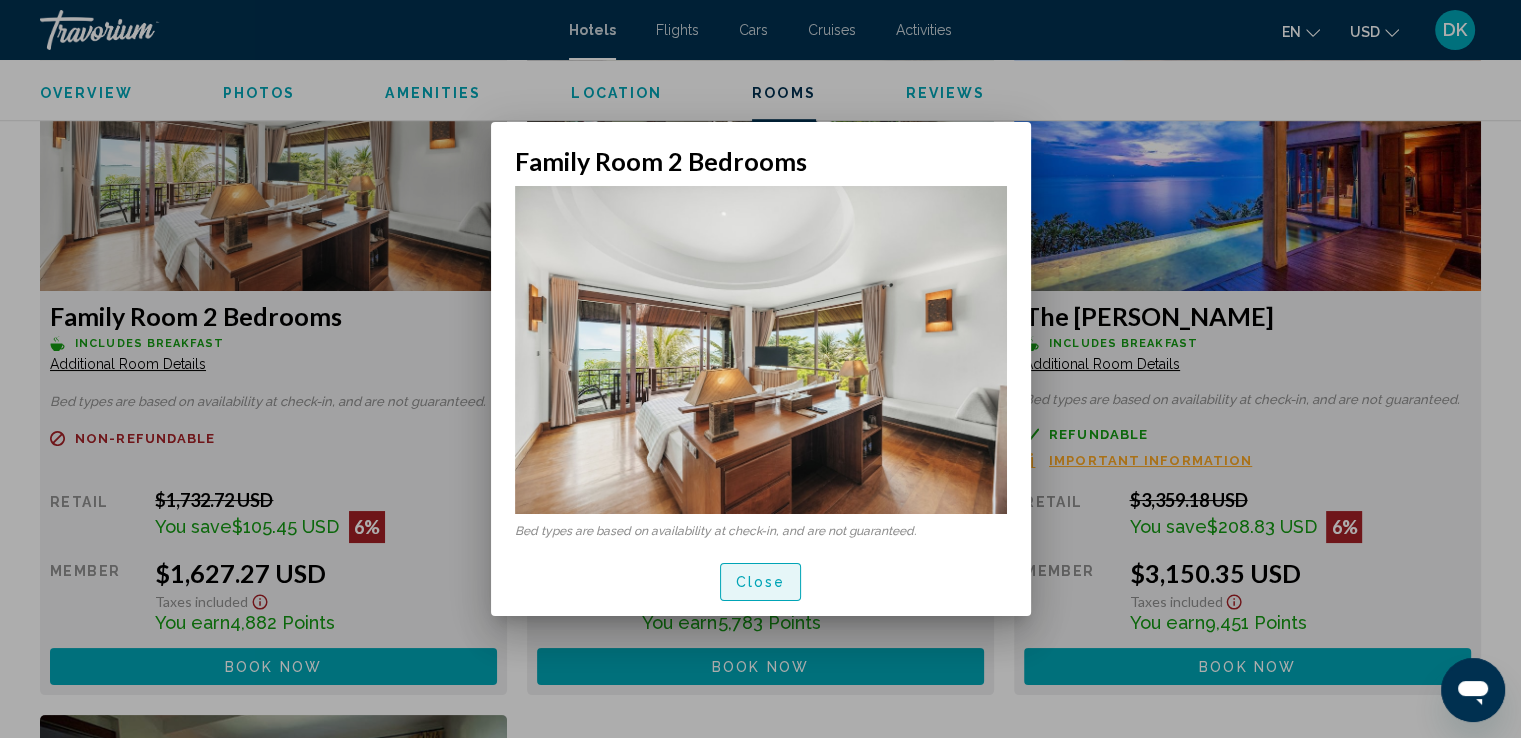 click on "Close" at bounding box center [761, 583] 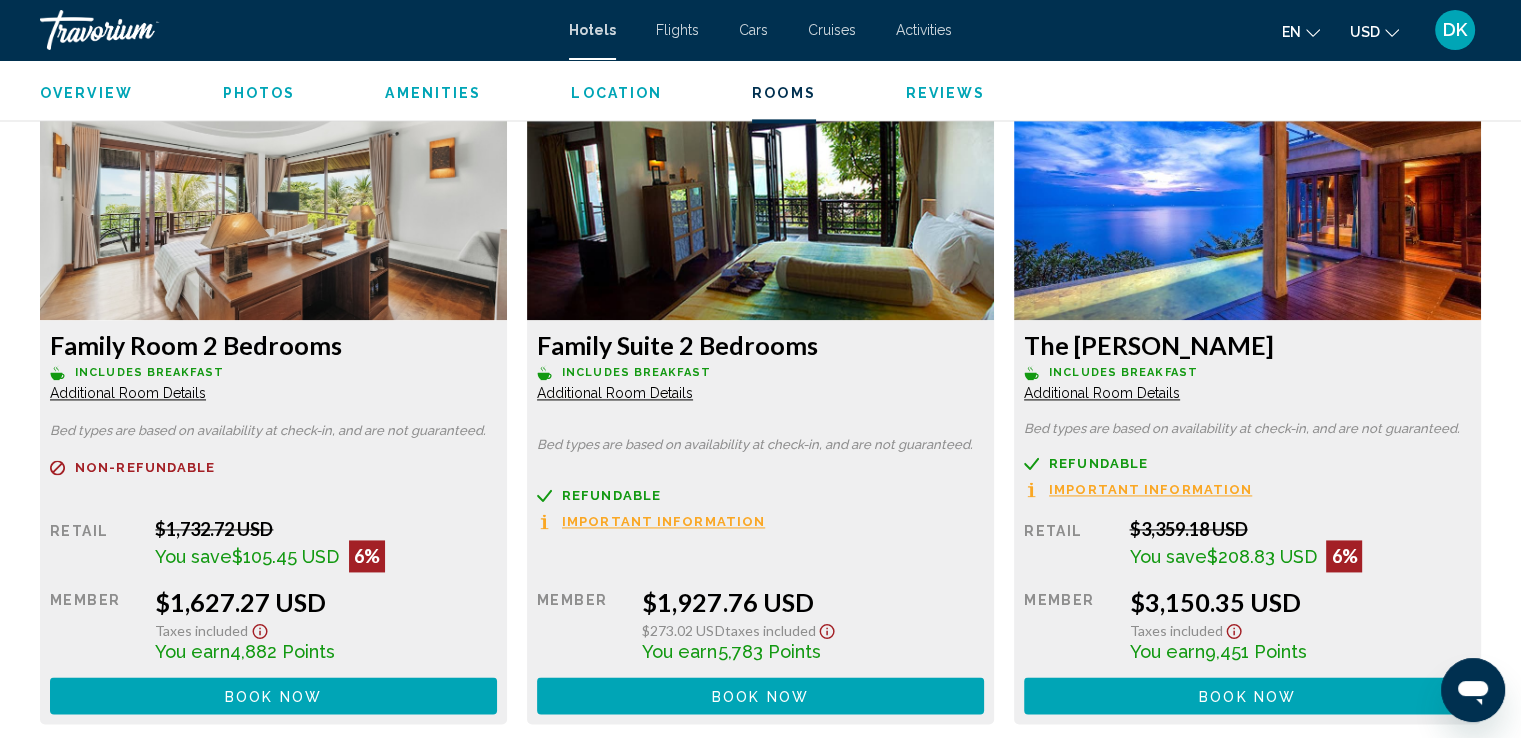 scroll, scrollTop: 2741, scrollLeft: 0, axis: vertical 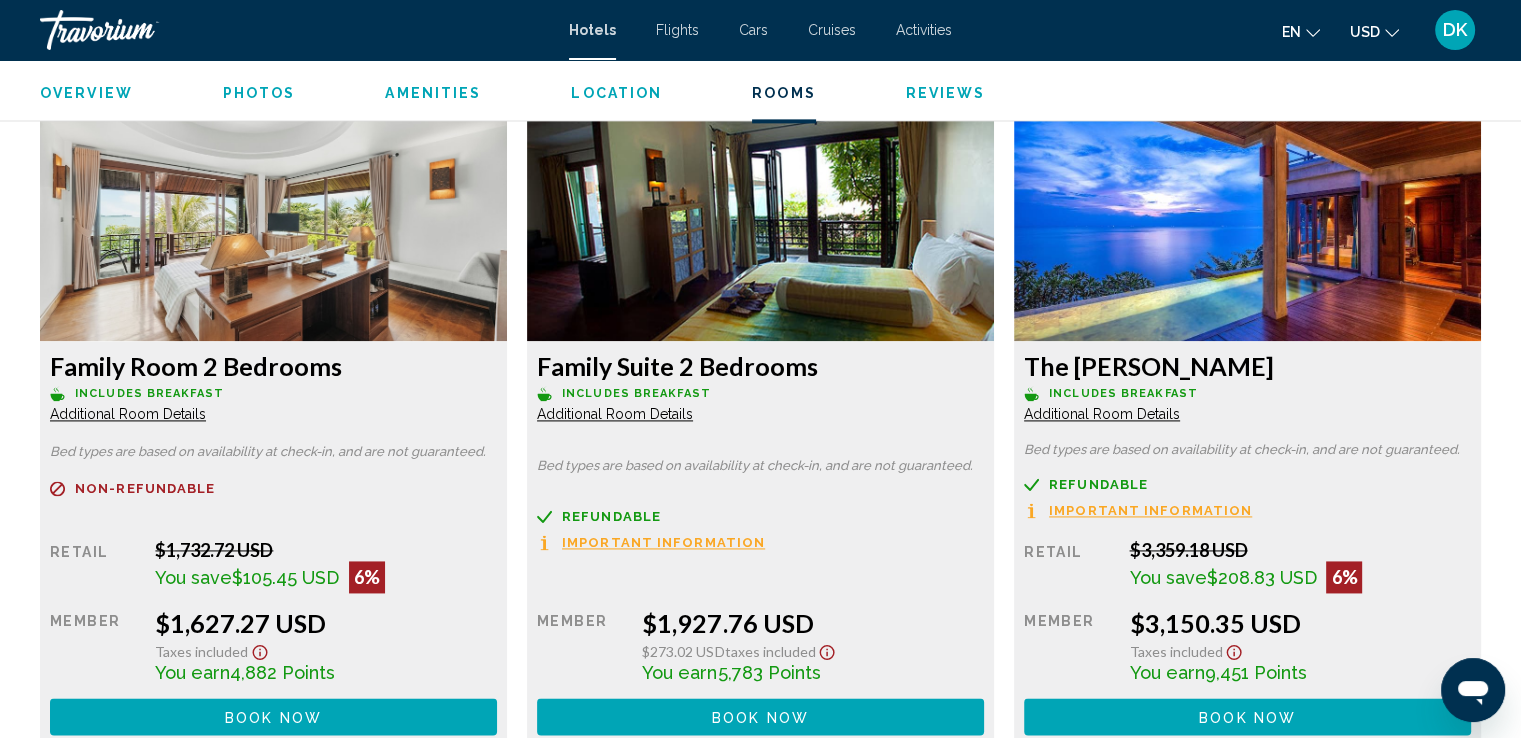 click on "Family Room 2 Bedrooms" at bounding box center (273, 366) 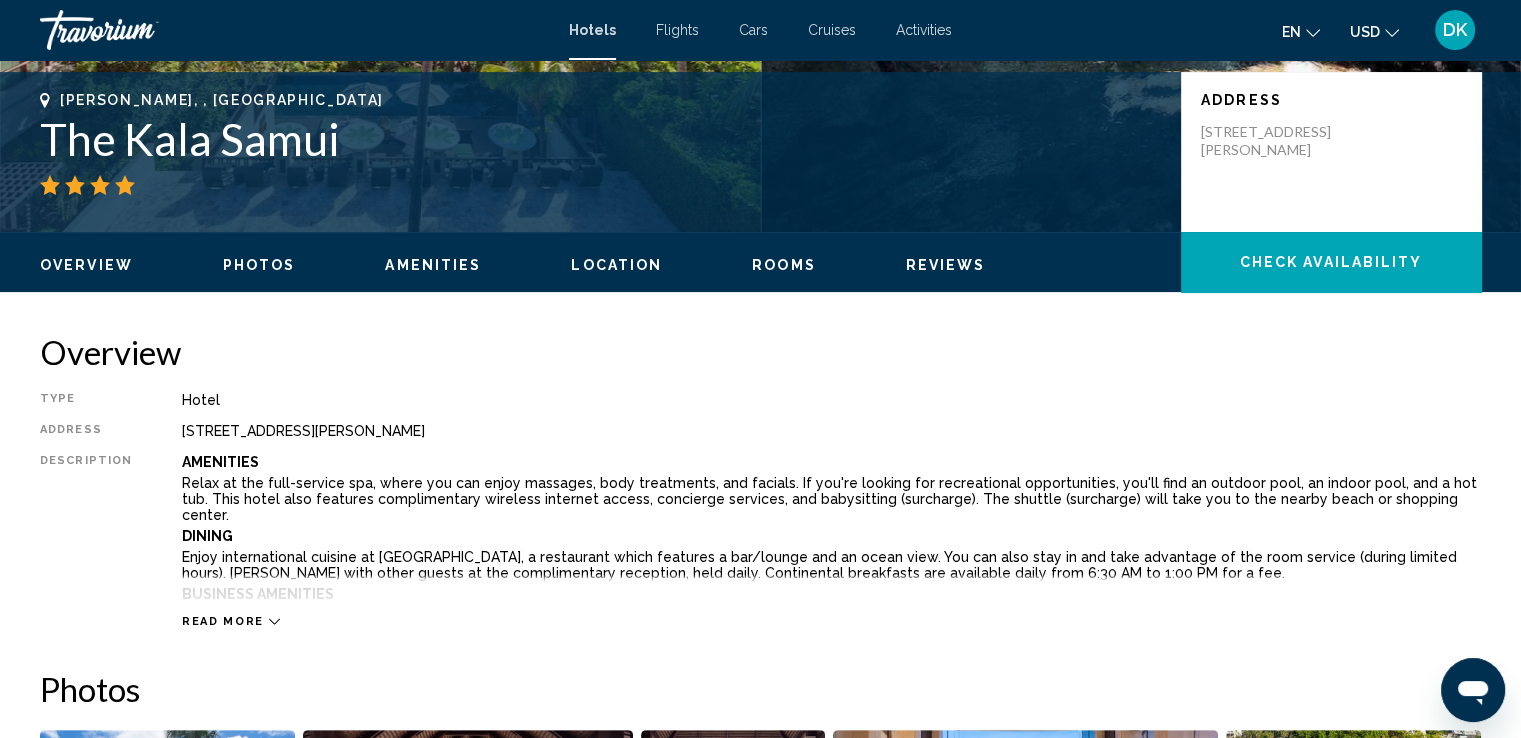 scroll, scrollTop: 439, scrollLeft: 0, axis: vertical 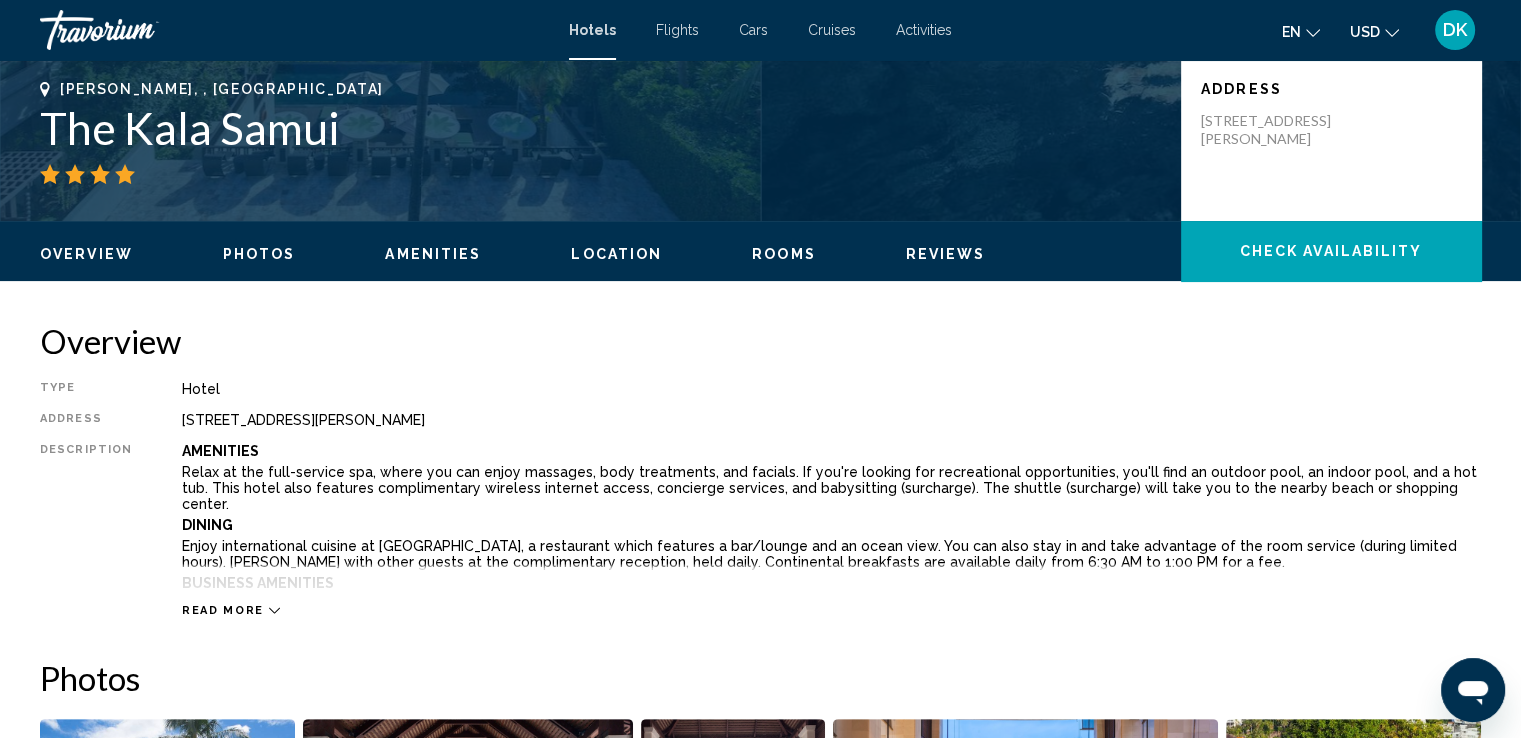 drag, startPoint x: 25, startPoint y: 129, endPoint x: 369, endPoint y: 111, distance: 344.4706 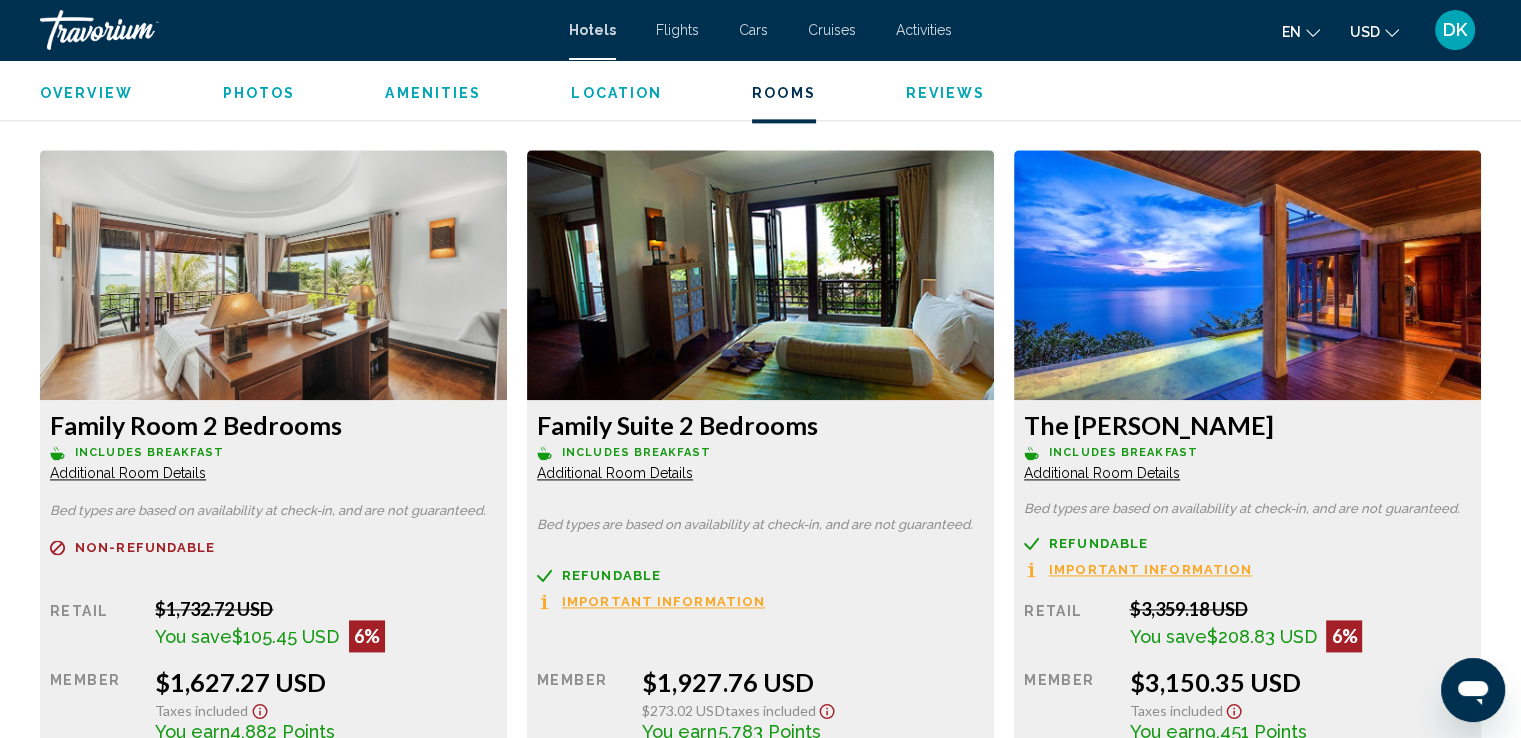scroll, scrollTop: 2604, scrollLeft: 0, axis: vertical 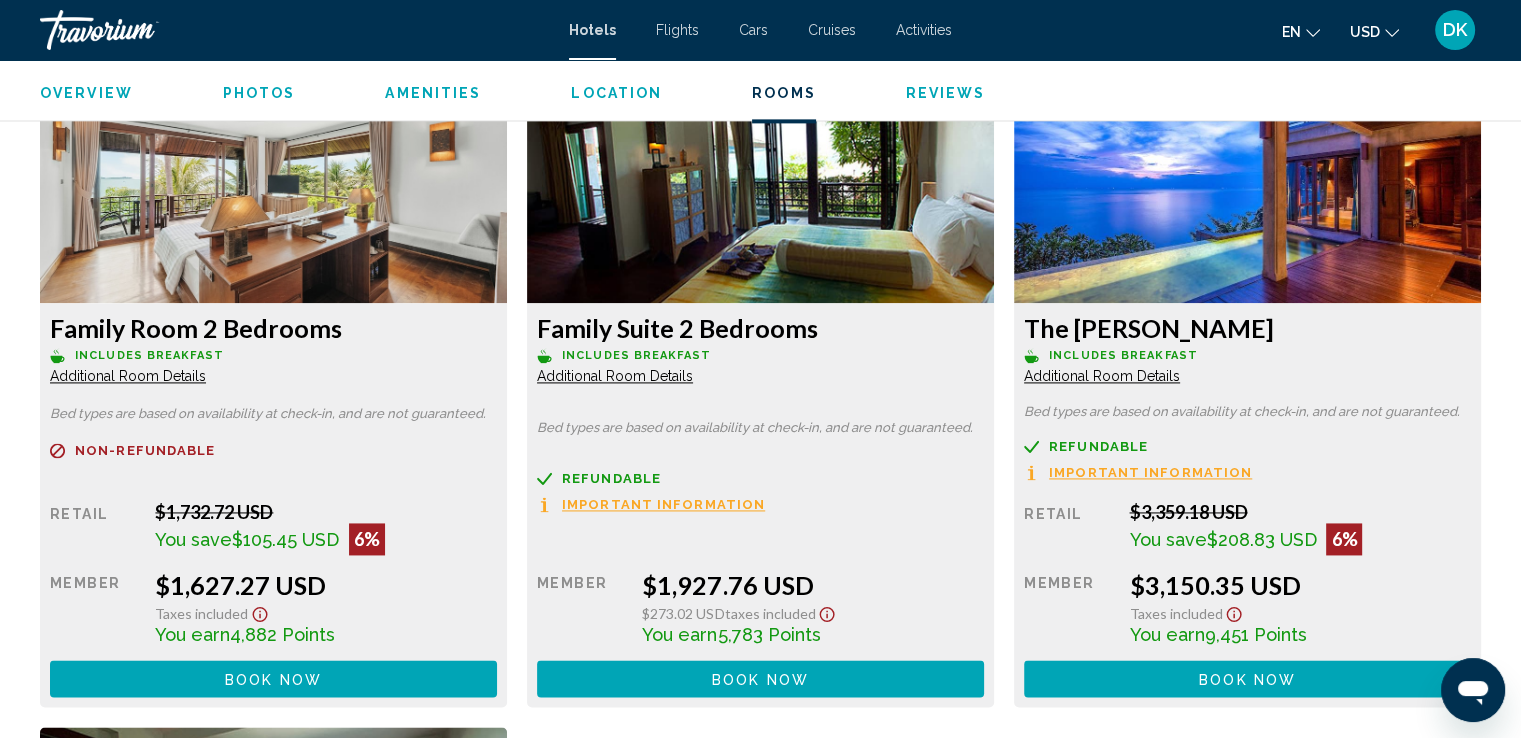 click on "Family Room 2 Bedrooms
Includes Breakfast Additional Room Details" at bounding box center [273, 349] 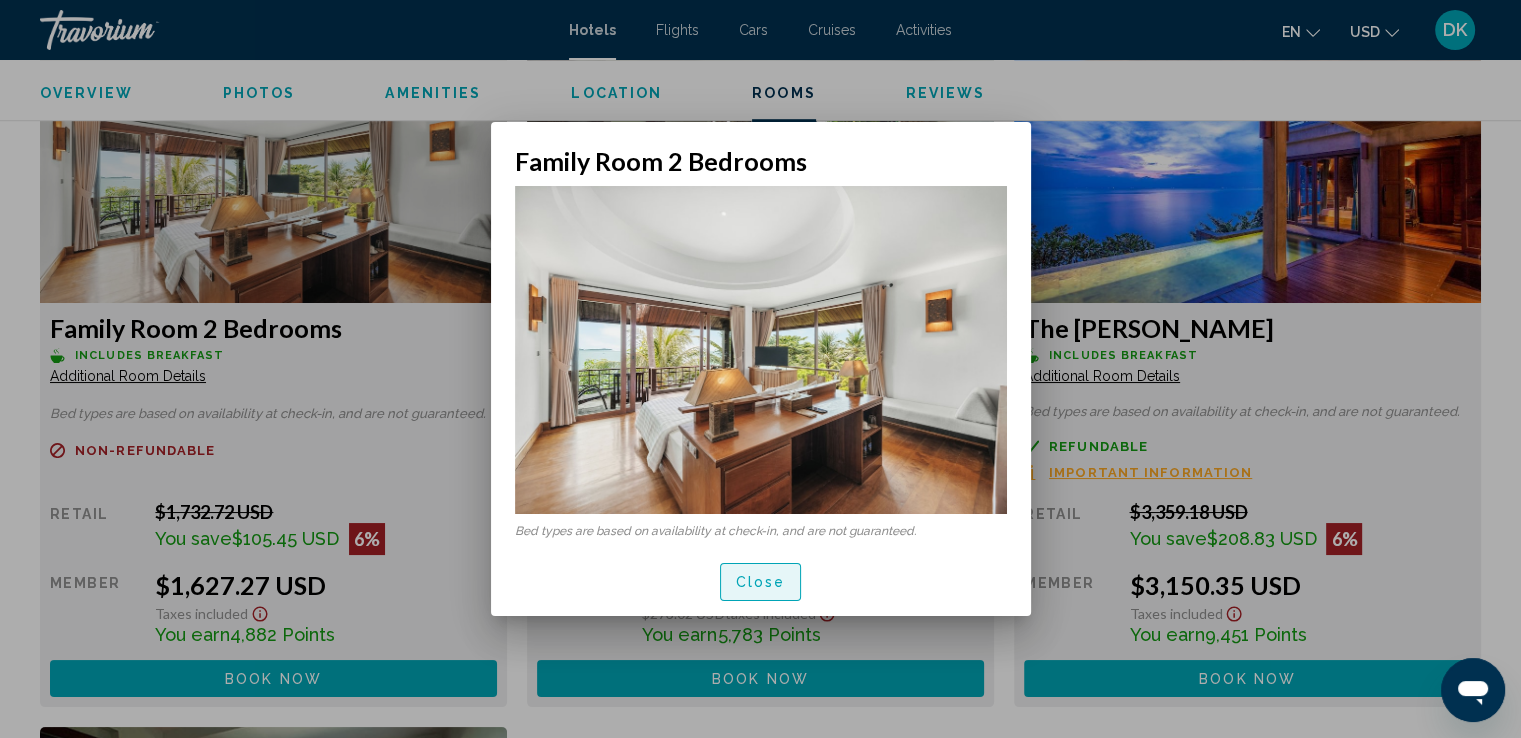 click on "Close" at bounding box center (761, 583) 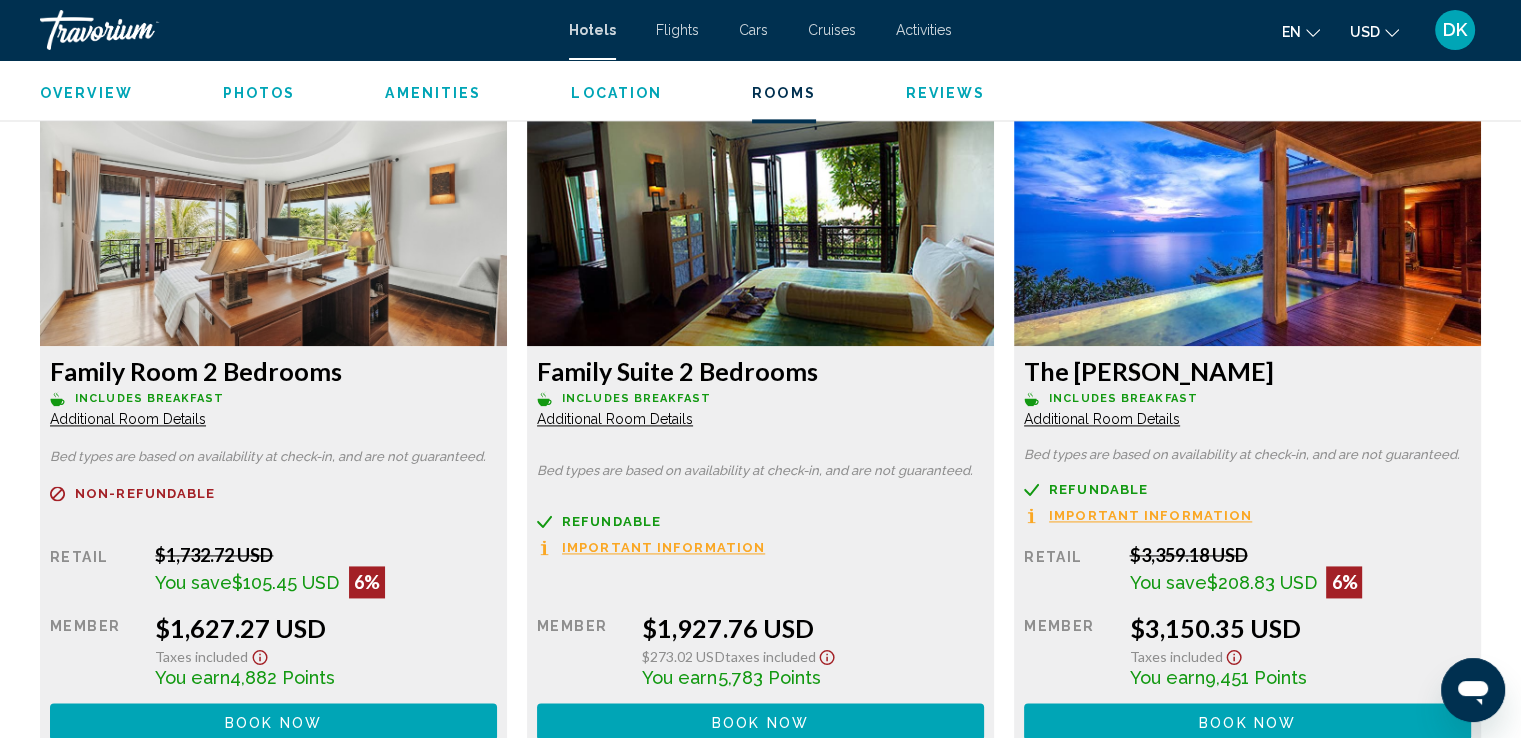 scroll, scrollTop: 2704, scrollLeft: 0, axis: vertical 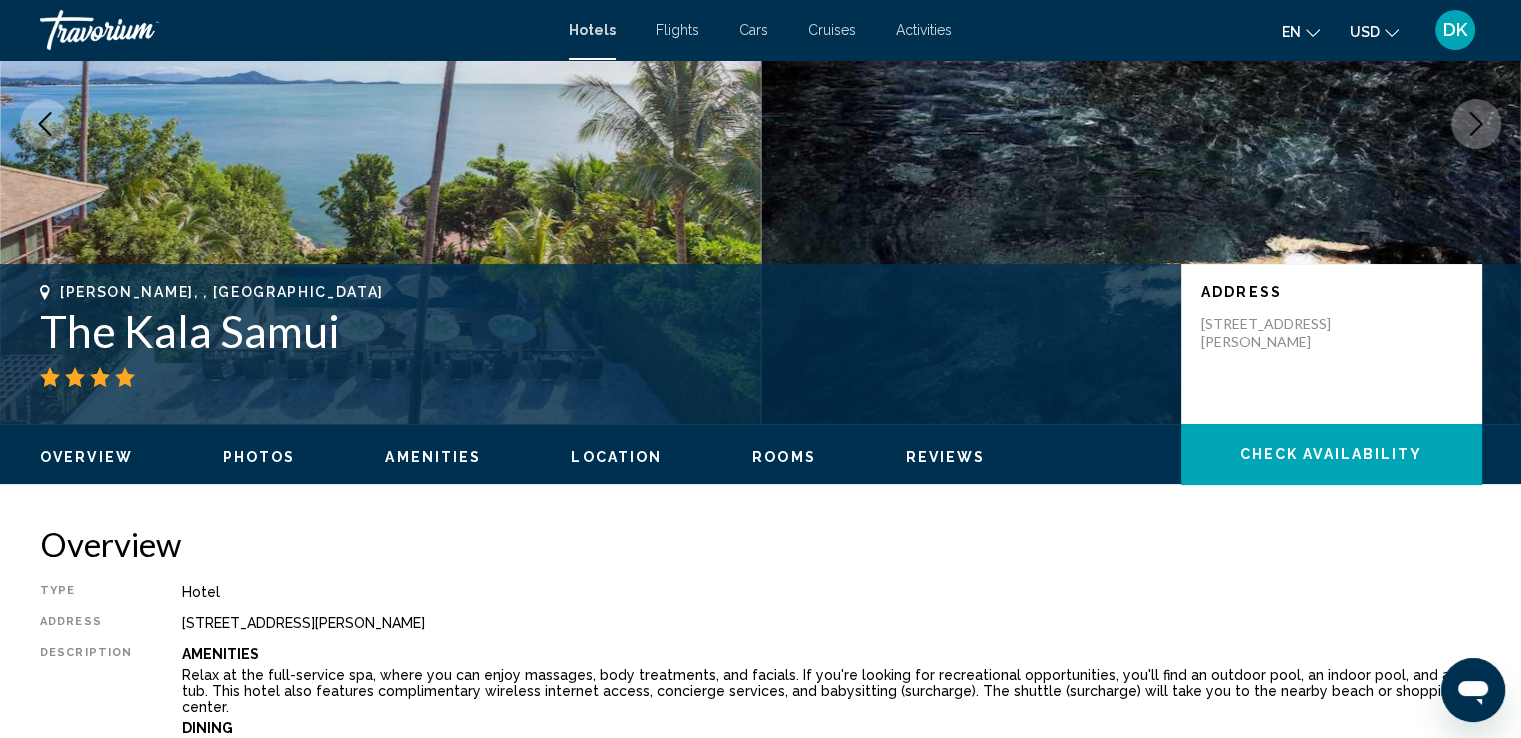 drag, startPoint x: 44, startPoint y: 335, endPoint x: 349, endPoint y: 335, distance: 305 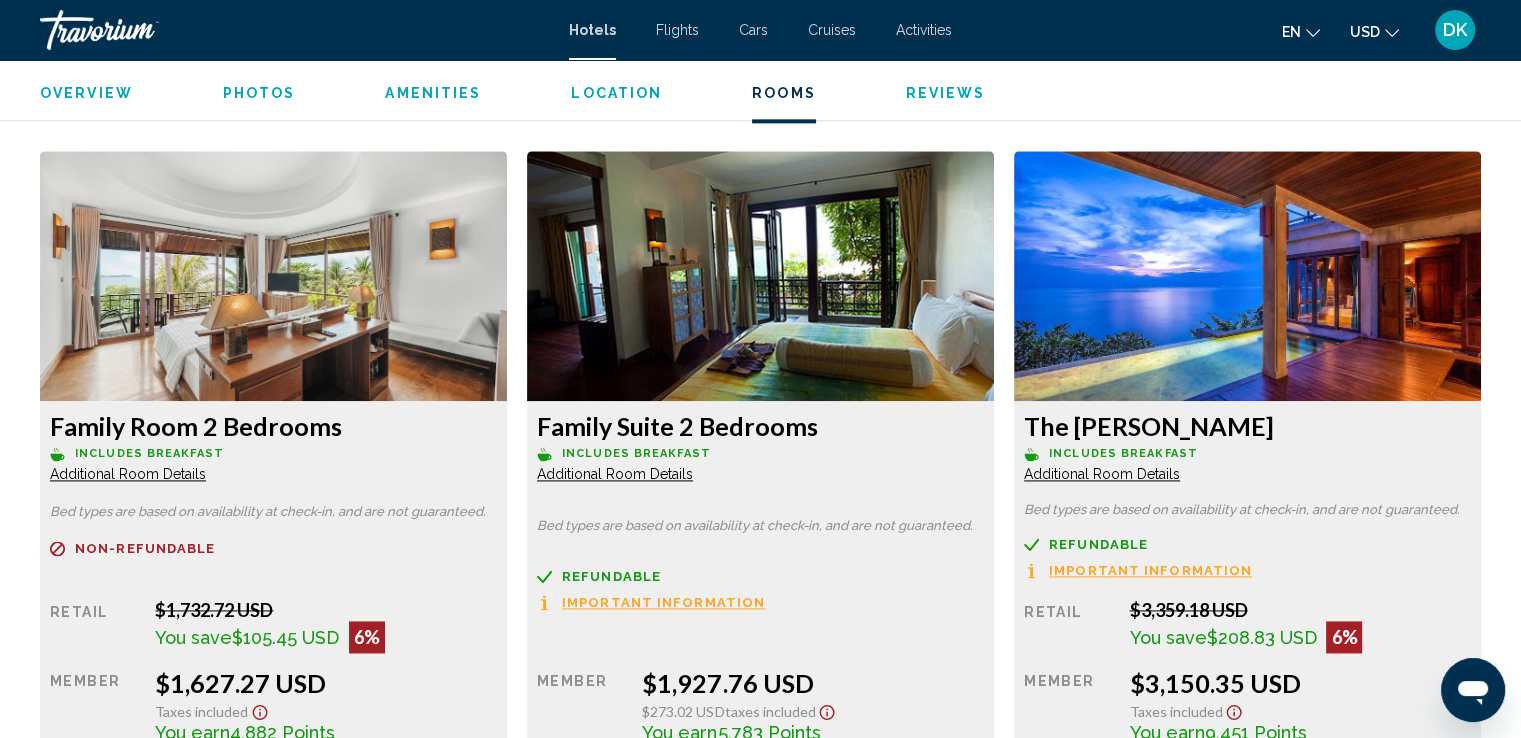 scroll, scrollTop: 2697, scrollLeft: 0, axis: vertical 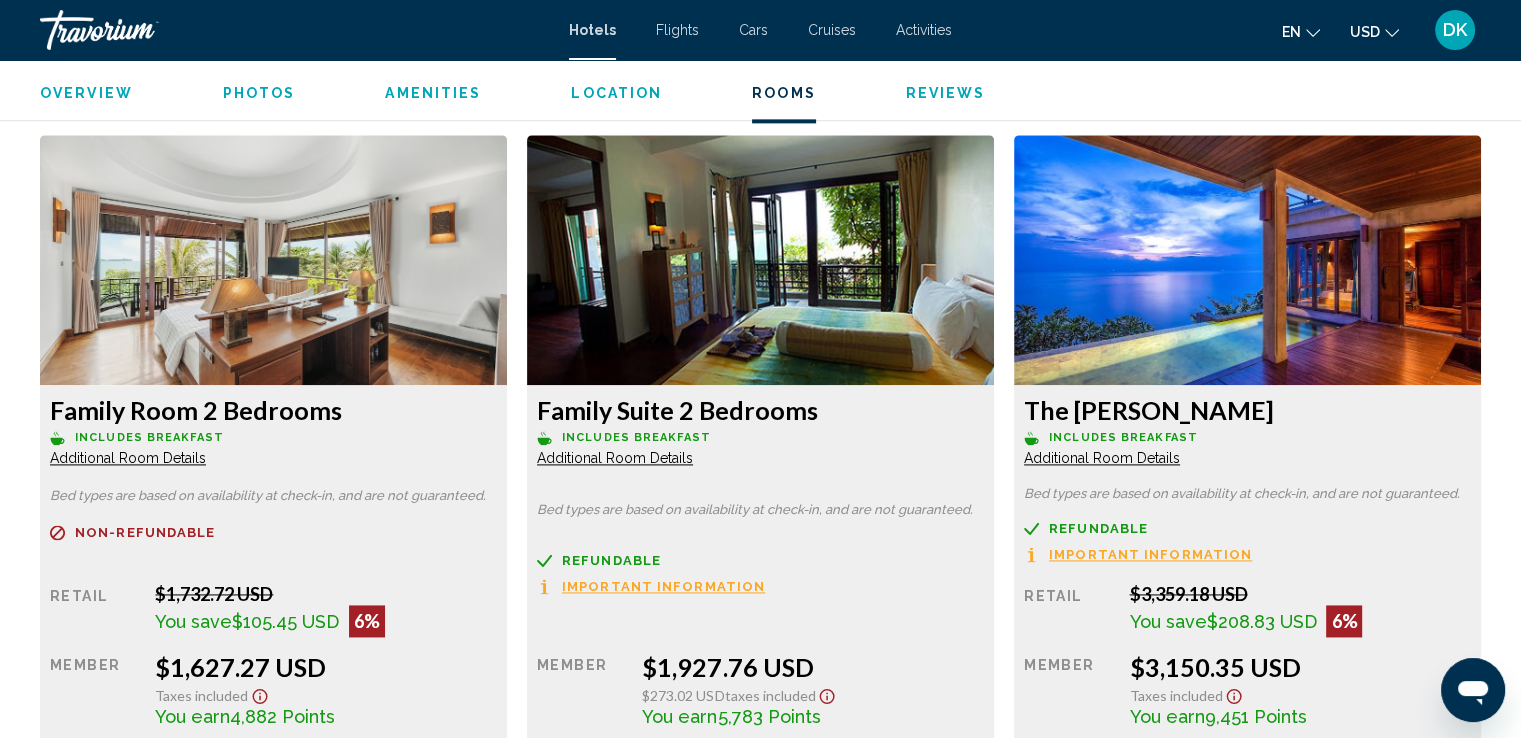 drag, startPoint x: 51, startPoint y: 408, endPoint x: 335, endPoint y: 408, distance: 284 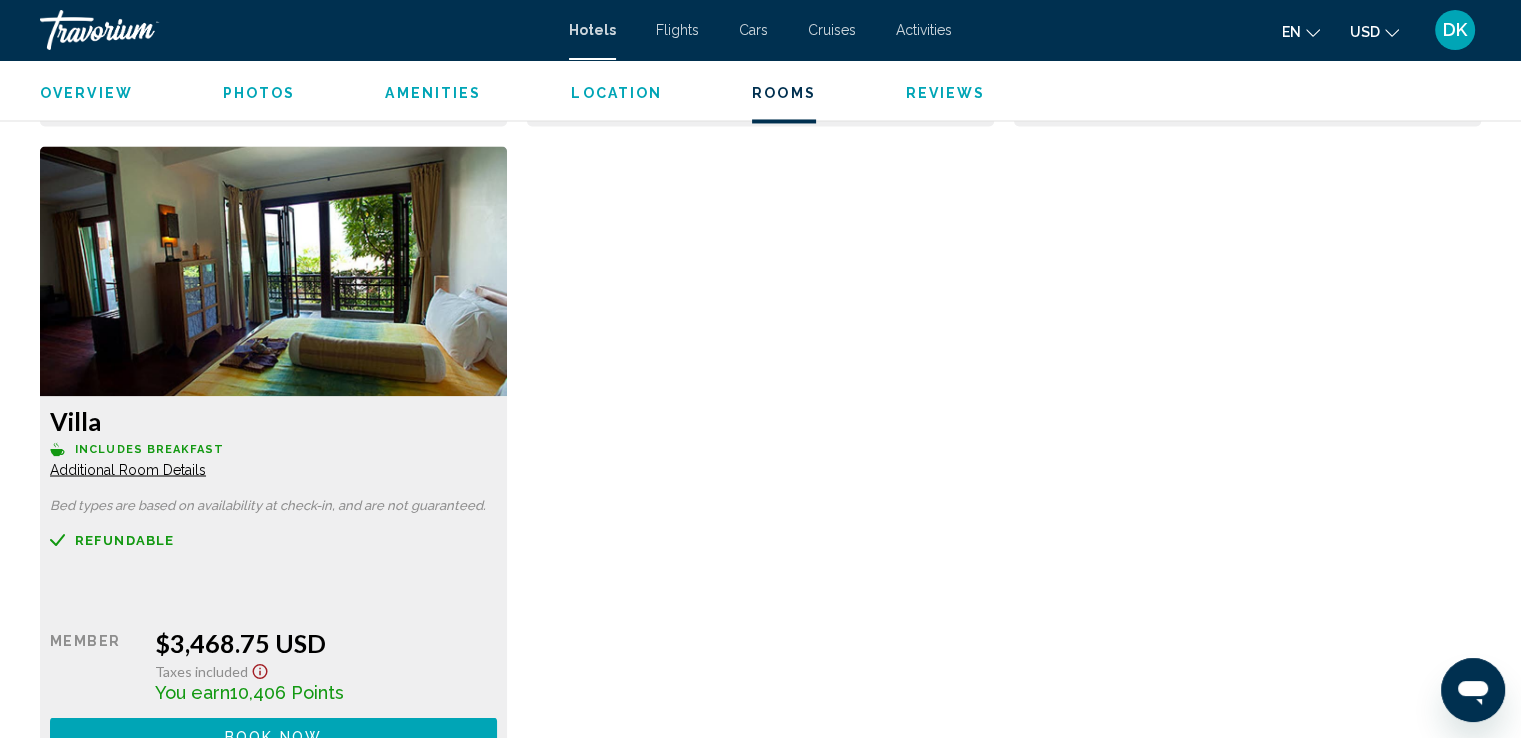 scroll, scrollTop: 2715, scrollLeft: 0, axis: vertical 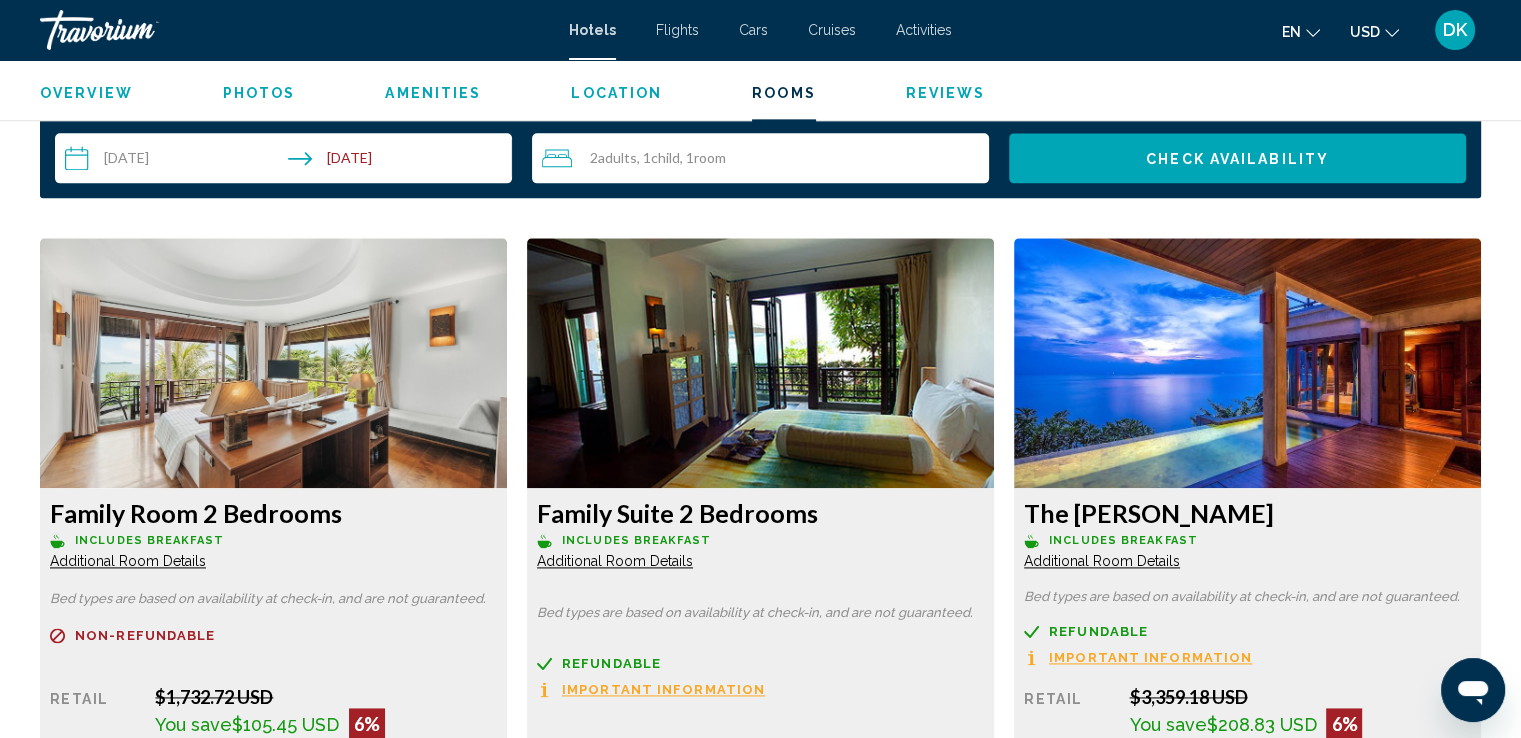 click at bounding box center (273, 363) 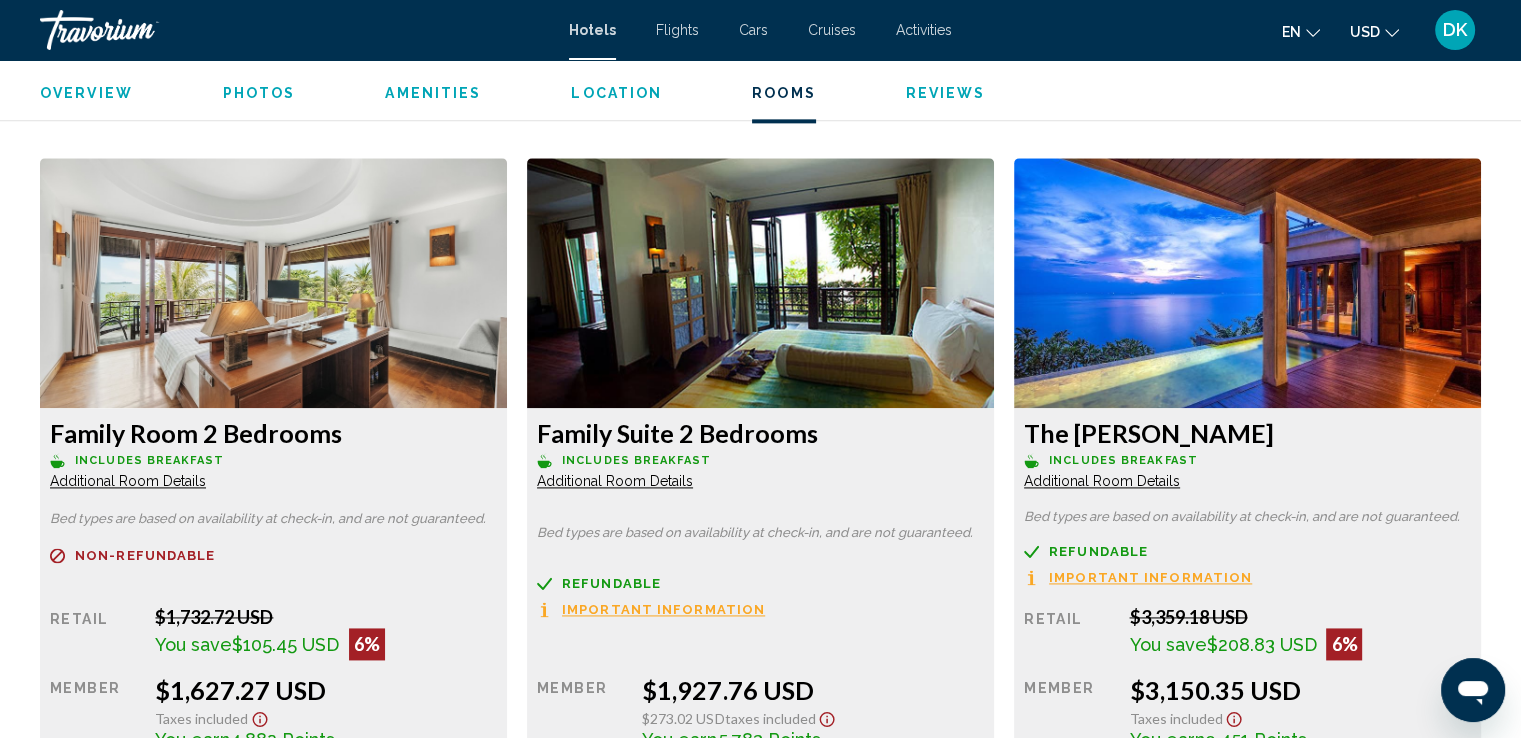 scroll, scrollTop: 2634, scrollLeft: 0, axis: vertical 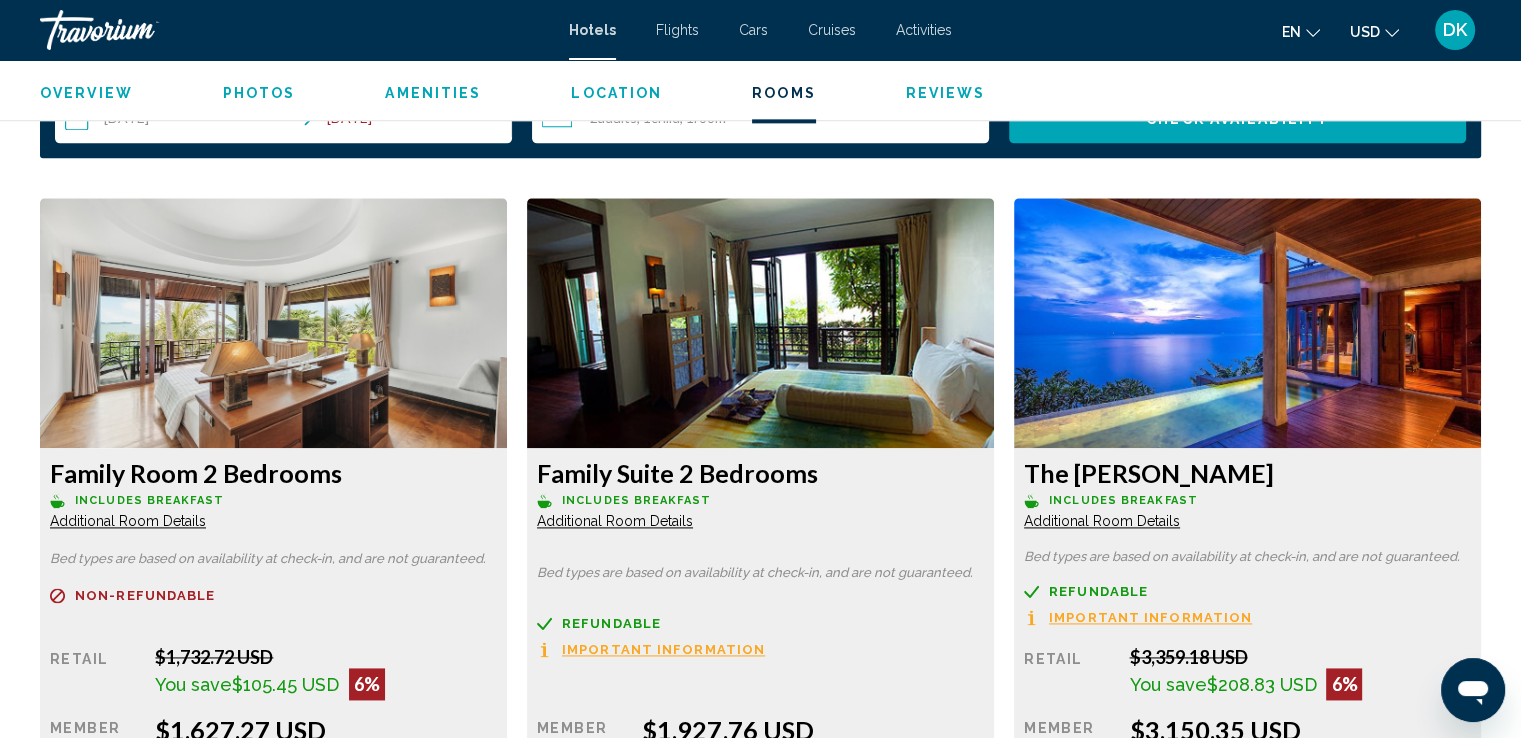 click at bounding box center [273, 323] 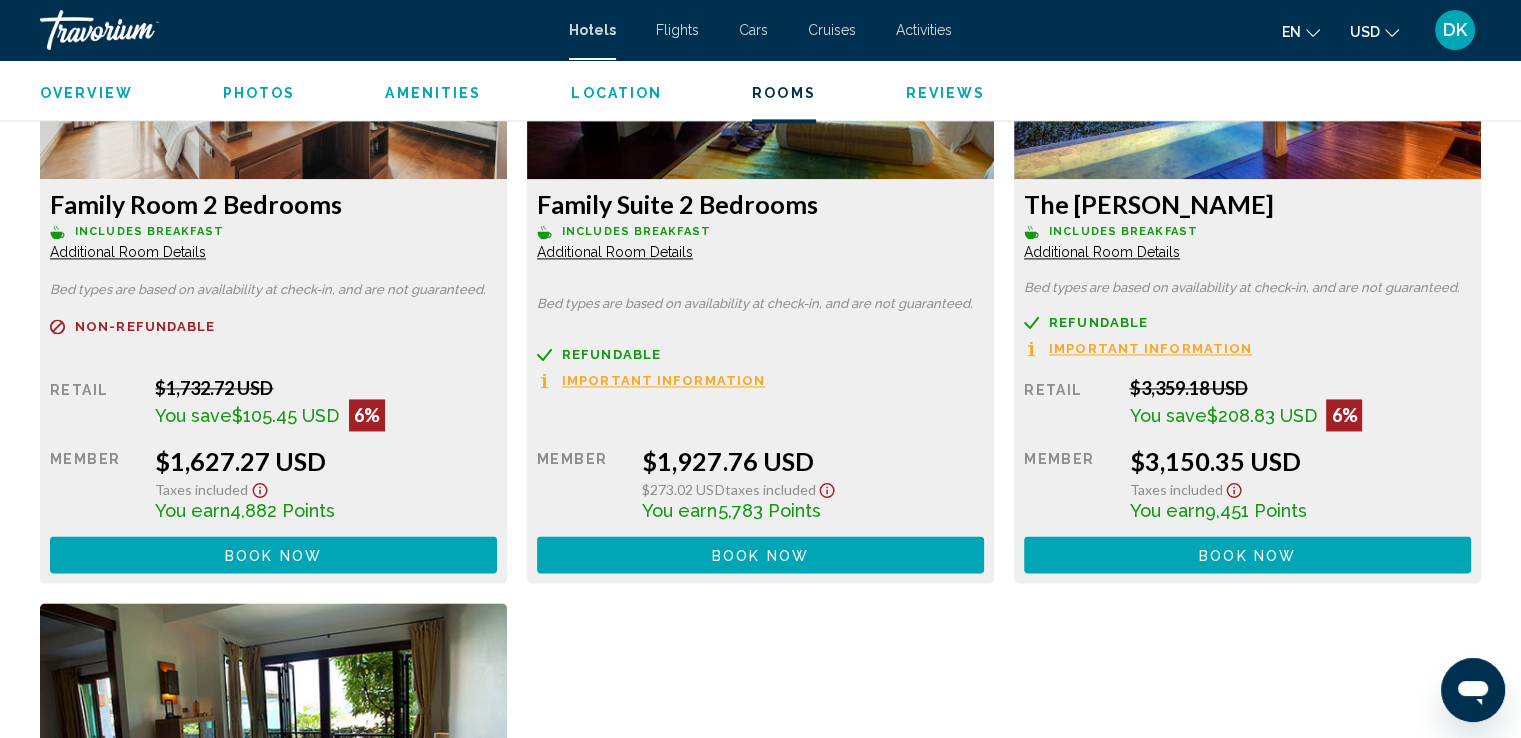 scroll, scrollTop: 2908, scrollLeft: 0, axis: vertical 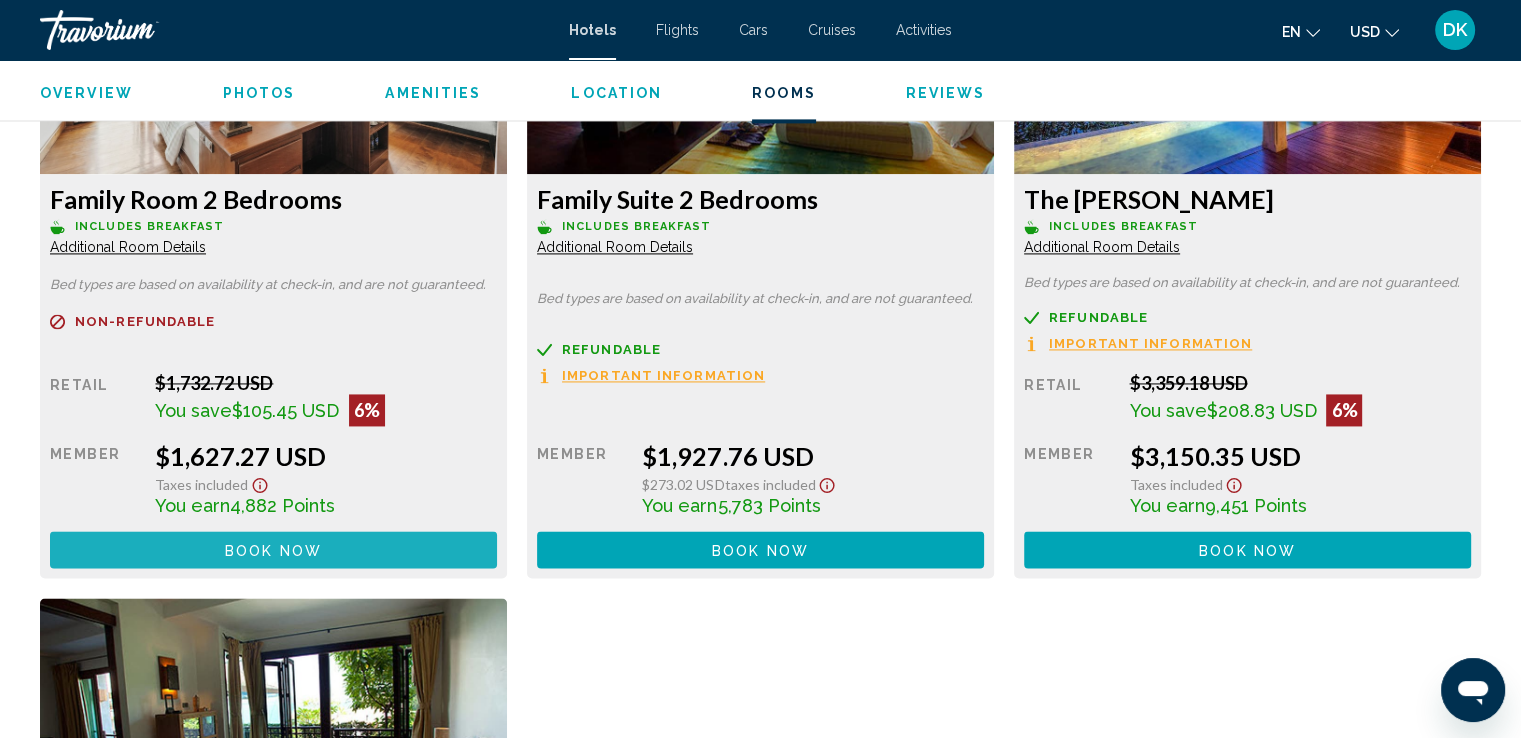 click on "Book now" at bounding box center [273, 550] 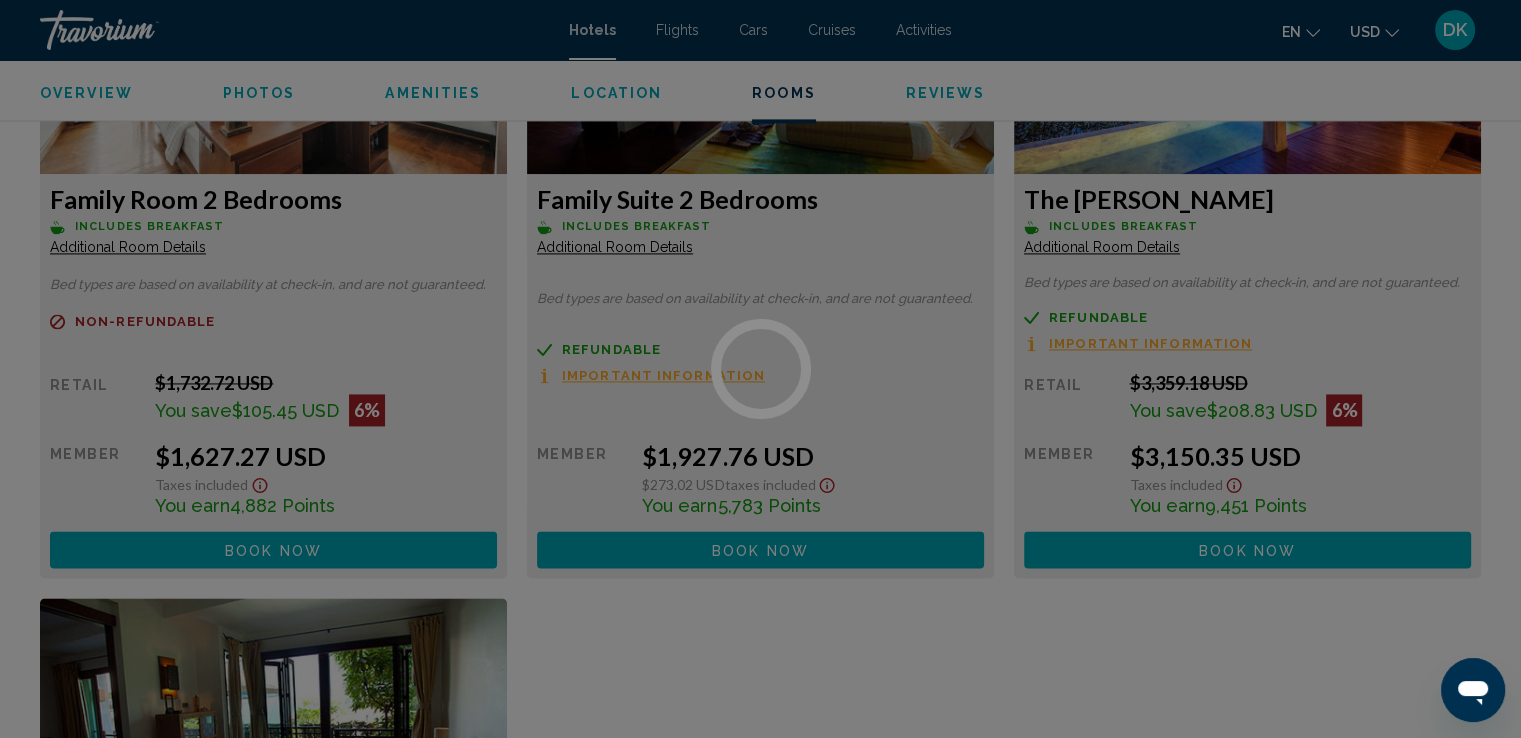 scroll, scrollTop: 0, scrollLeft: 0, axis: both 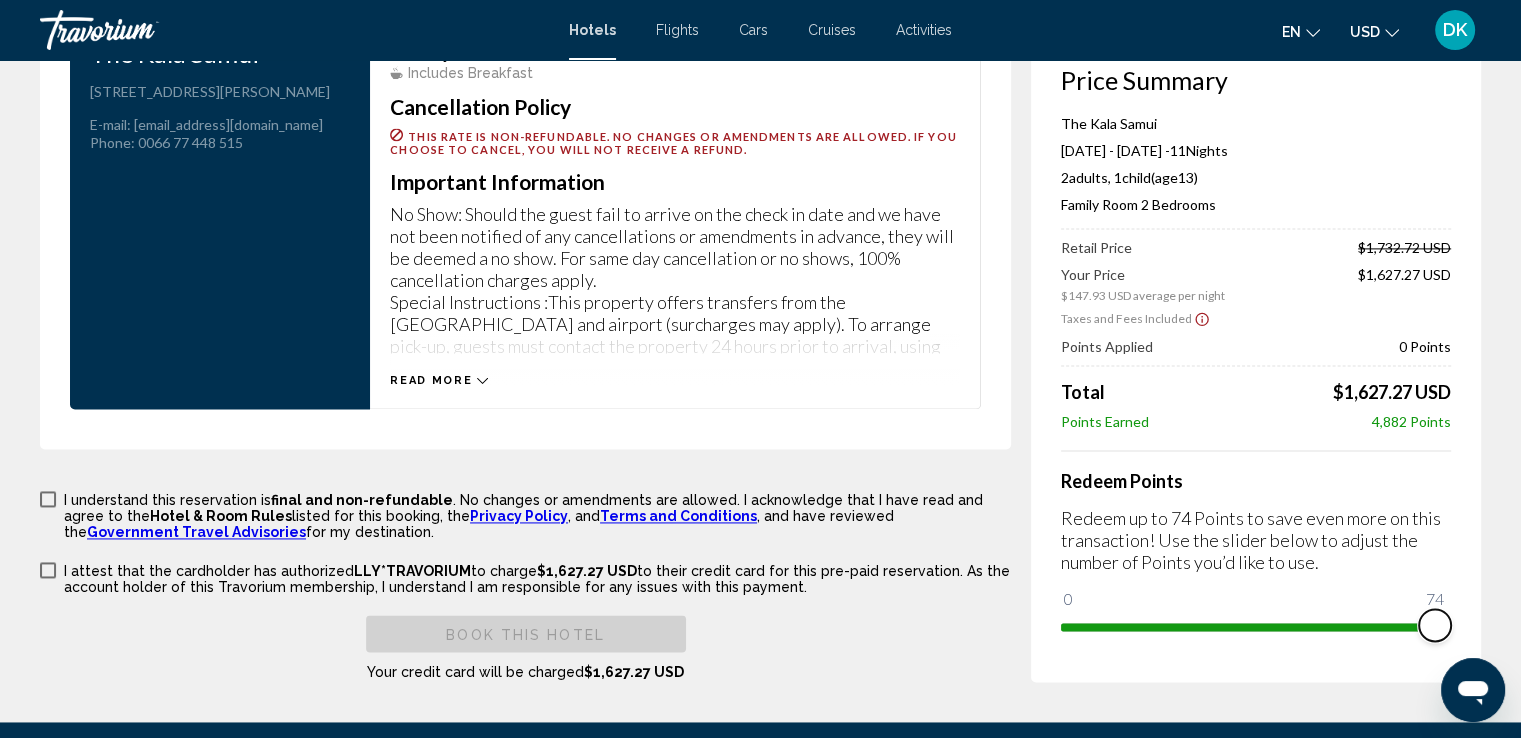 drag, startPoint x: 1072, startPoint y: 611, endPoint x: 1516, endPoint y: 620, distance: 444.09122 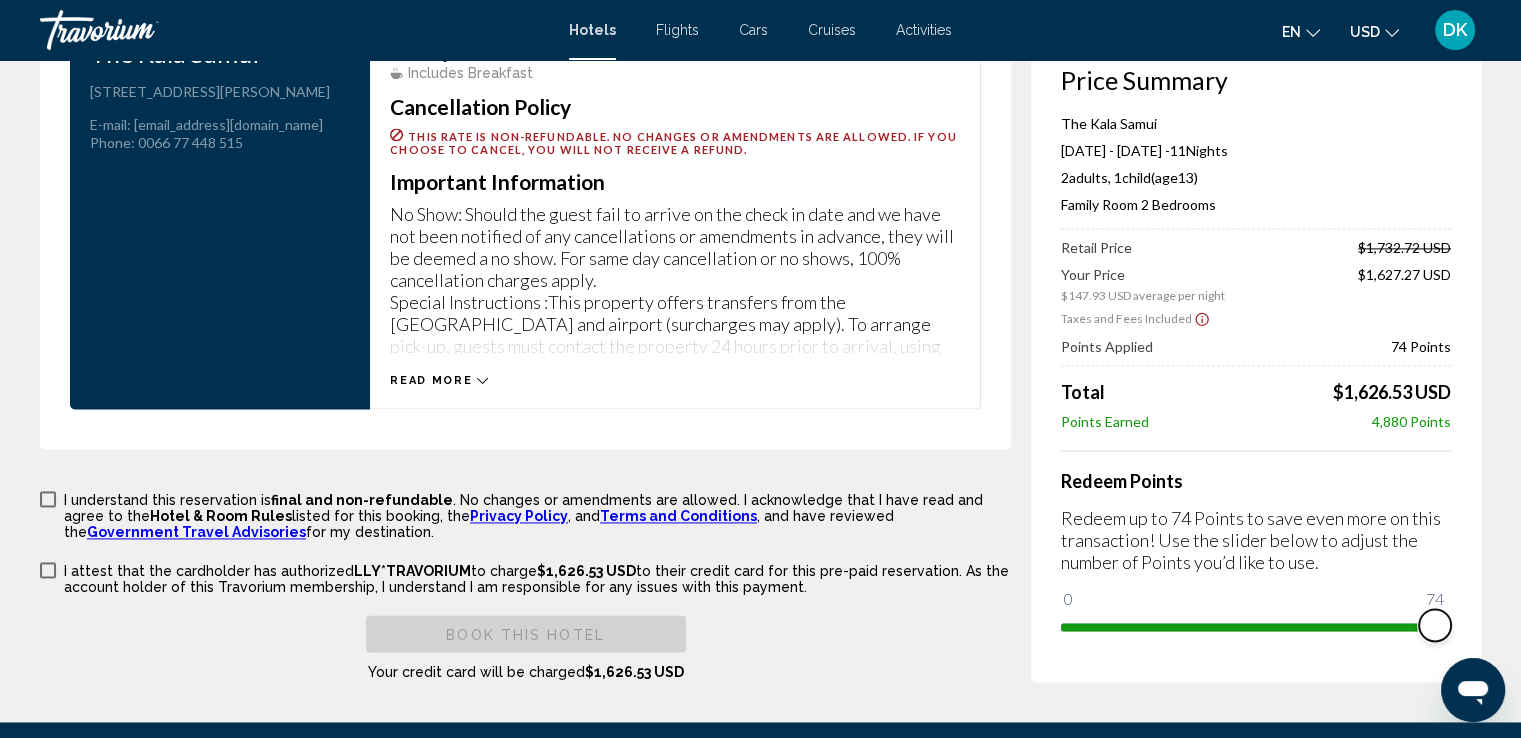 drag, startPoint x: 1440, startPoint y: 608, endPoint x: 1519, endPoint y: 657, distance: 92.96236 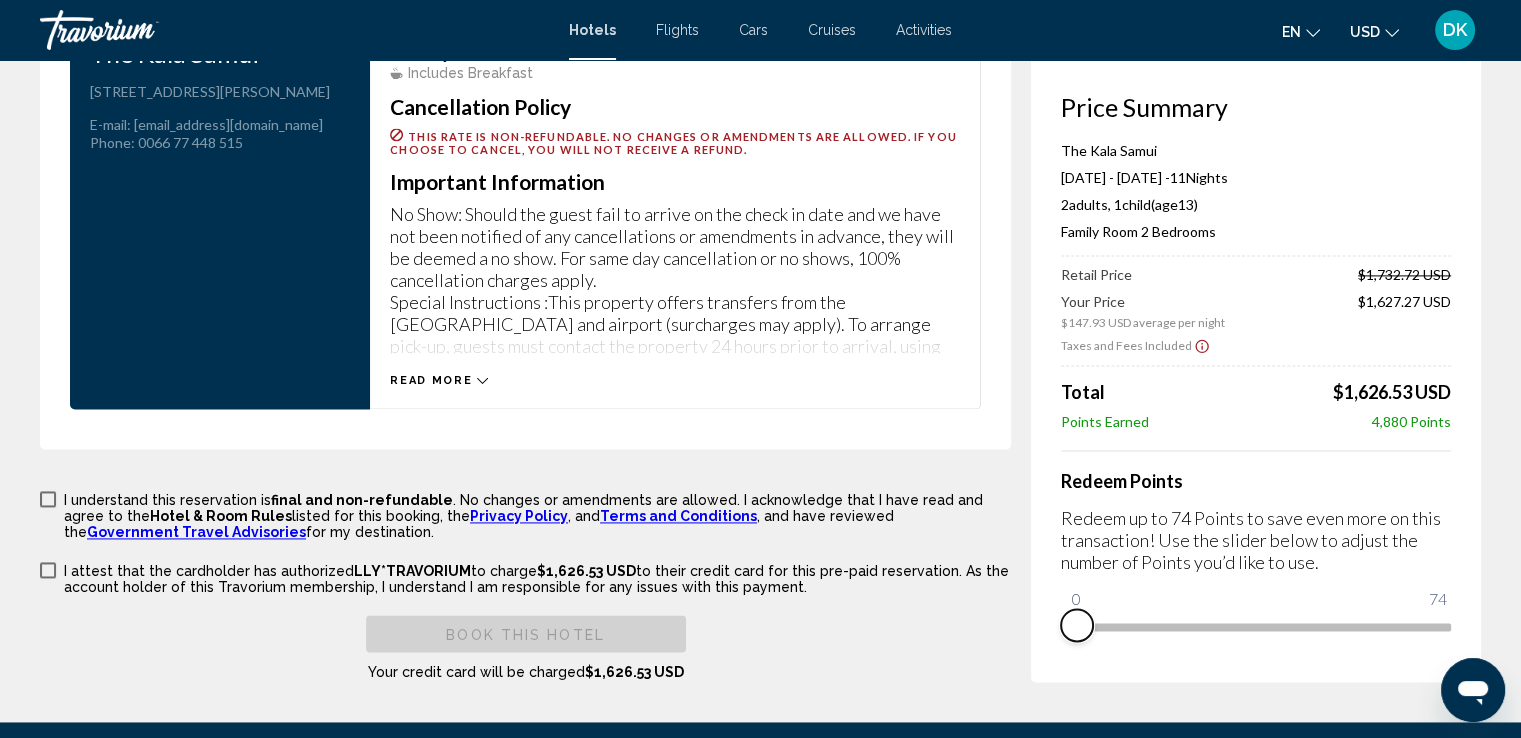drag, startPoint x: 1440, startPoint y: 613, endPoint x: 1016, endPoint y: 665, distance: 427.1768 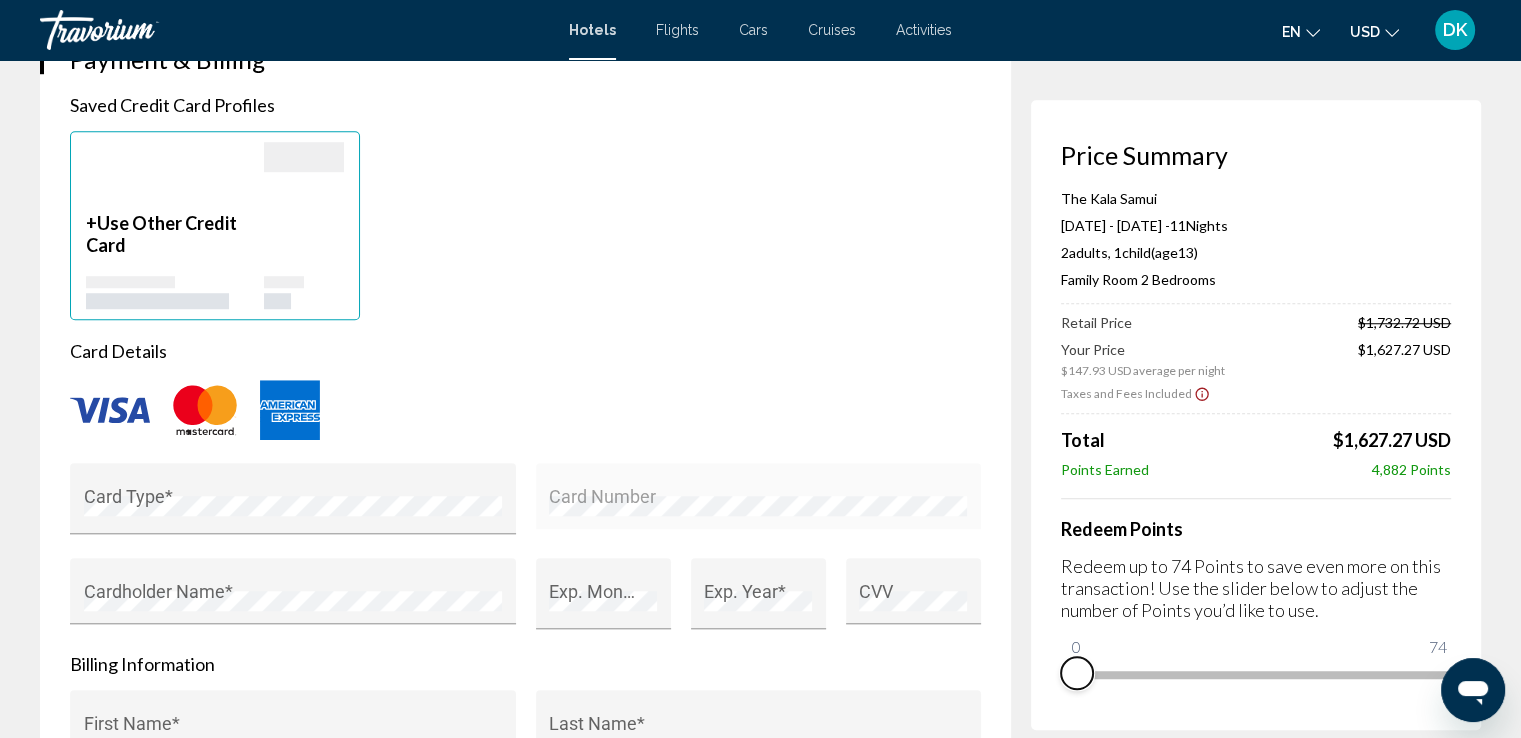 scroll, scrollTop: 0, scrollLeft: 0, axis: both 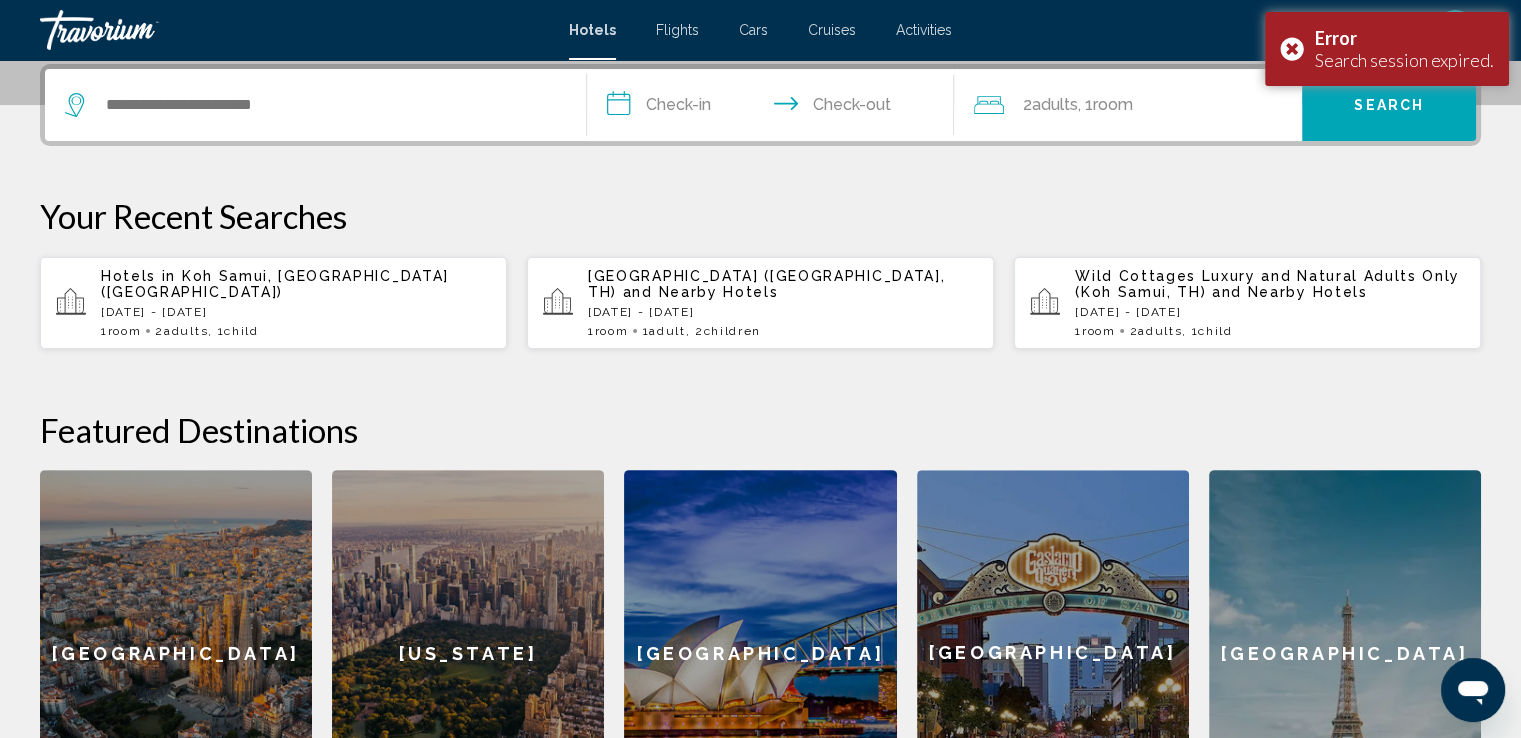 click on "[DATE] - [DATE]" at bounding box center (296, 312) 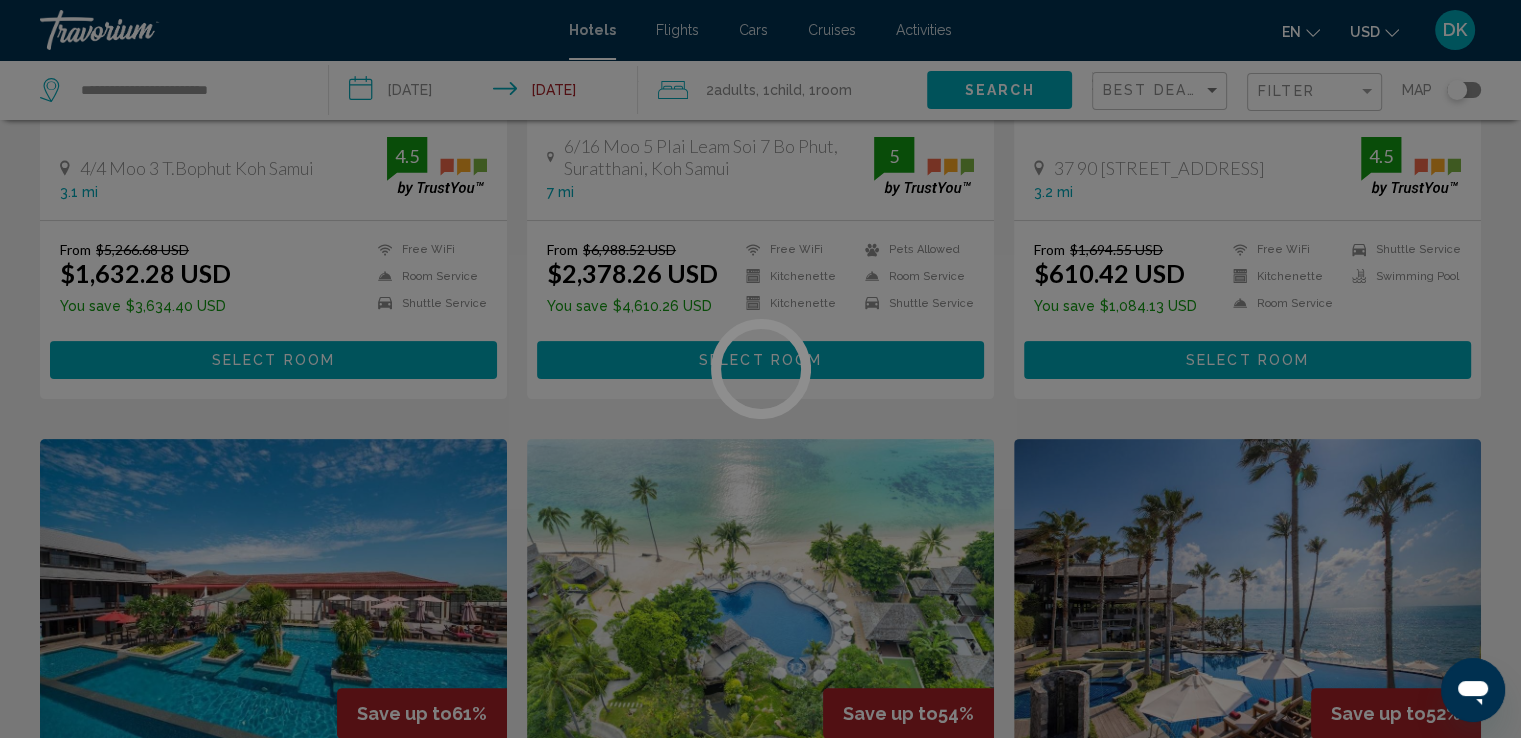 scroll, scrollTop: 0, scrollLeft: 0, axis: both 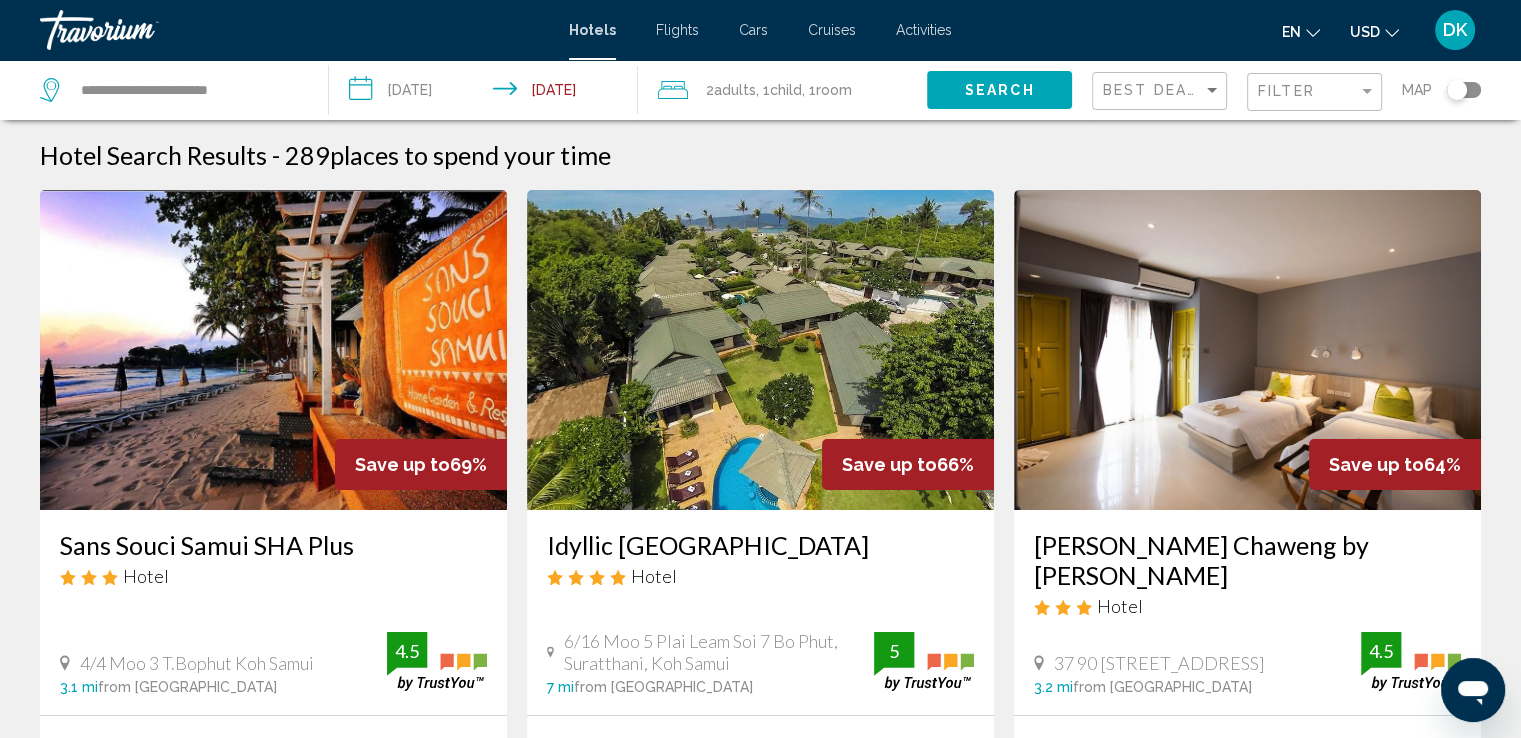 click on "Adults" 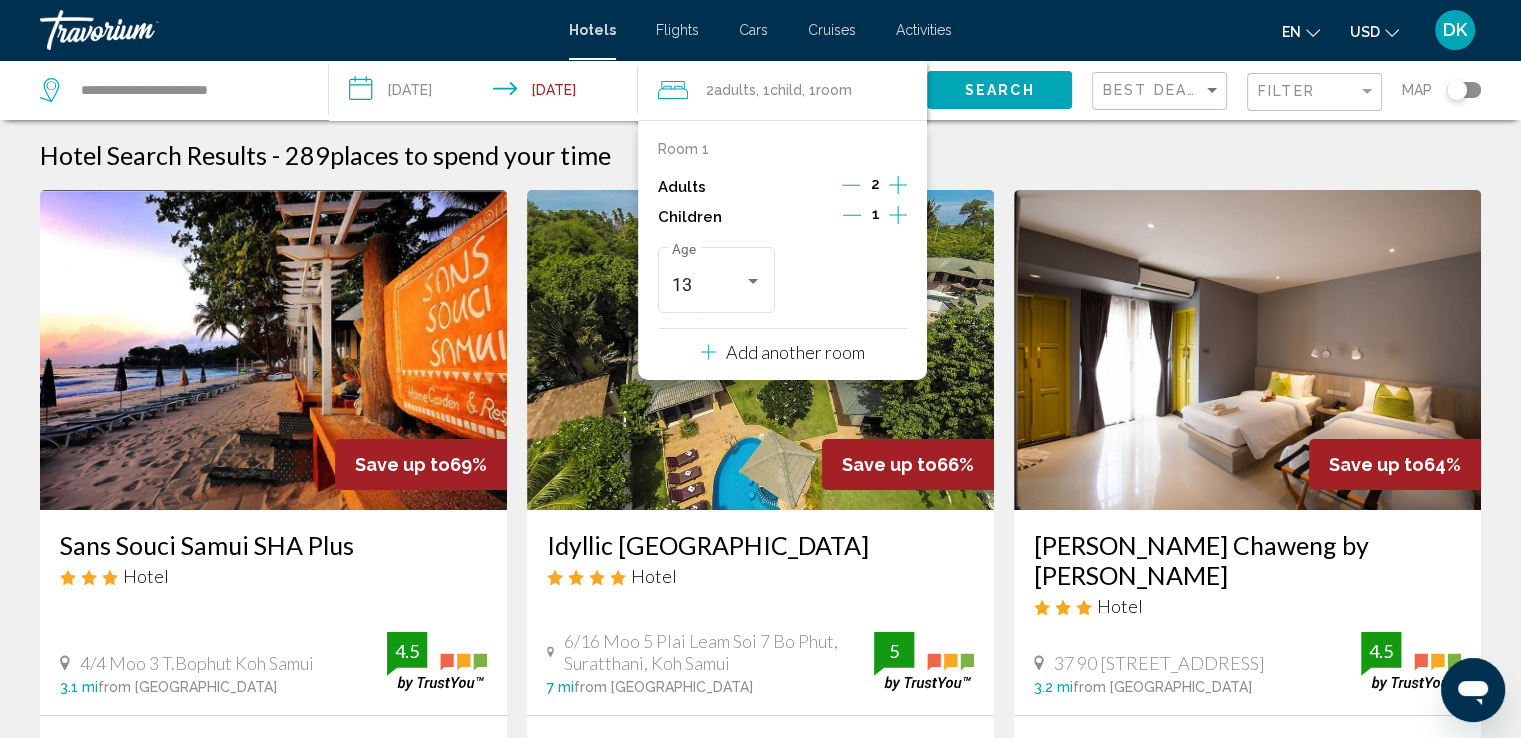 click 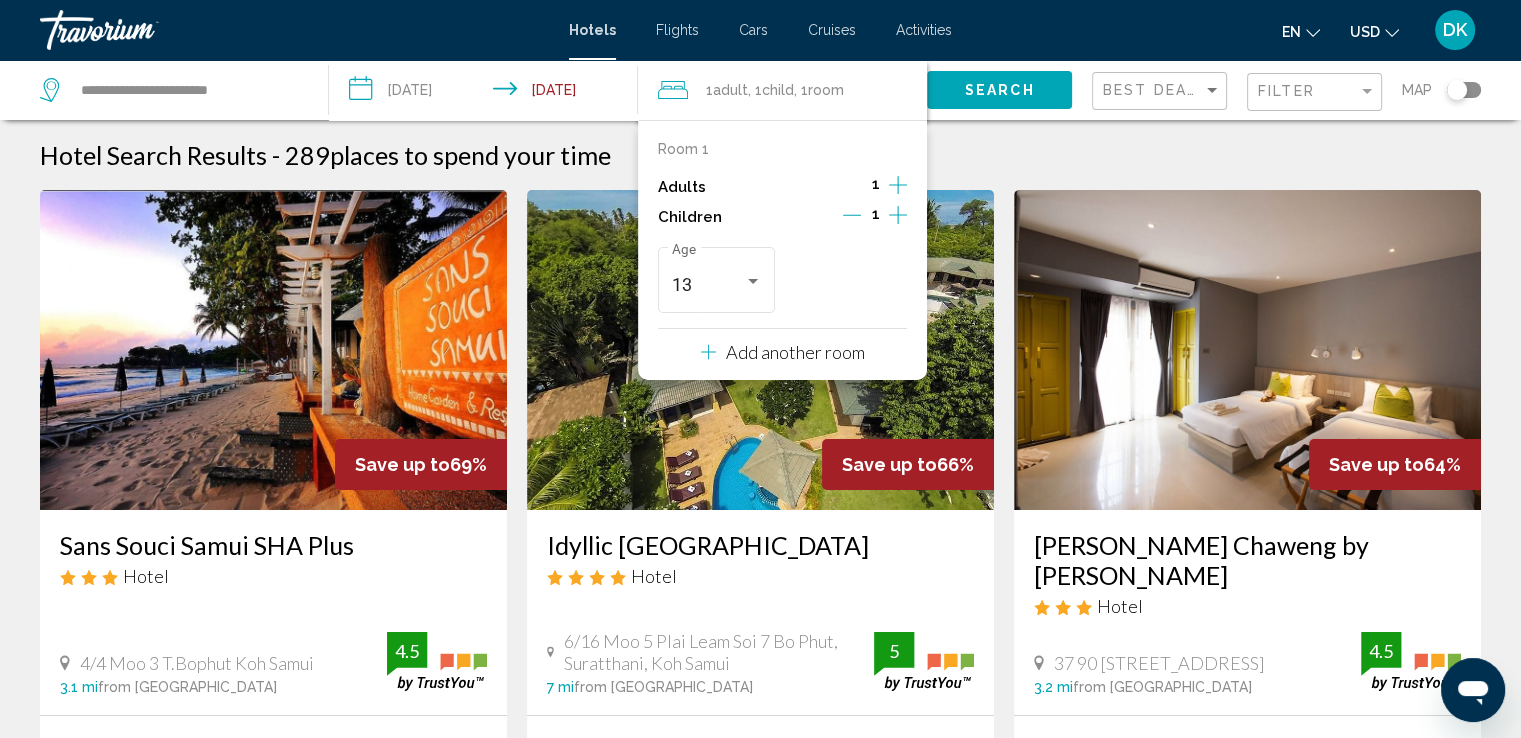 click 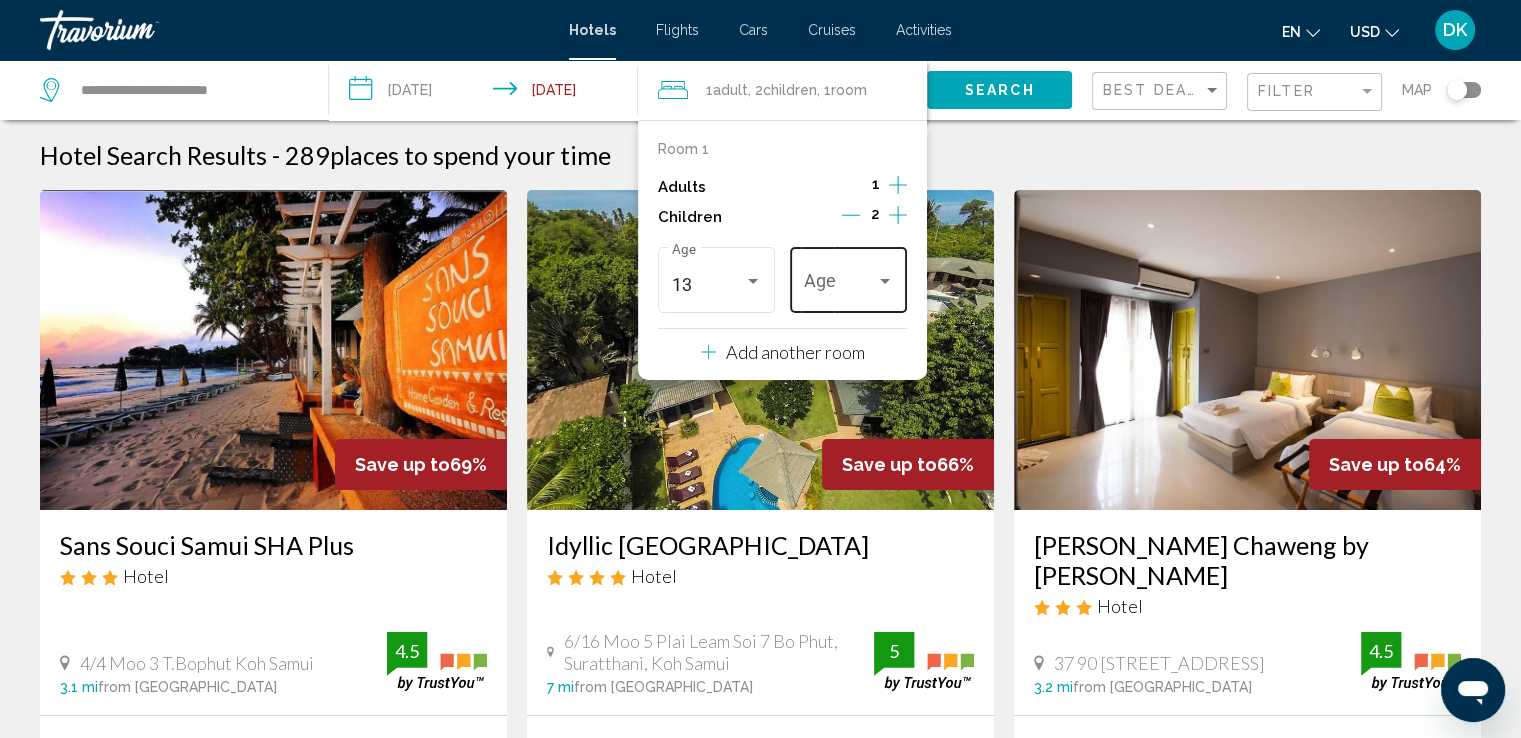 click on "Age" at bounding box center (849, 277) 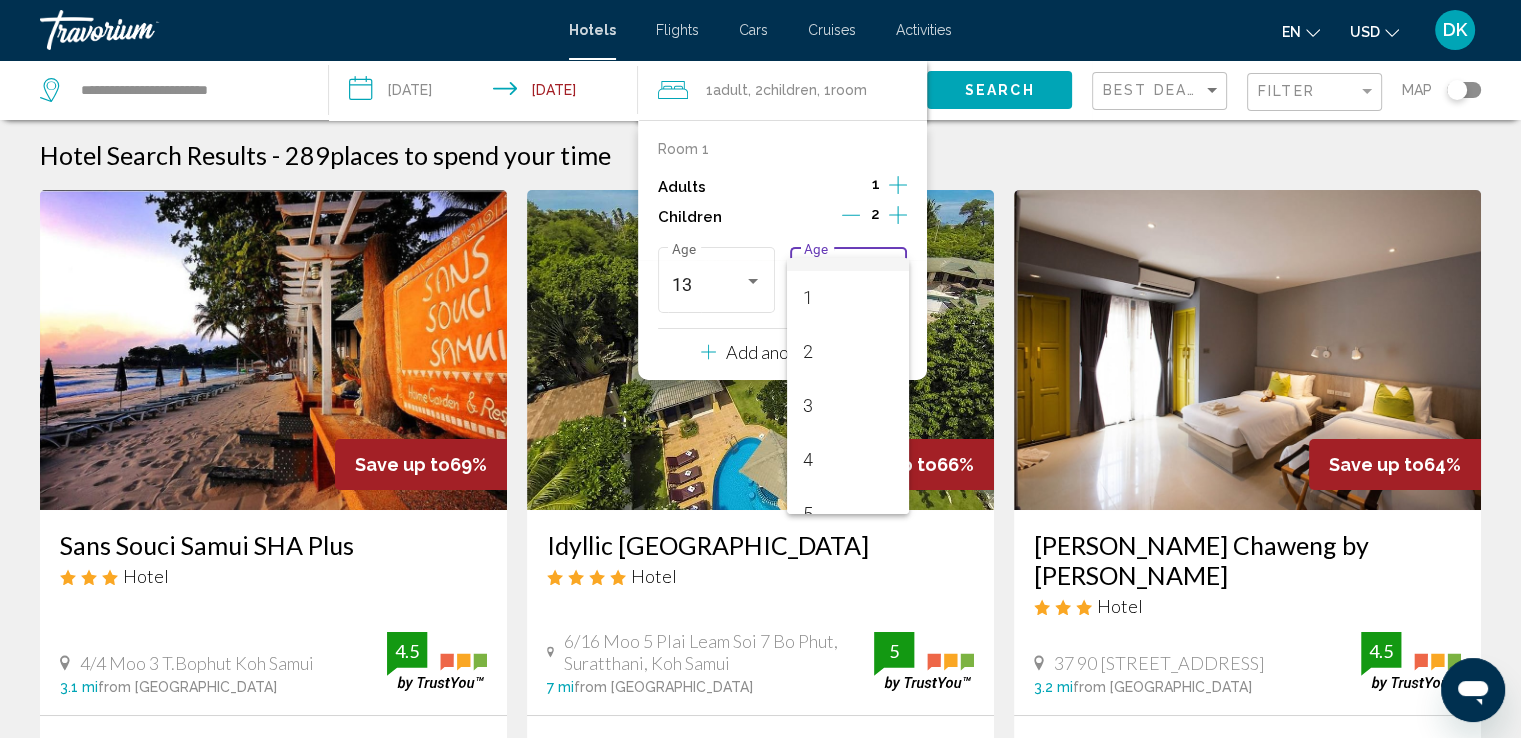scroll, scrollTop: 716, scrollLeft: 0, axis: vertical 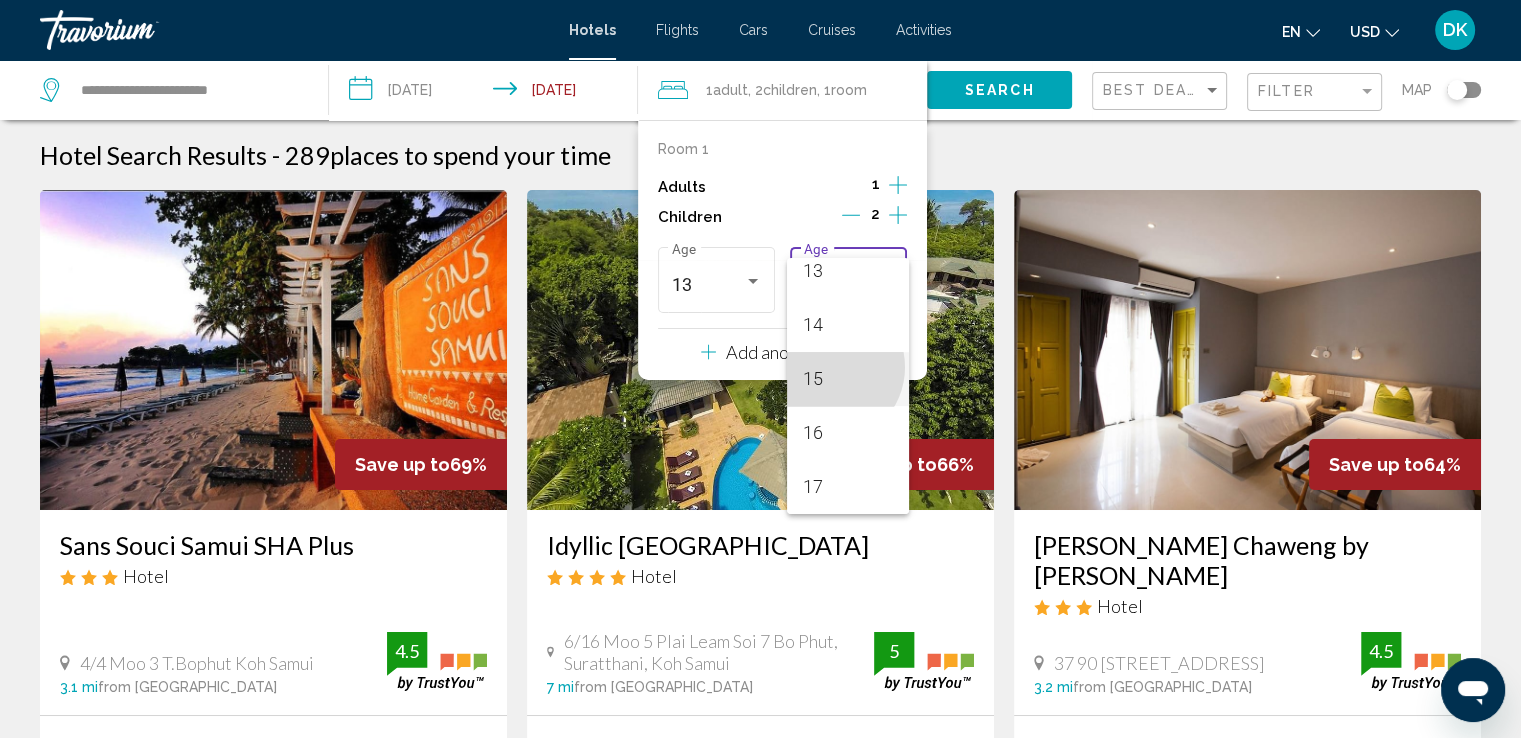click on "15" at bounding box center (848, 379) 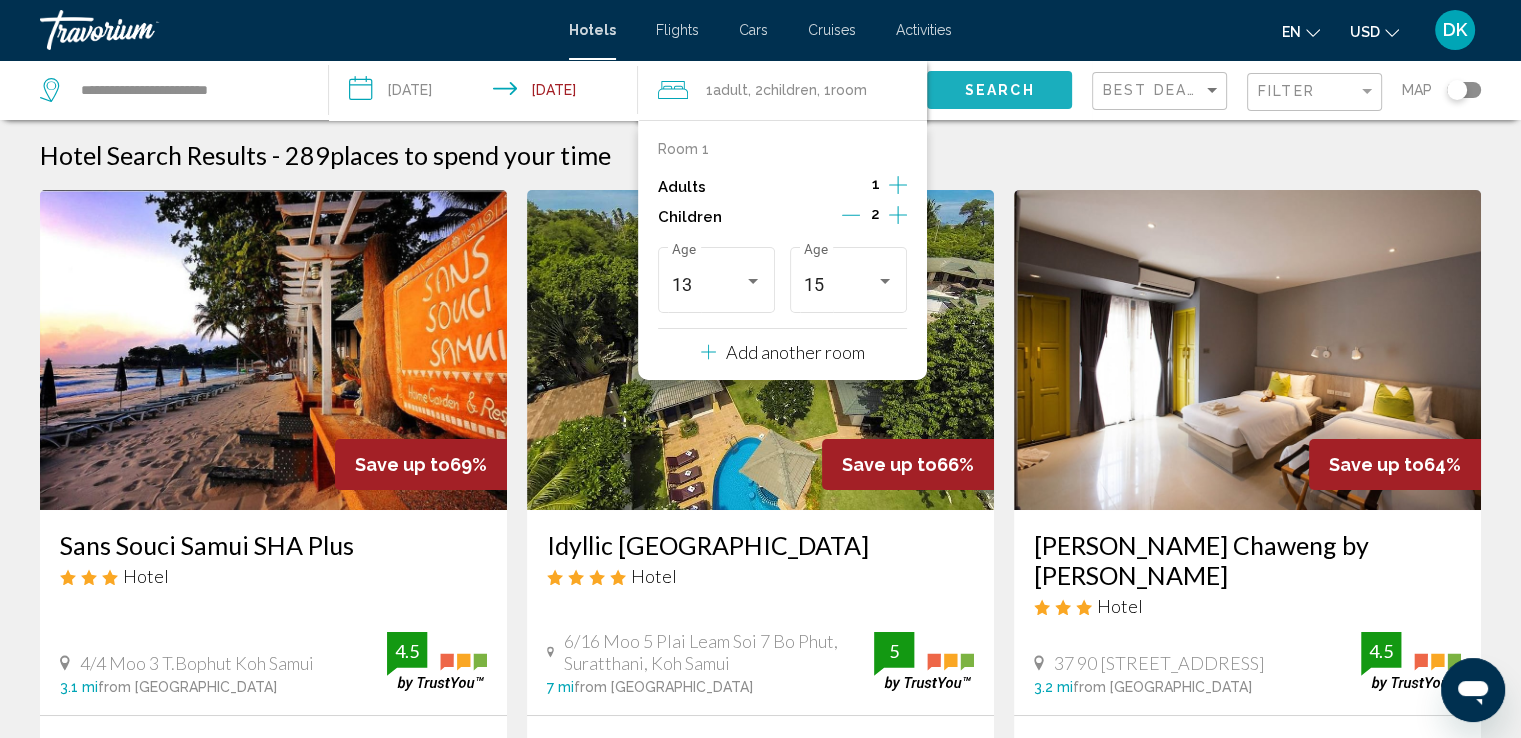 click on "Search" 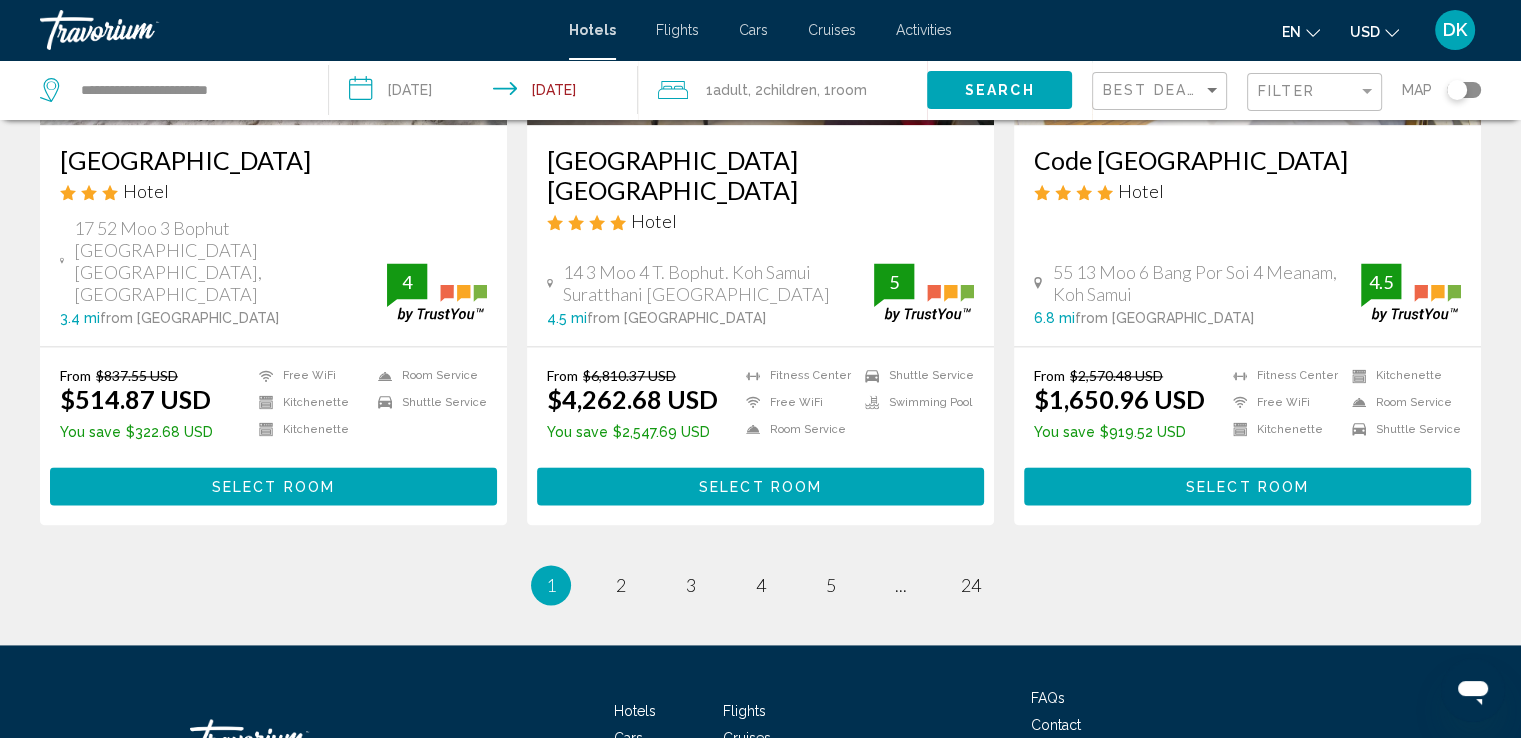 scroll, scrollTop: 2664, scrollLeft: 0, axis: vertical 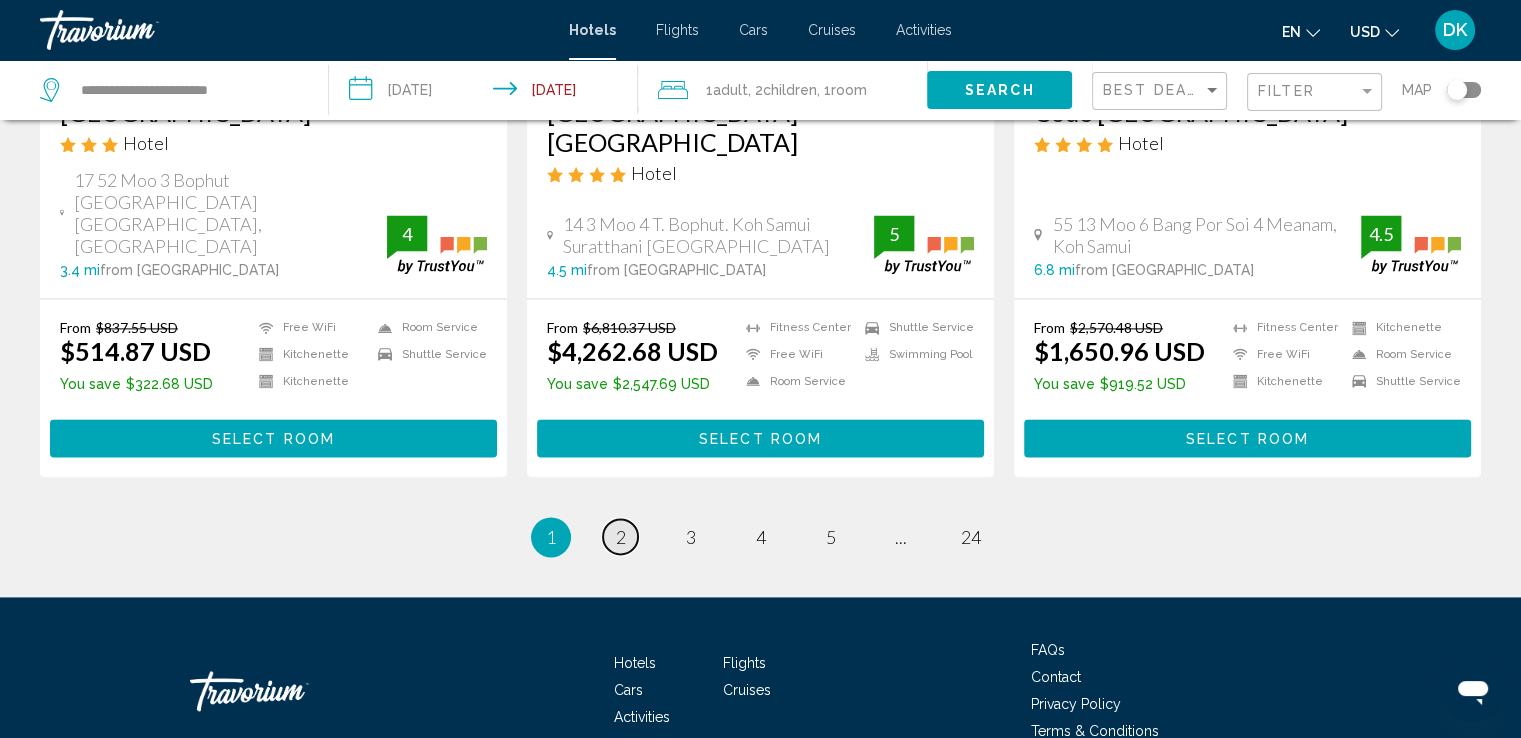 click on "2" at bounding box center (621, 537) 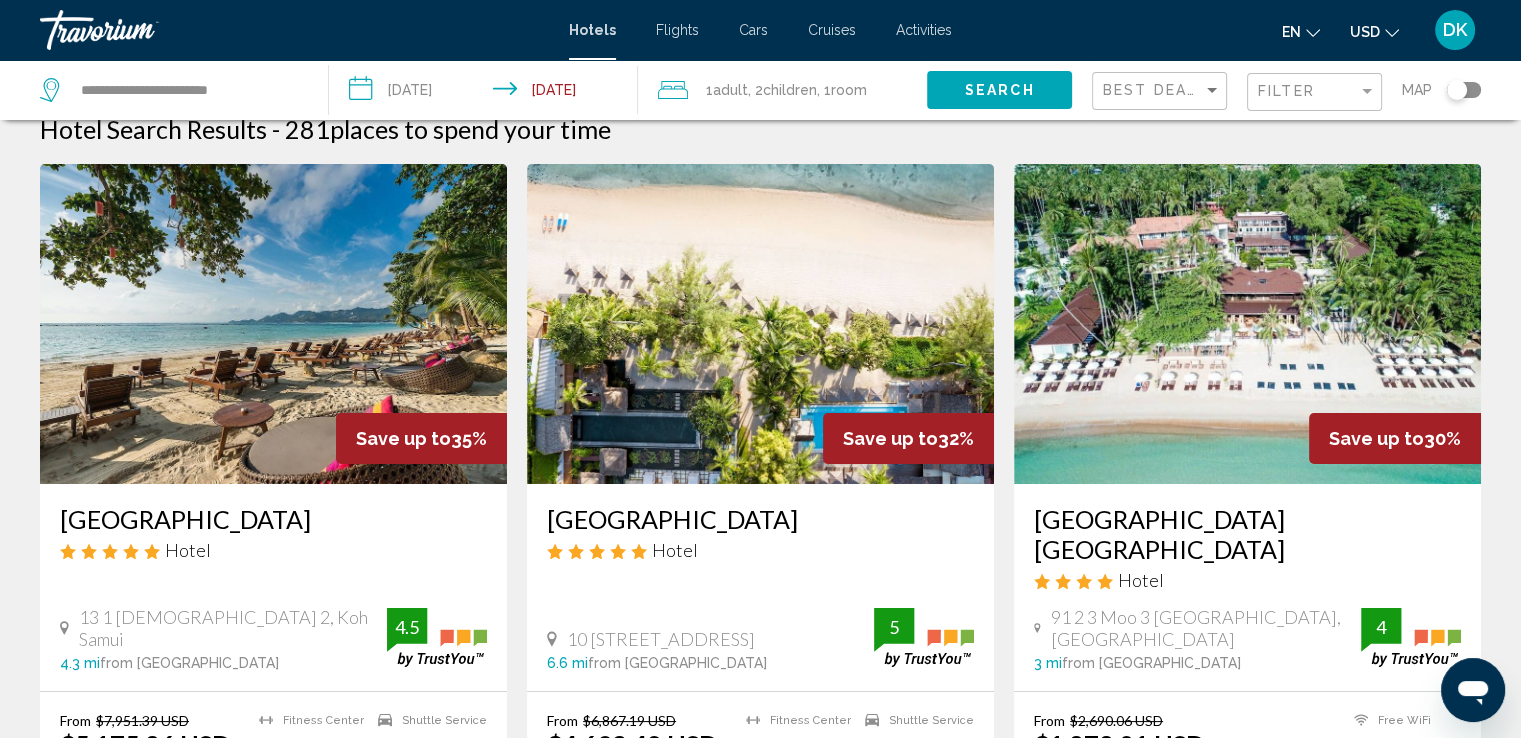 scroll, scrollTop: 0, scrollLeft: 0, axis: both 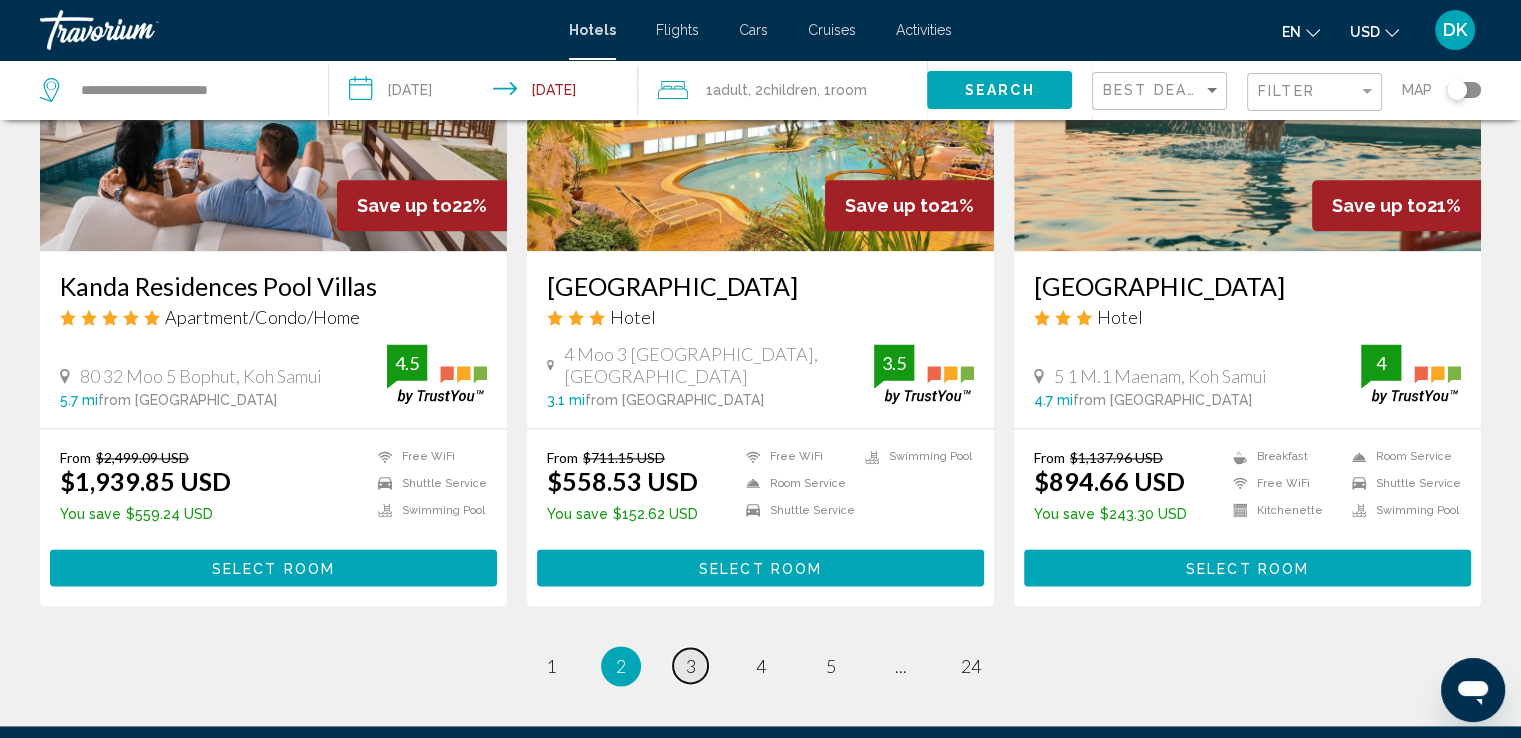 click on "page  3" at bounding box center [690, 665] 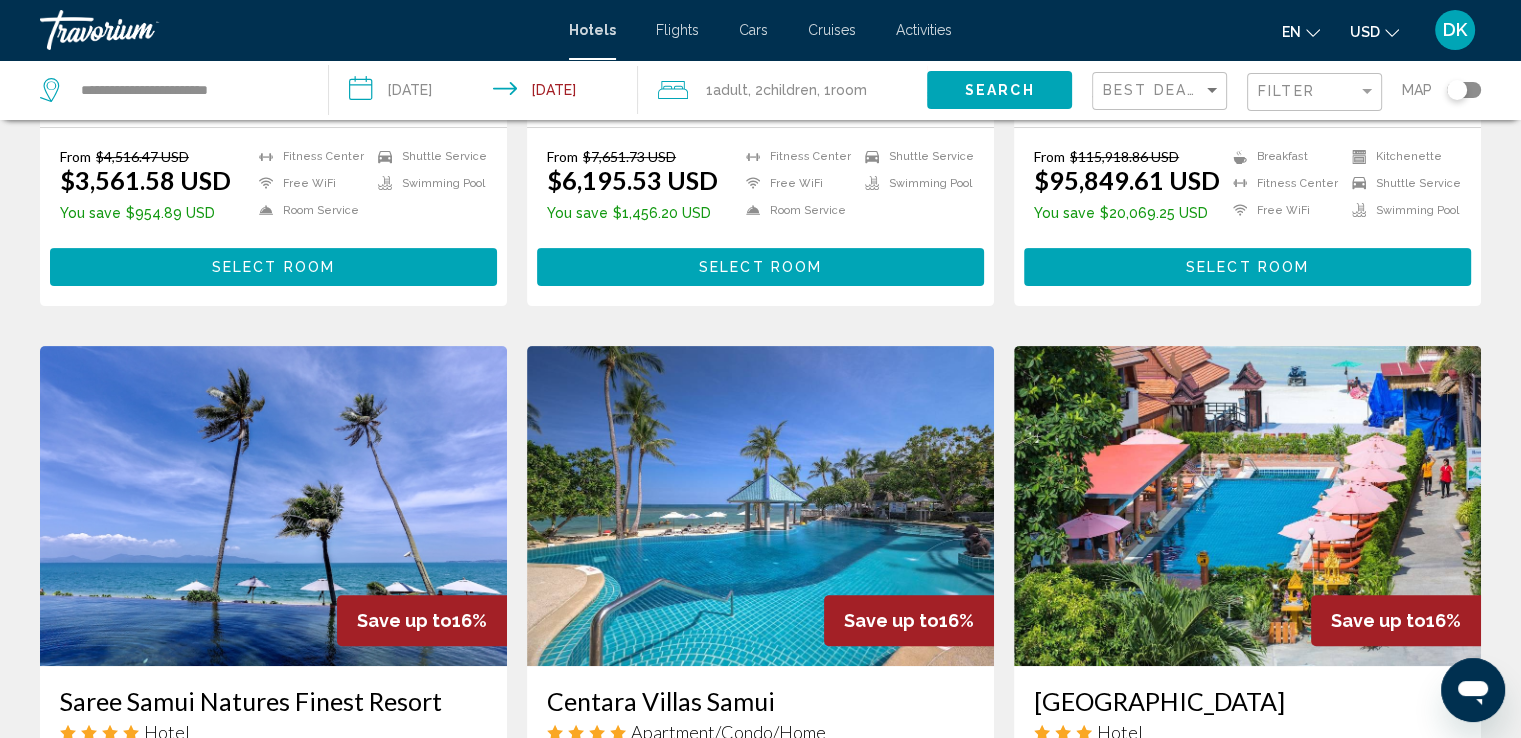 scroll, scrollTop: 0, scrollLeft: 0, axis: both 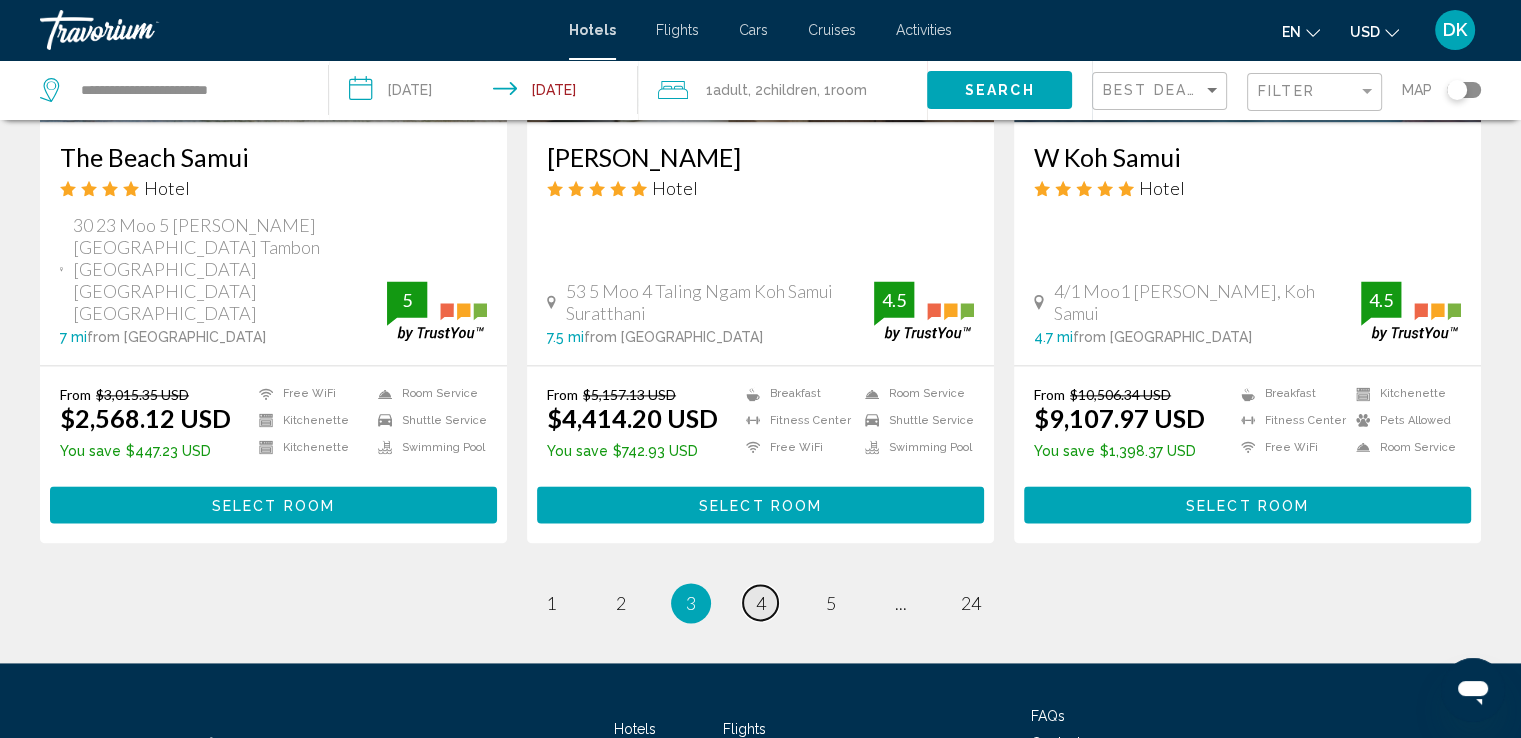 click on "page  4" at bounding box center (760, 602) 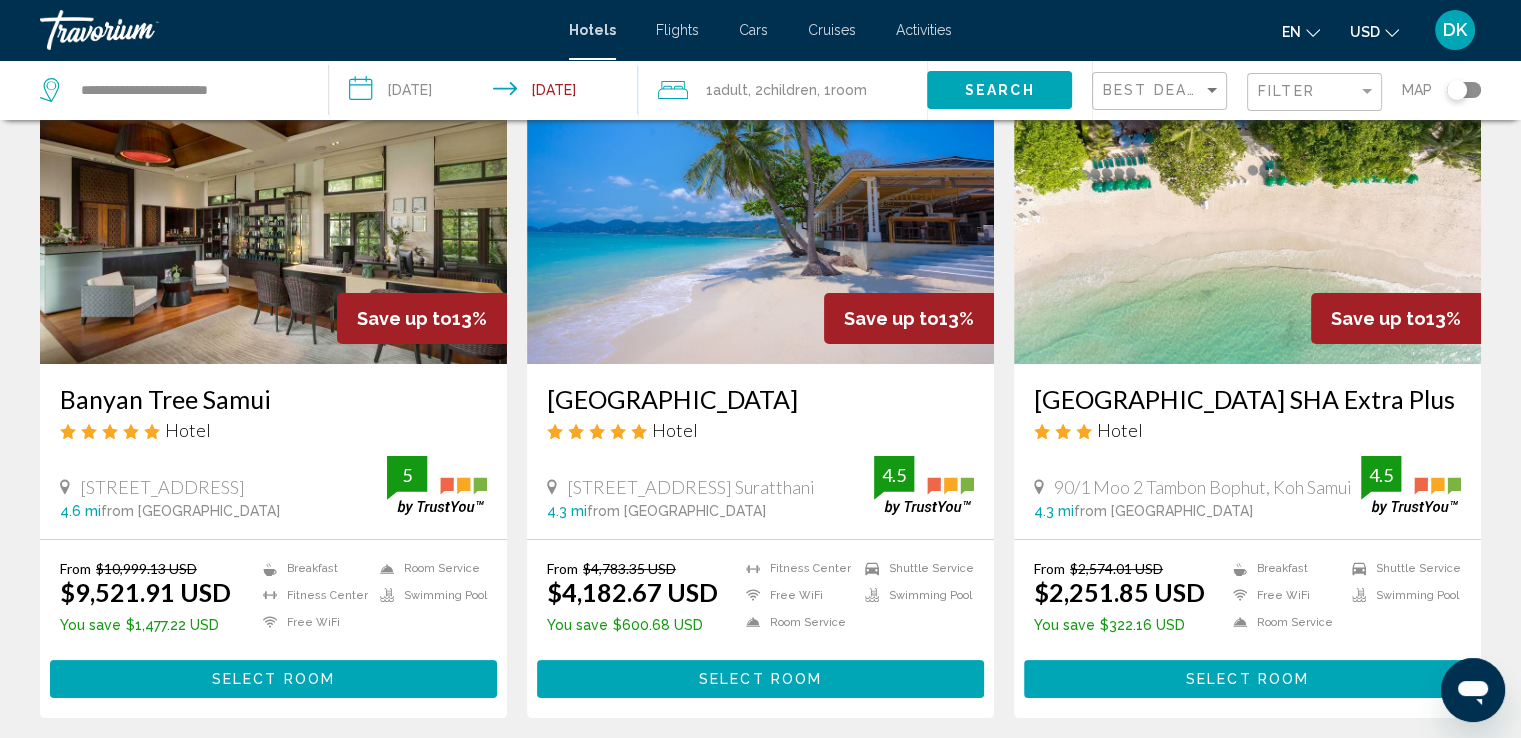 scroll, scrollTop: 0, scrollLeft: 0, axis: both 